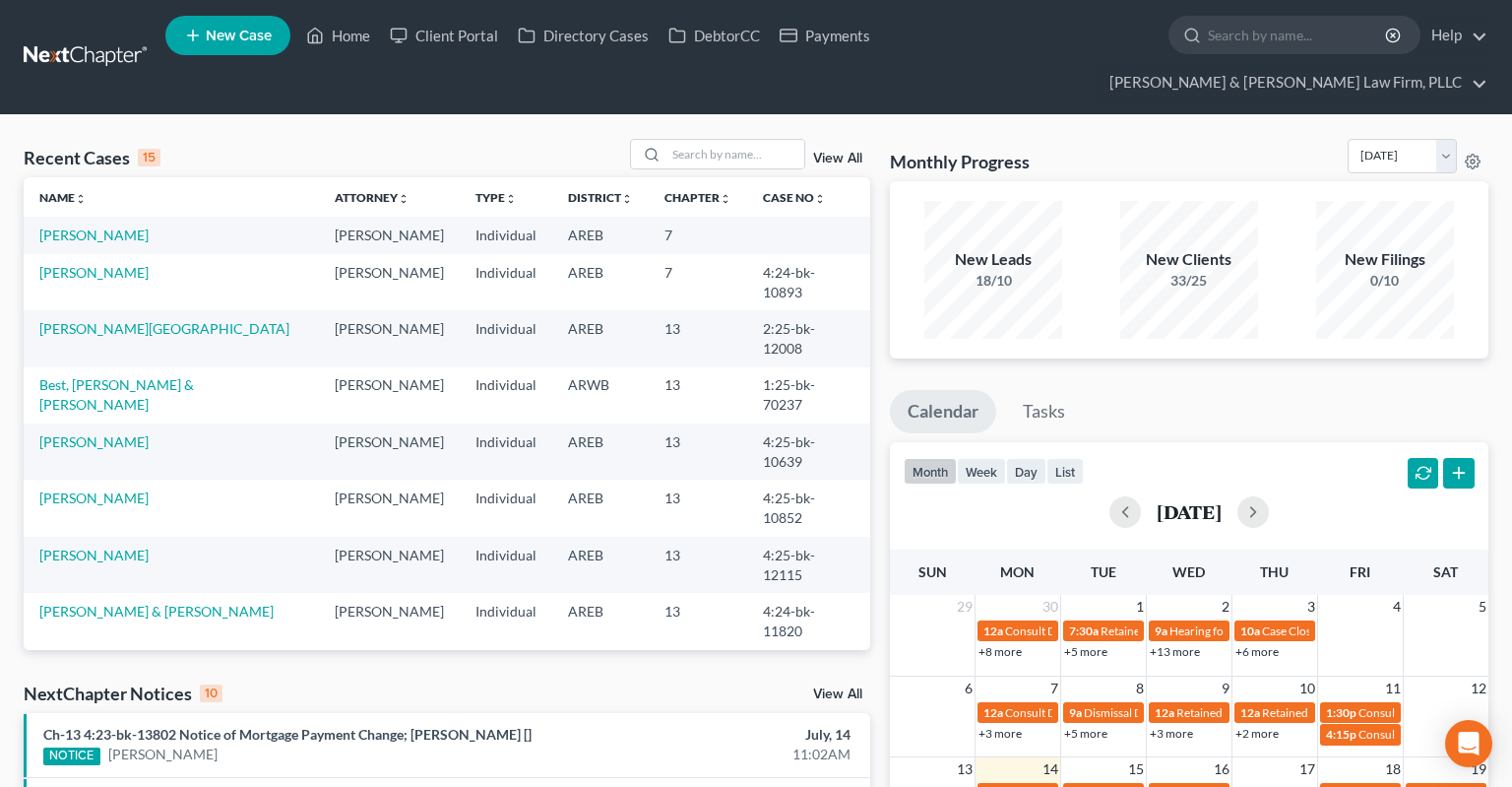 scroll, scrollTop: 0, scrollLeft: 0, axis: both 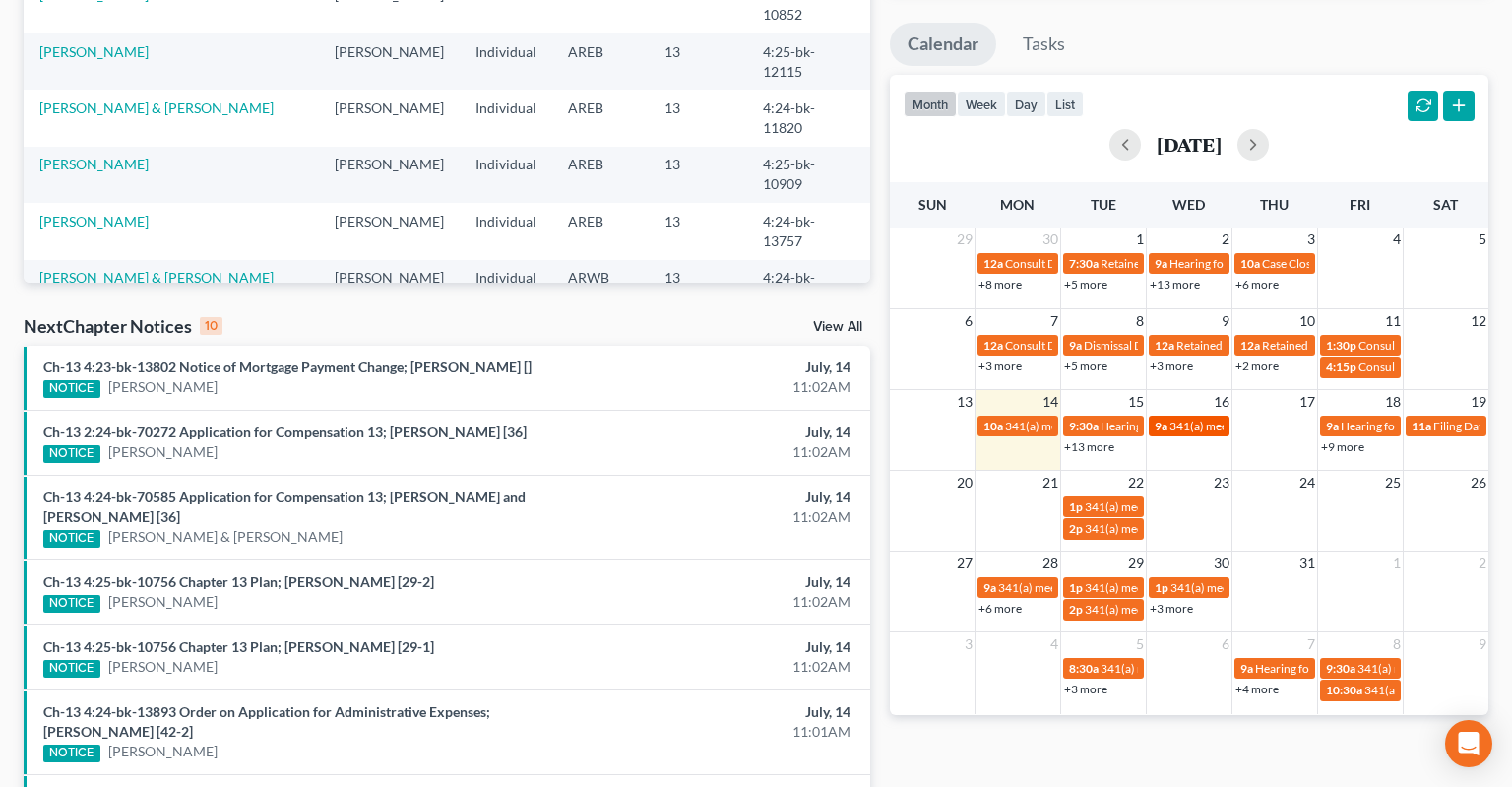 click on "341(a) meeting for [PERSON_NAME] & [PERSON_NAME]" at bounding box center [1316, 426] 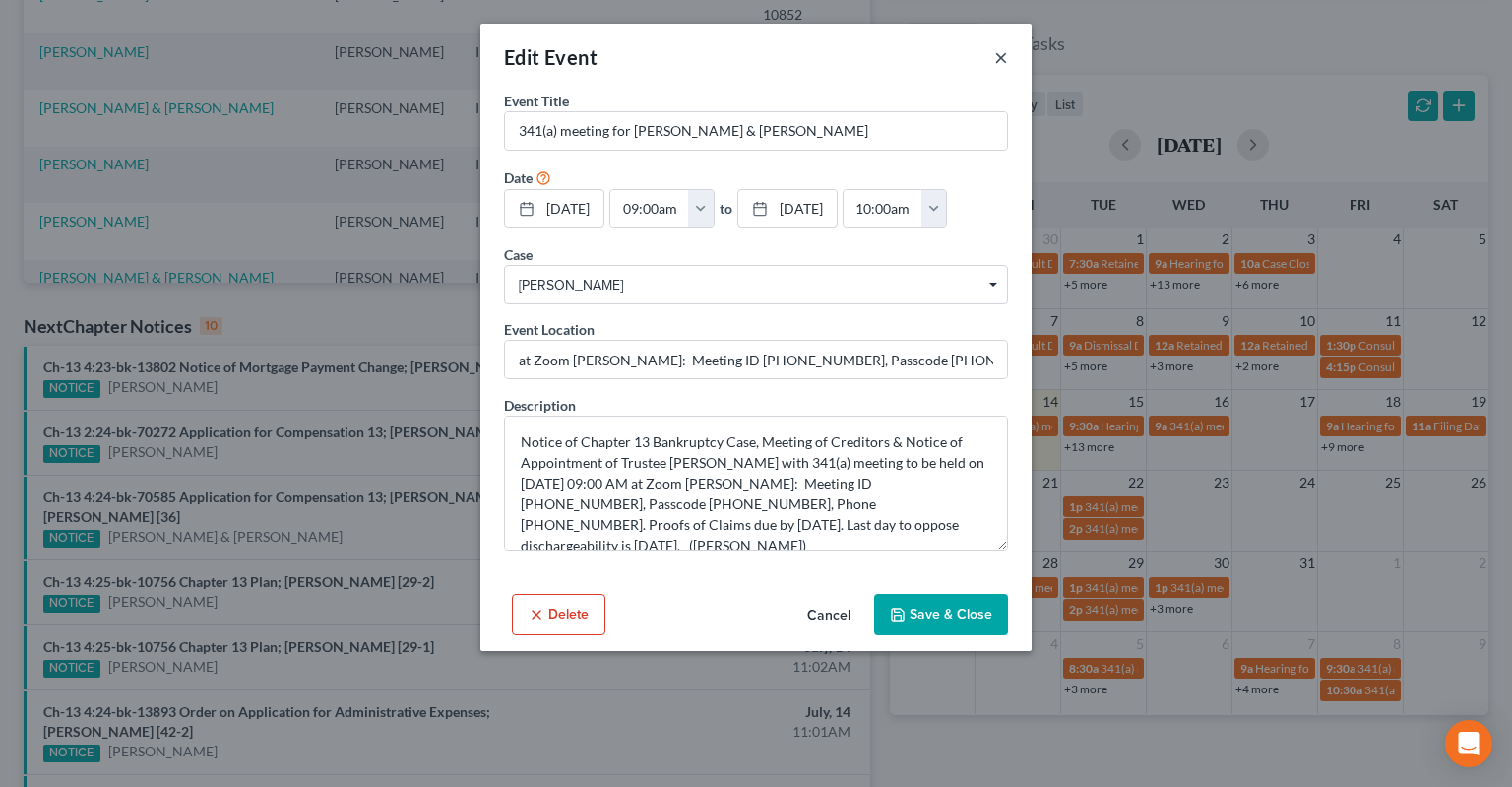 click on "×" at bounding box center [1001, 57] 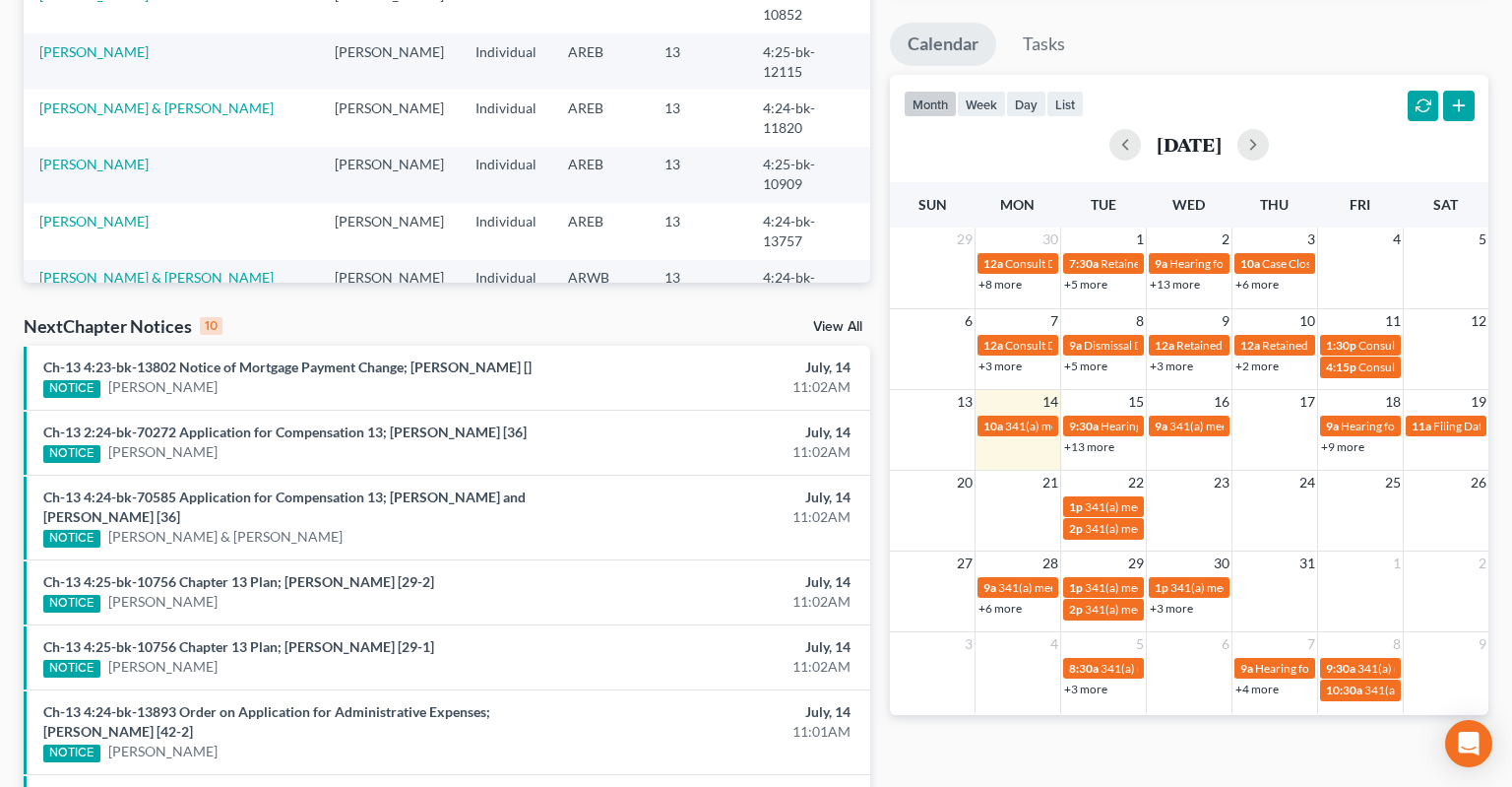scroll, scrollTop: 0, scrollLeft: 0, axis: both 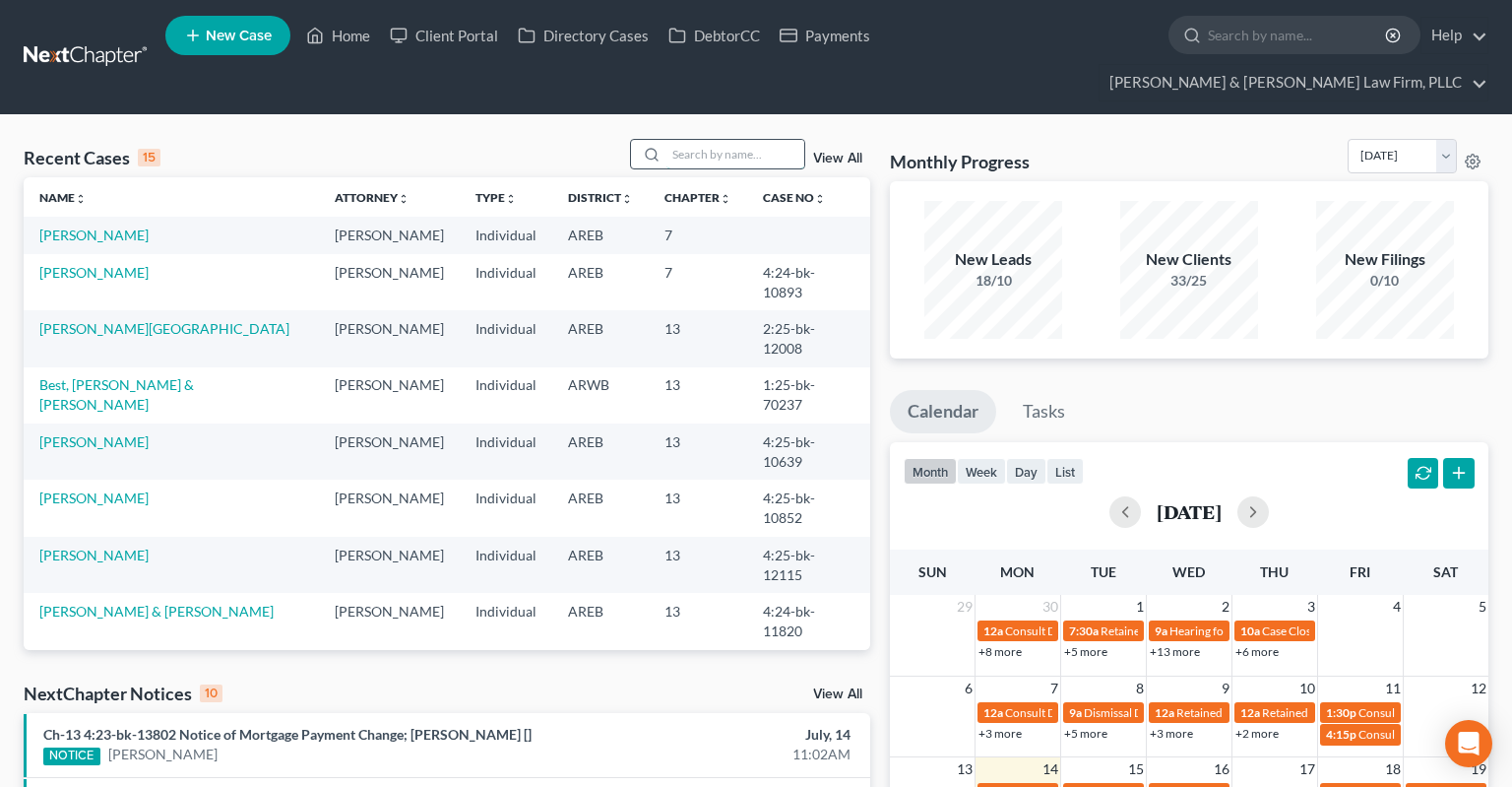 click at bounding box center (735, 154) 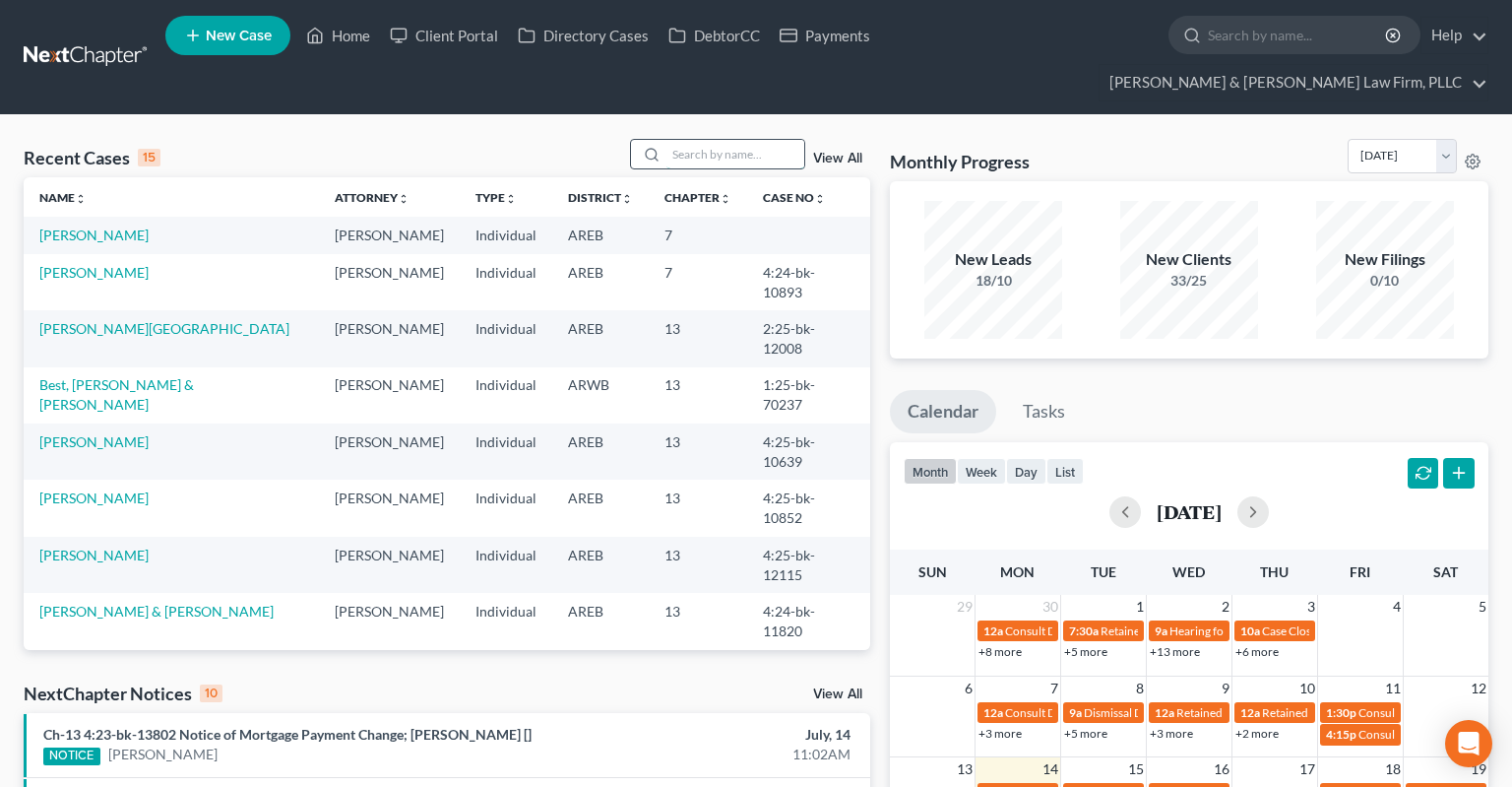 click at bounding box center (735, 154) 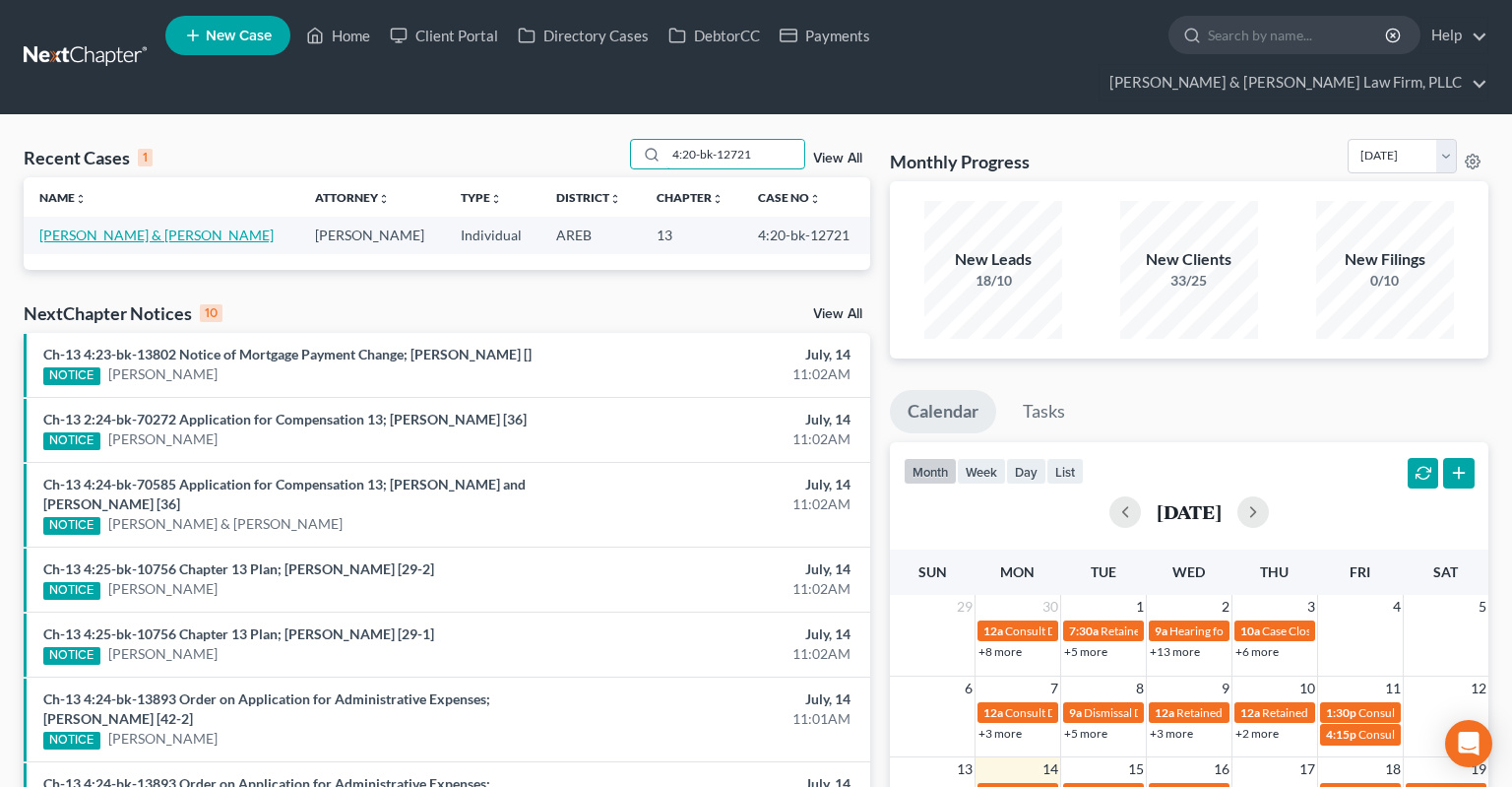 type on "4:20-bk-12721" 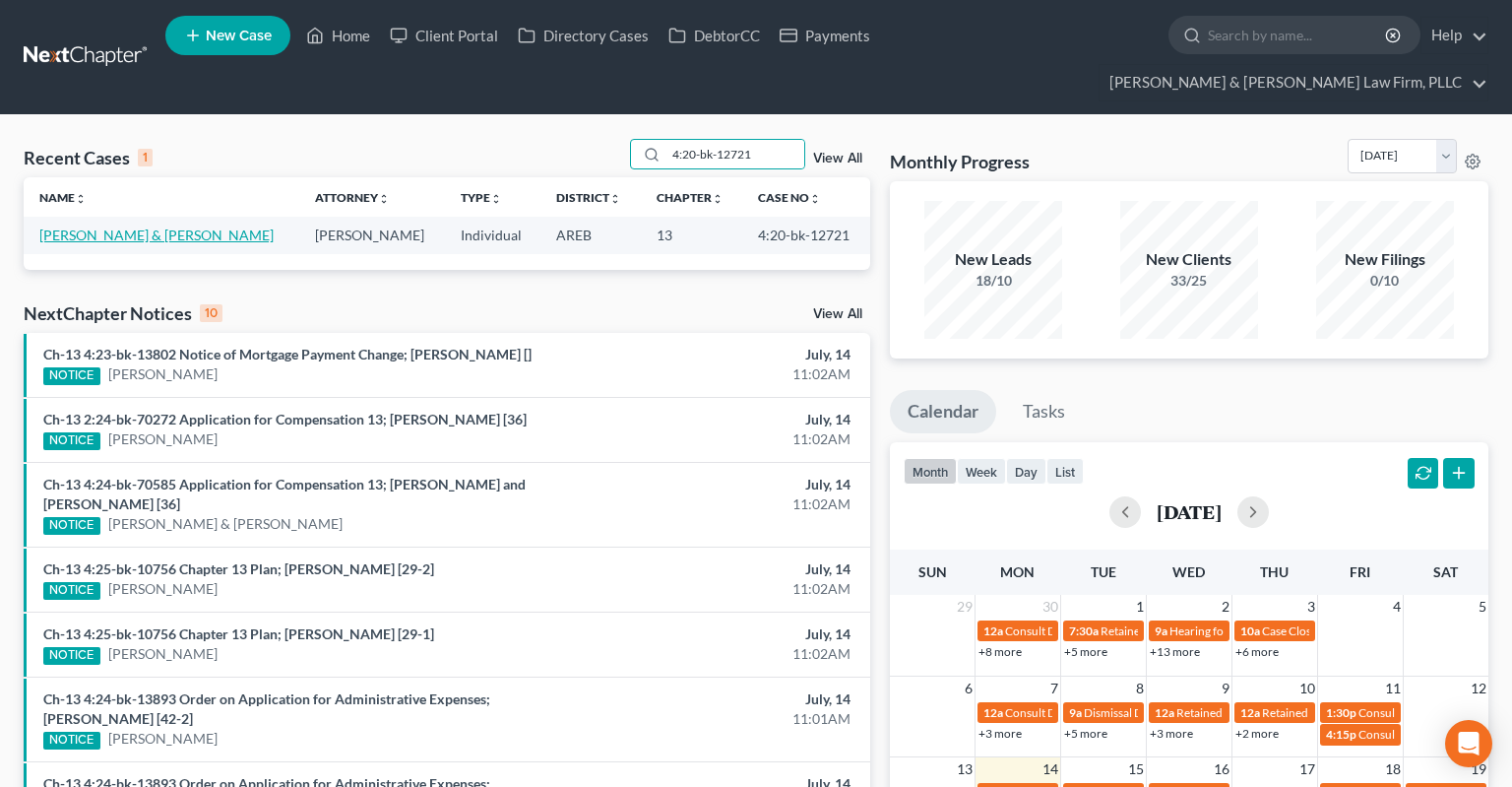 click on "[PERSON_NAME] & [PERSON_NAME]" at bounding box center (157, 234) 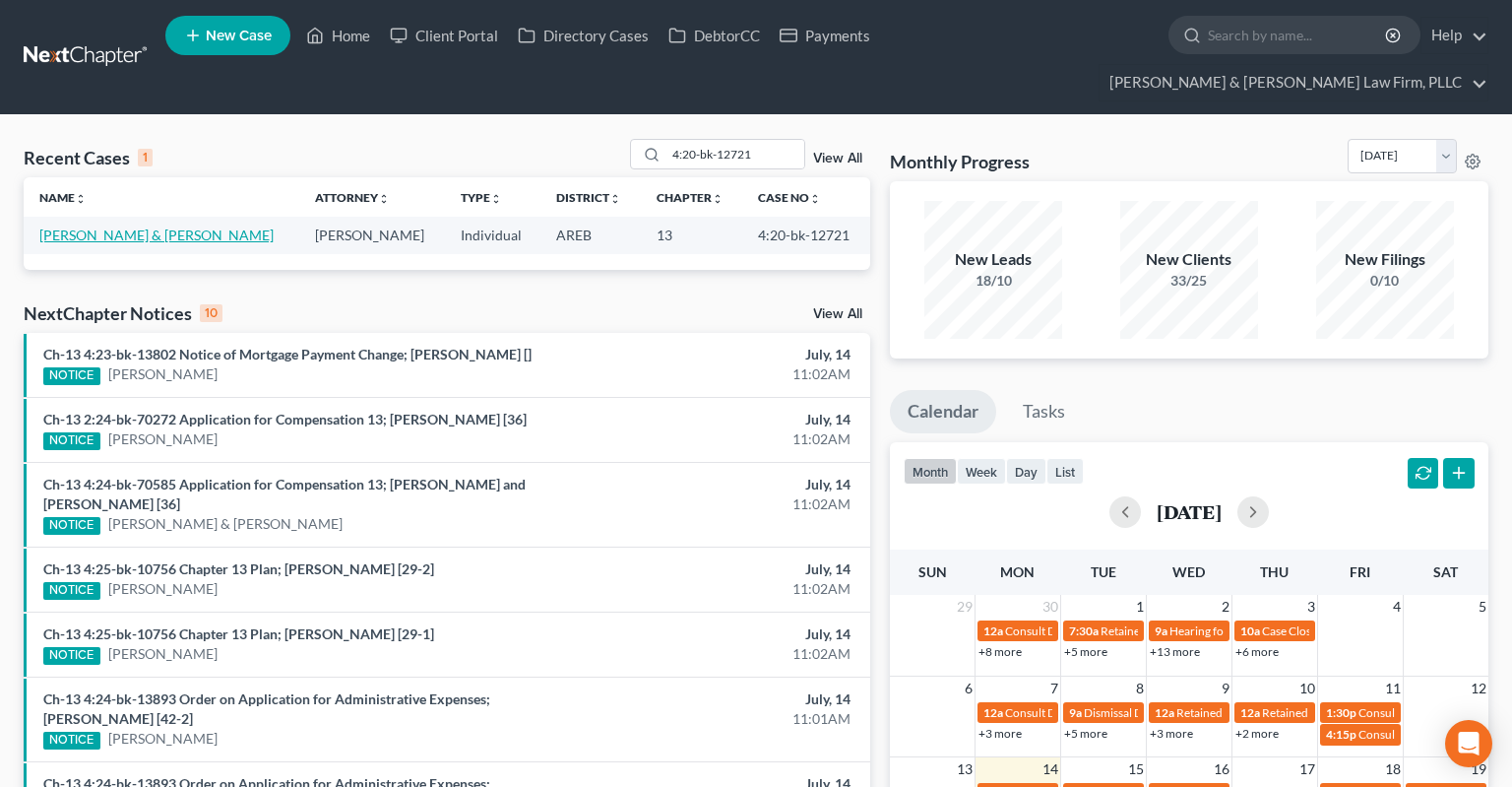 select on "6" 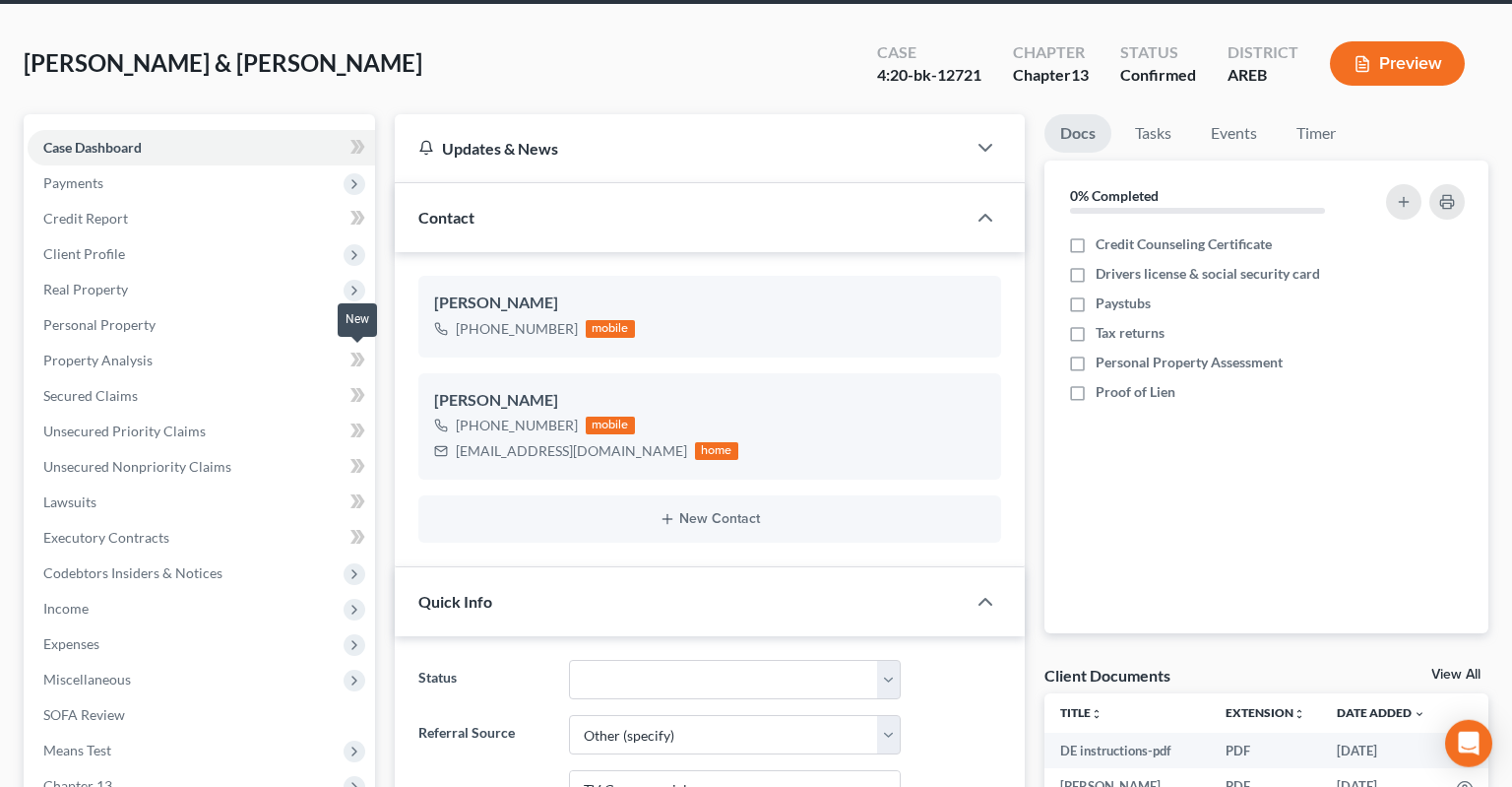 scroll, scrollTop: 311, scrollLeft: 0, axis: vertical 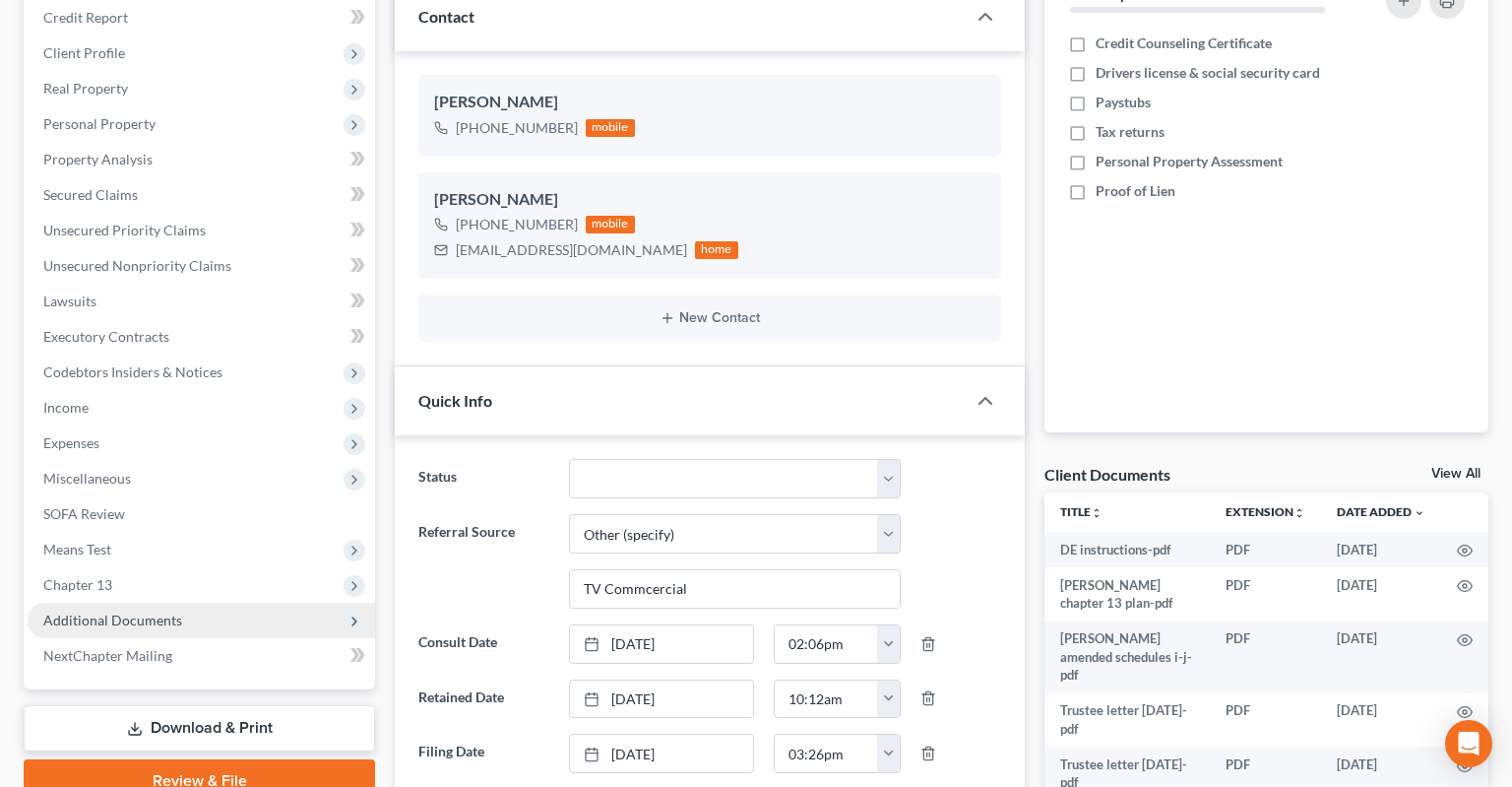 click on "Additional Documents" at bounding box center (201, 621) 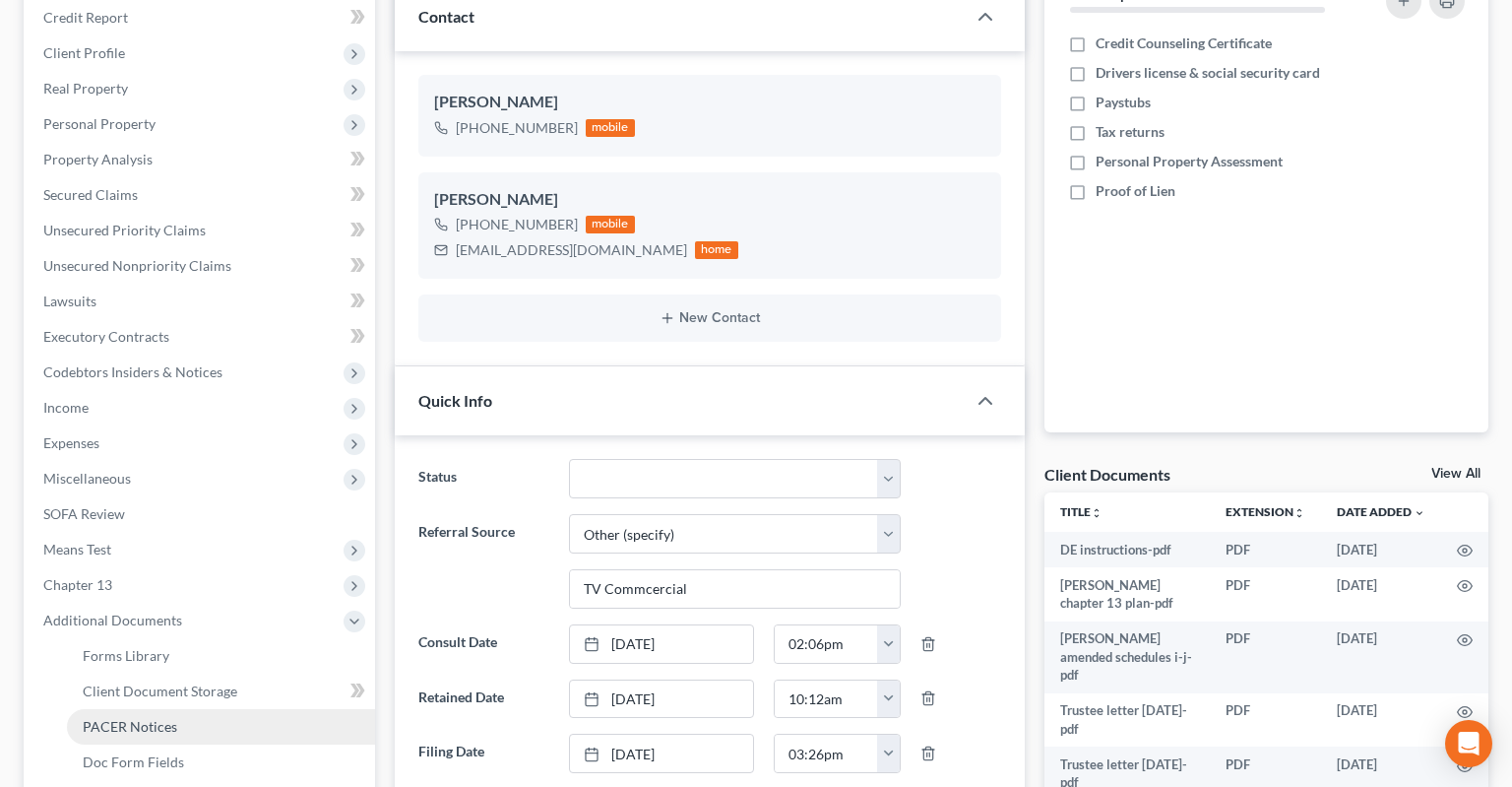 click on "PACER Notices" at bounding box center [220, 727] 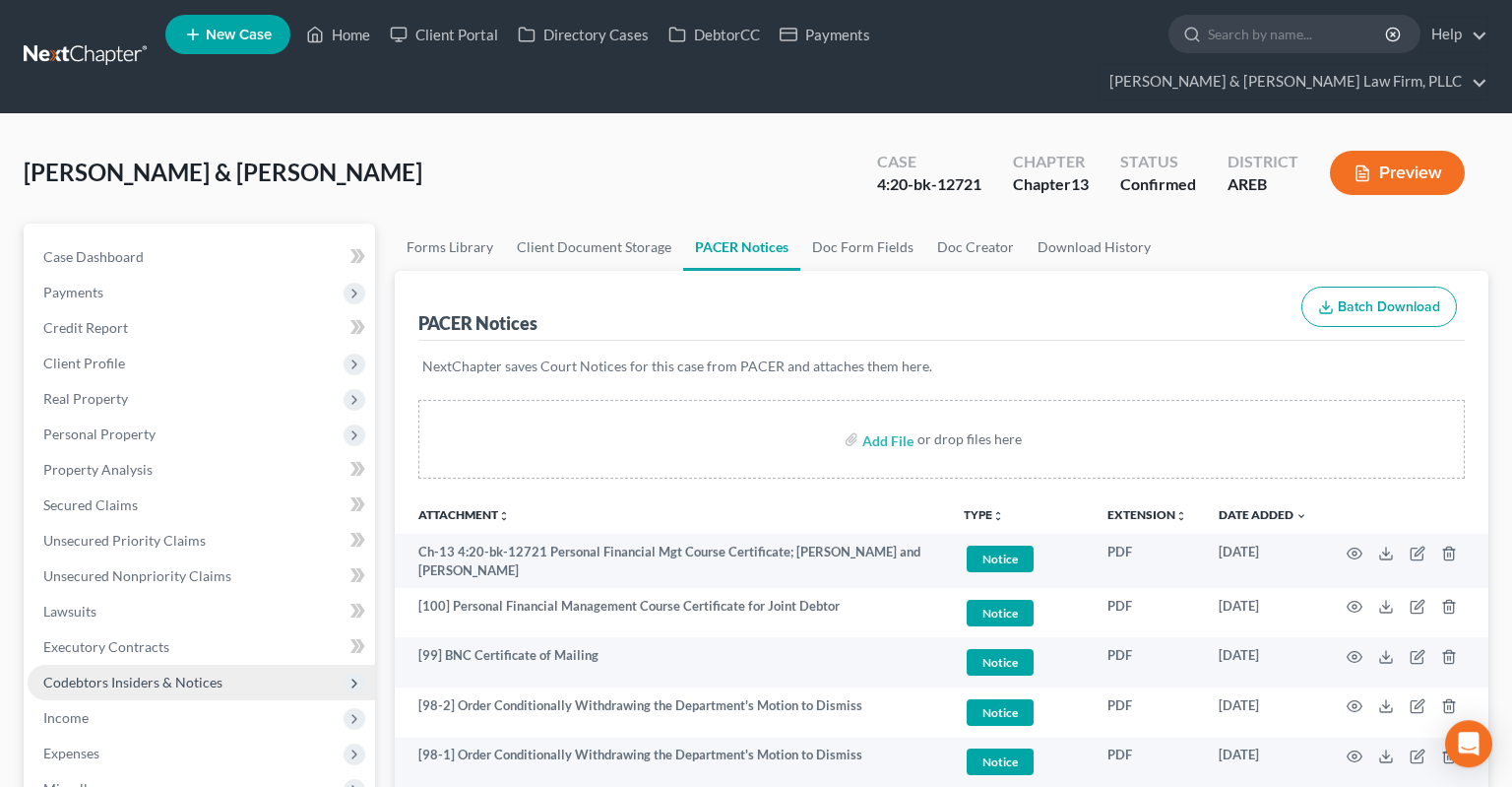 scroll, scrollTop: 0, scrollLeft: 0, axis: both 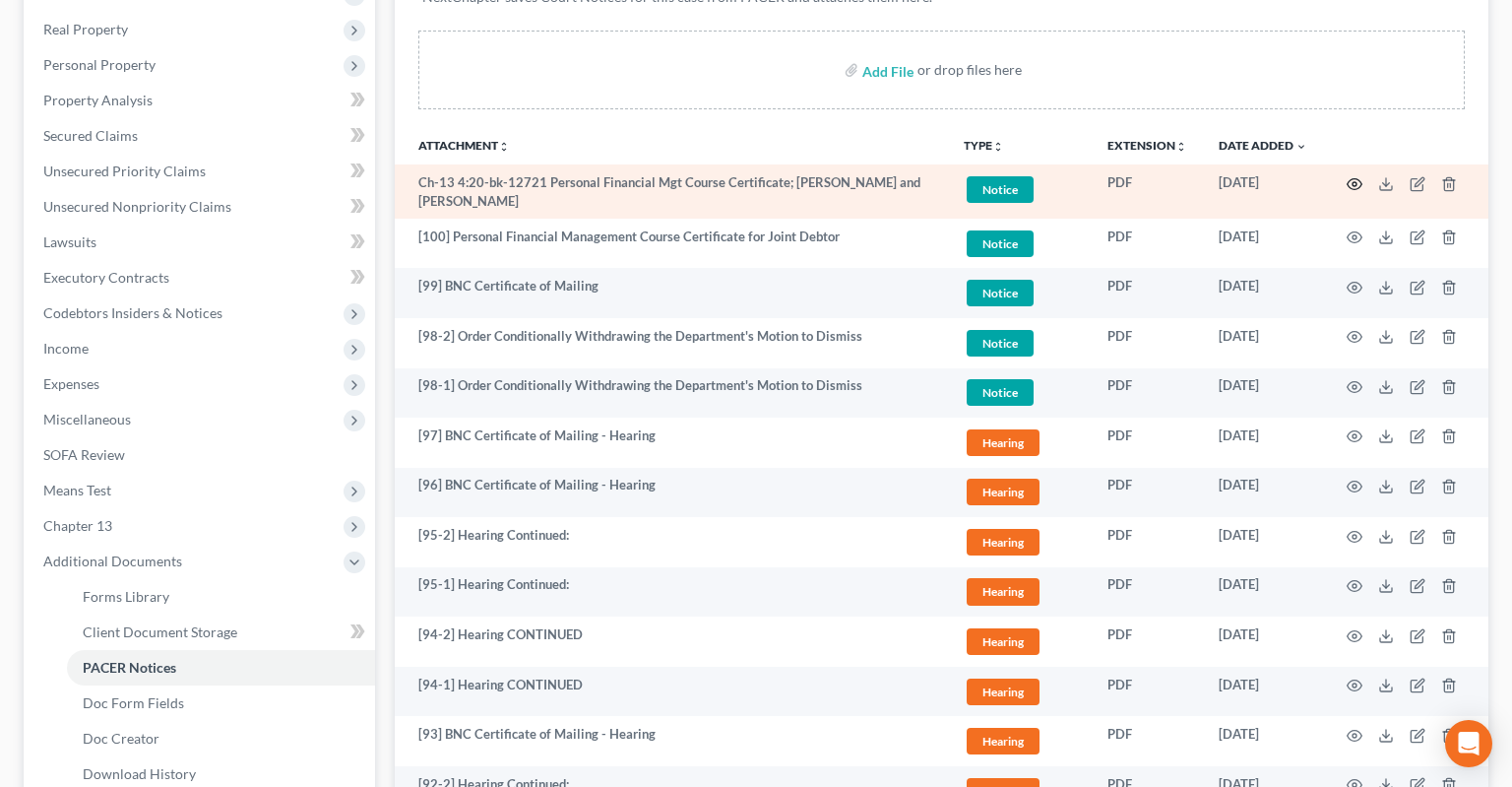 click 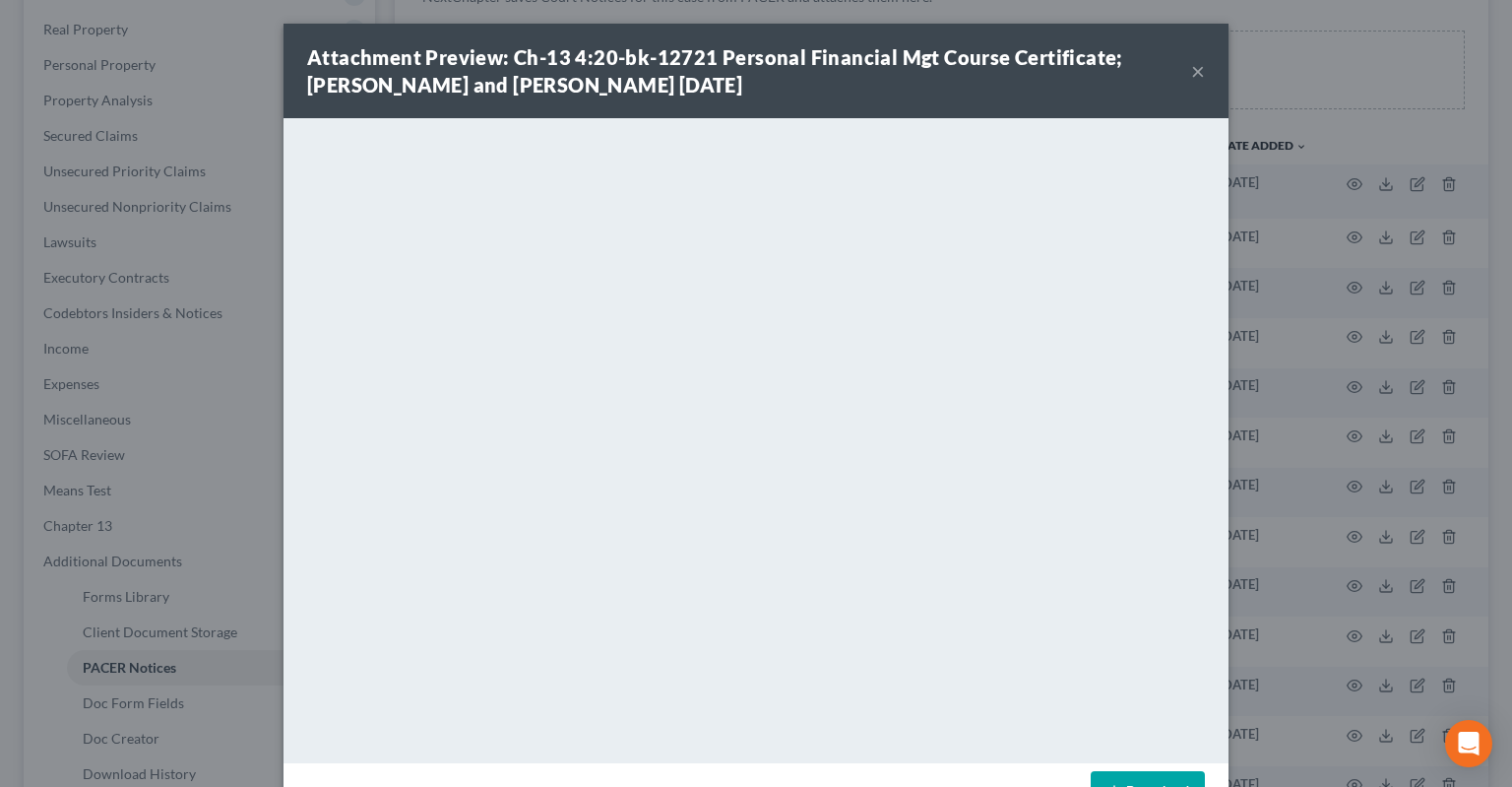 click on "×" at bounding box center (1198, 71) 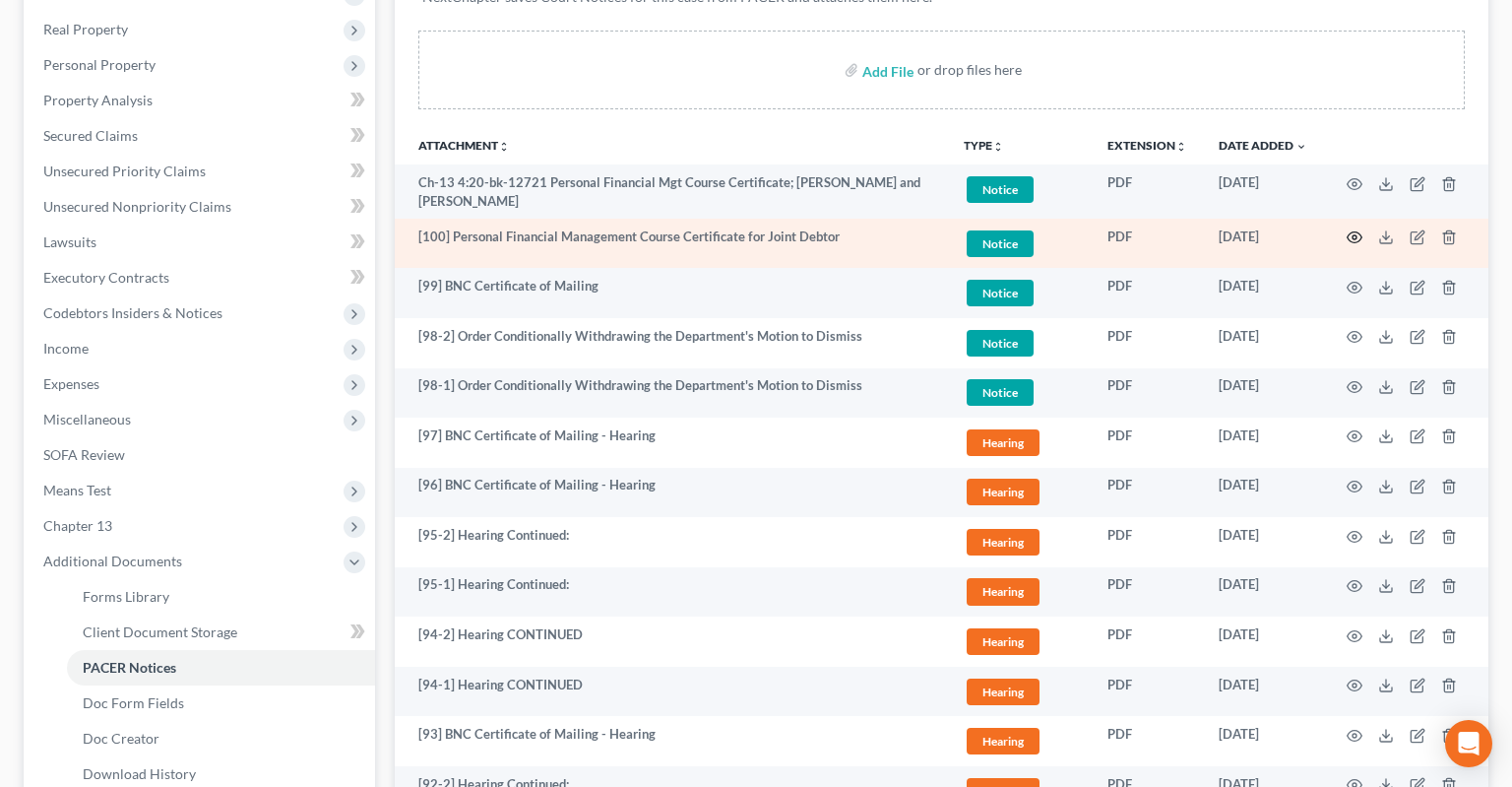 click 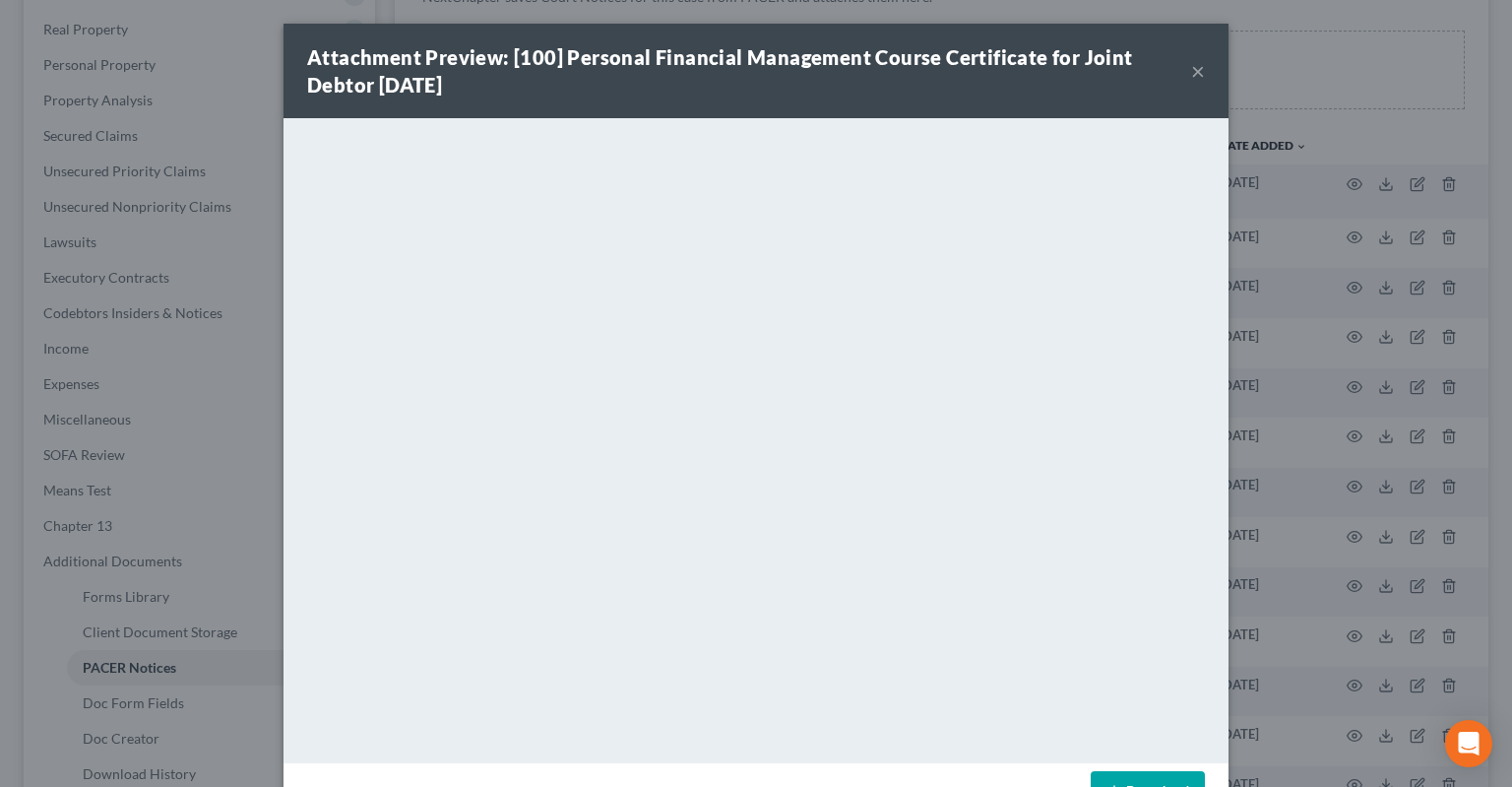 click on "×" at bounding box center (1198, 71) 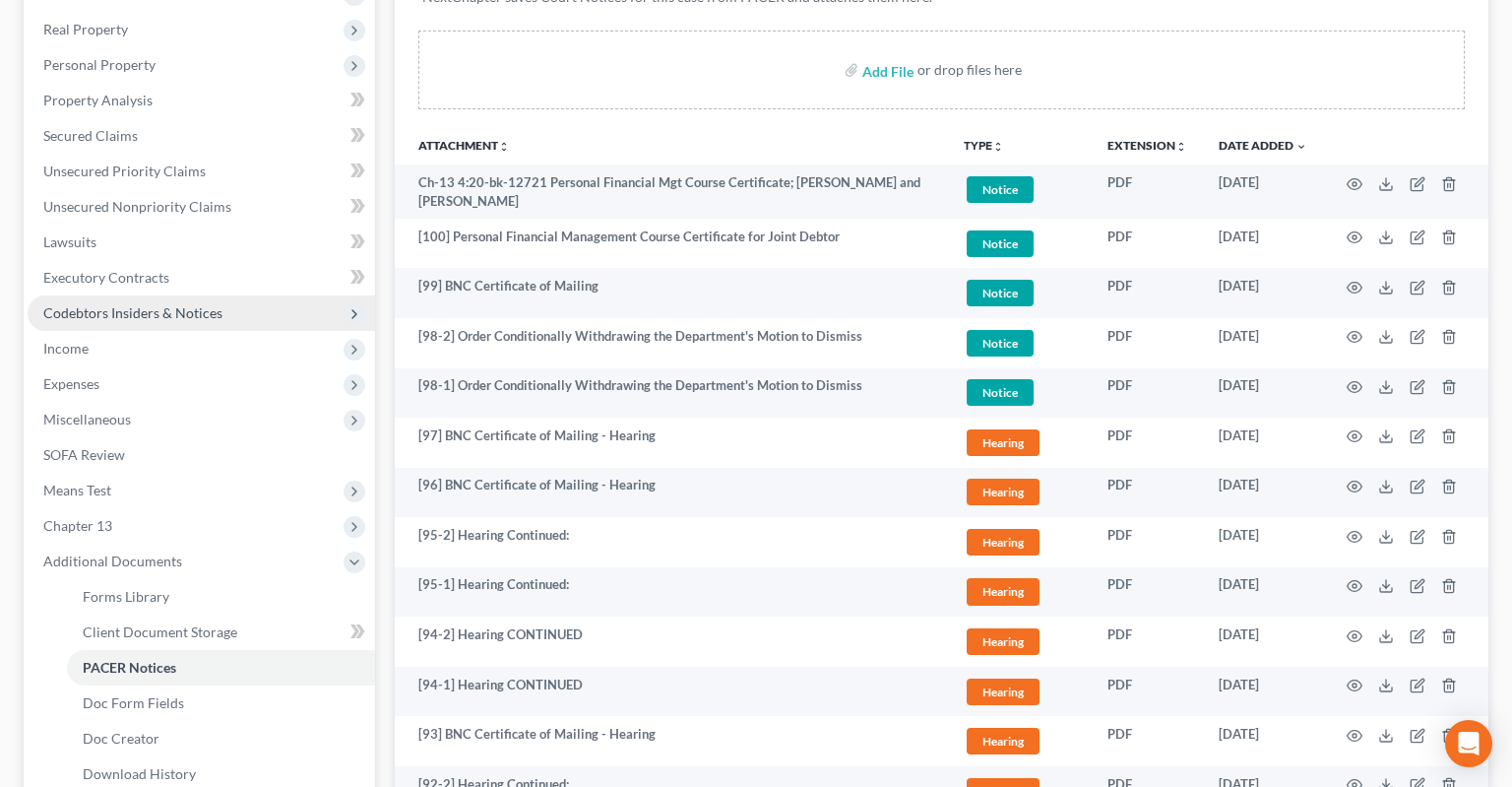 scroll, scrollTop: 0, scrollLeft: 0, axis: both 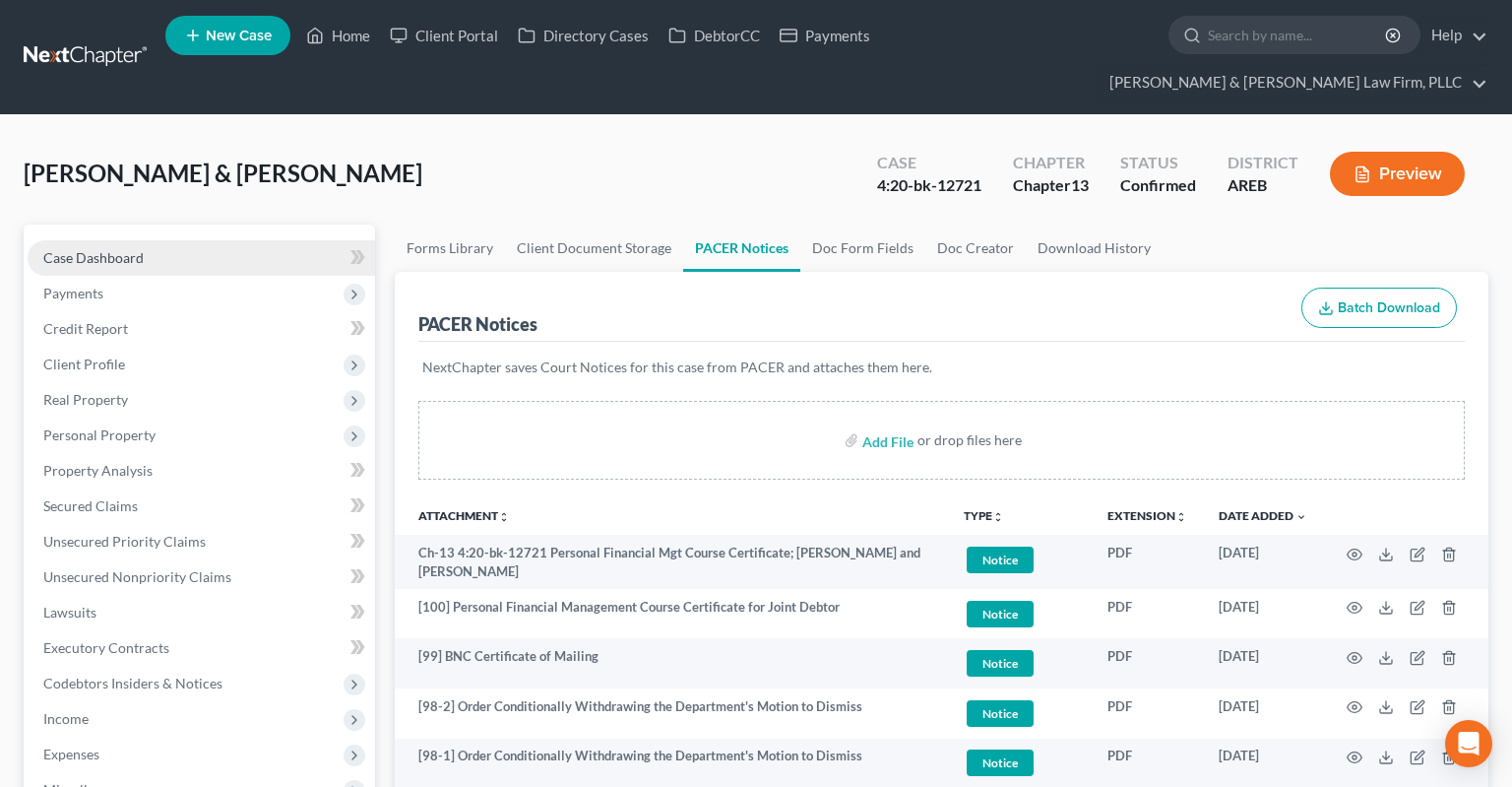 click on "Case Dashboard" at bounding box center [201, 258] 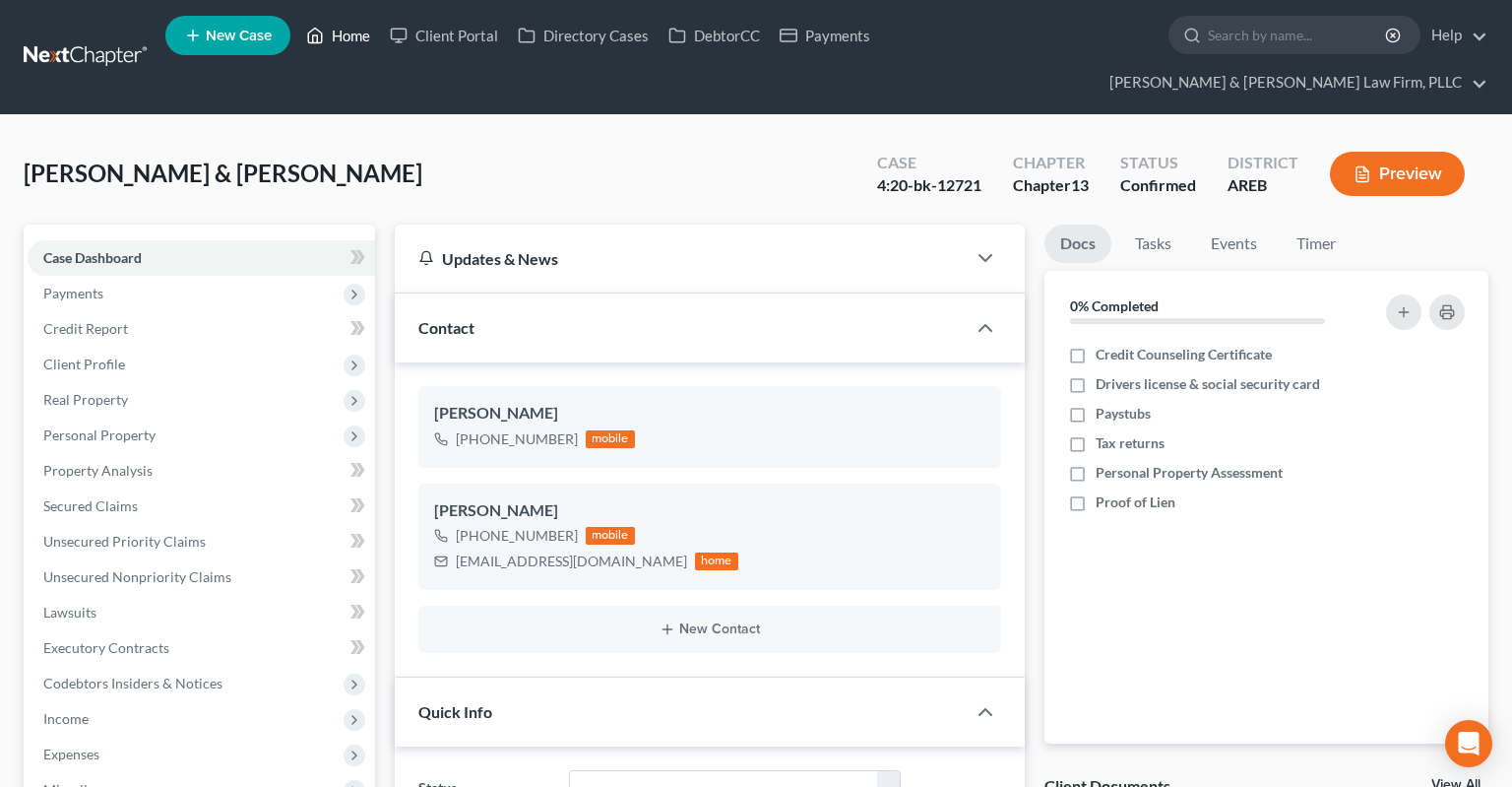click on "Home" at bounding box center [338, 35] 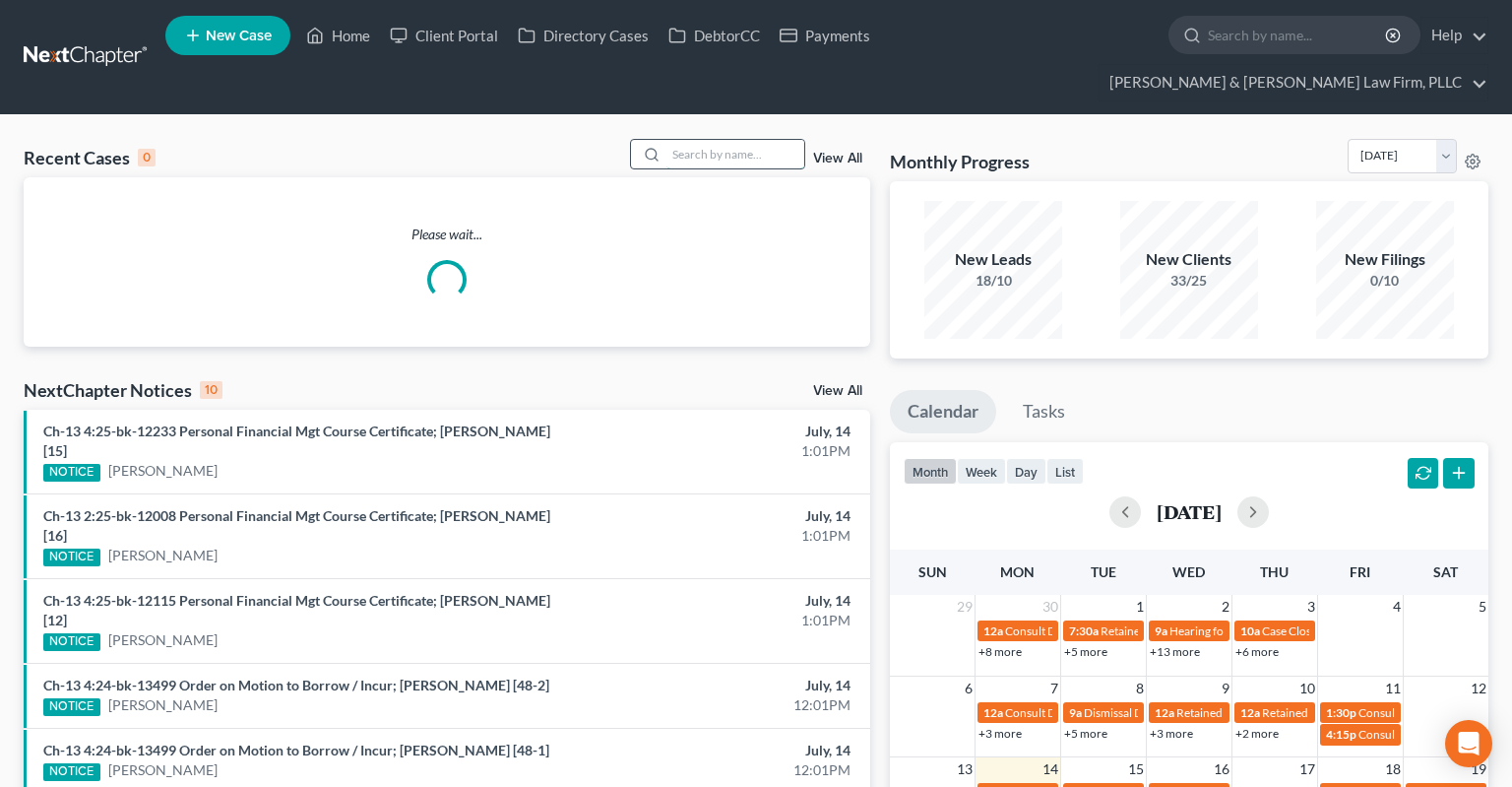 click at bounding box center (735, 154) 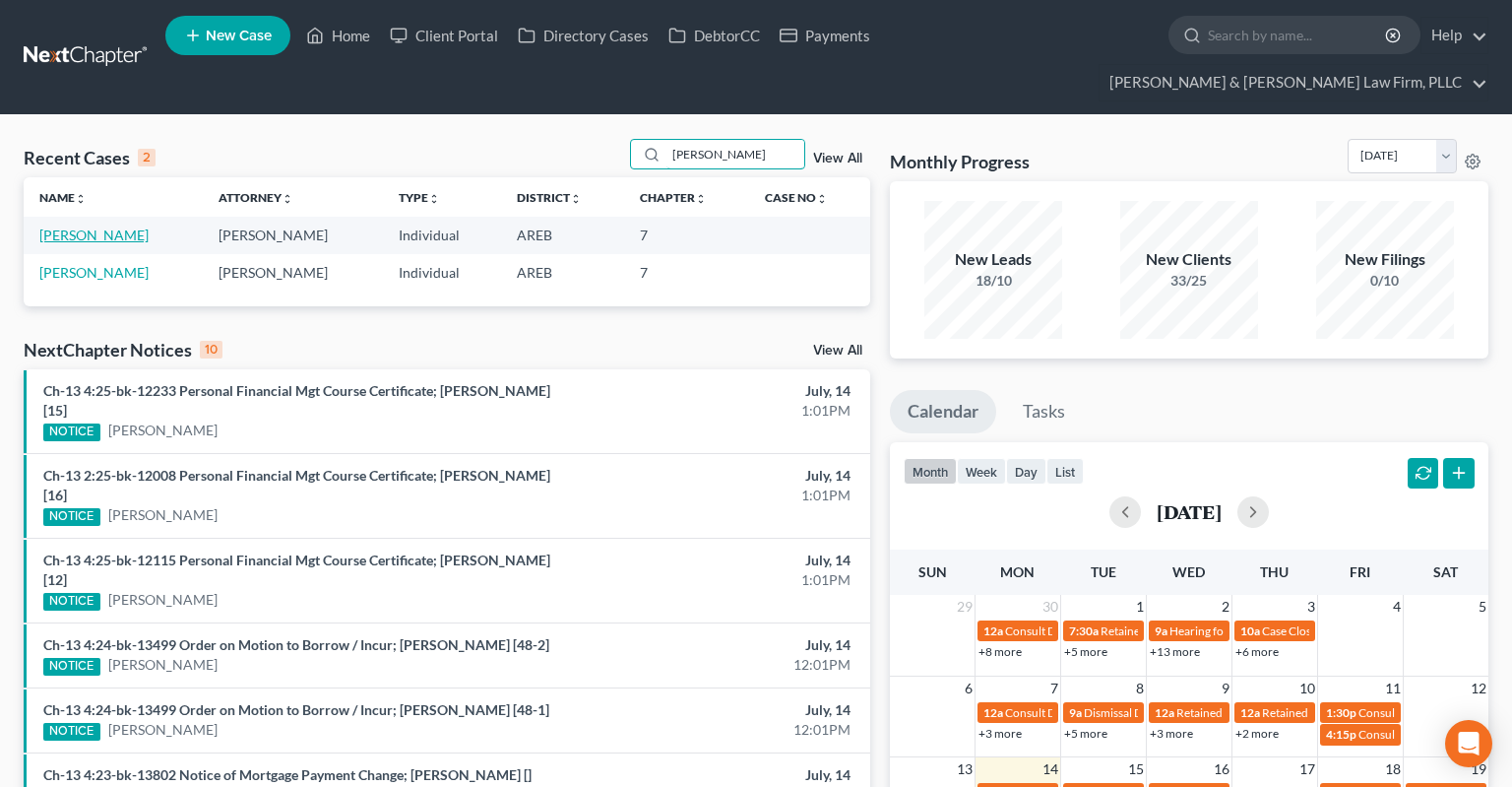 type on "[PERSON_NAME]" 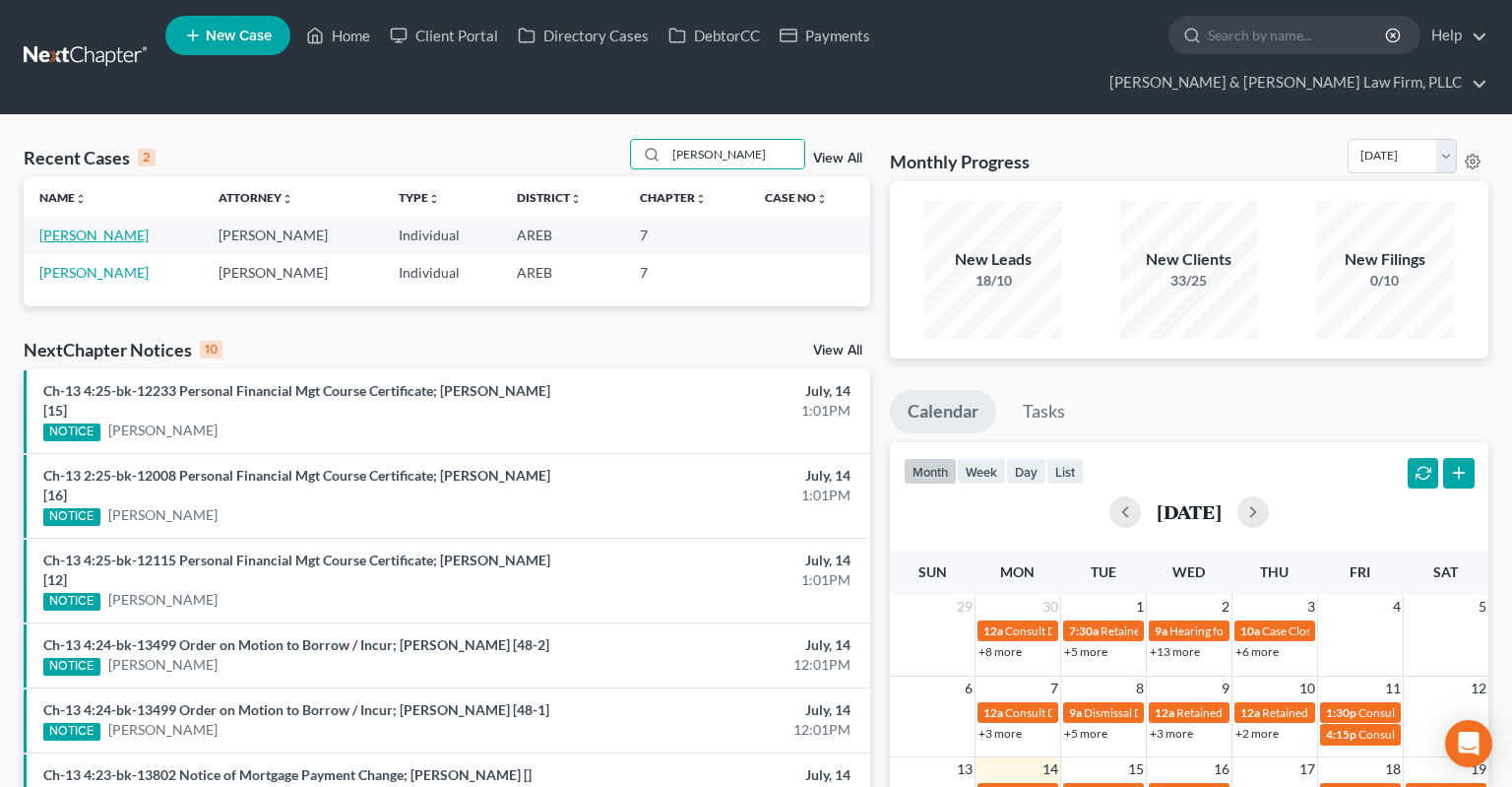 click on "[PERSON_NAME]" at bounding box center [94, 234] 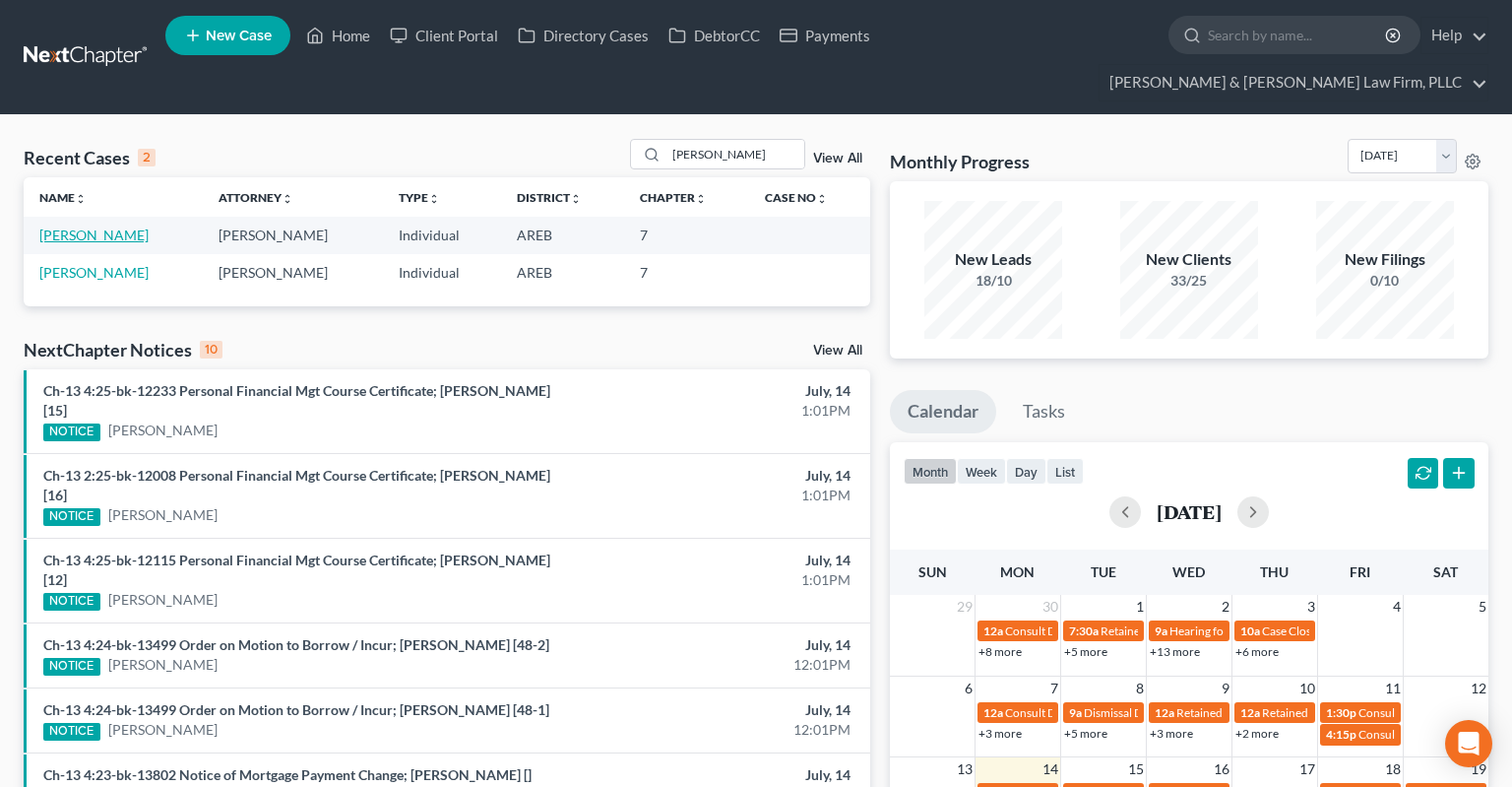 select on "6" 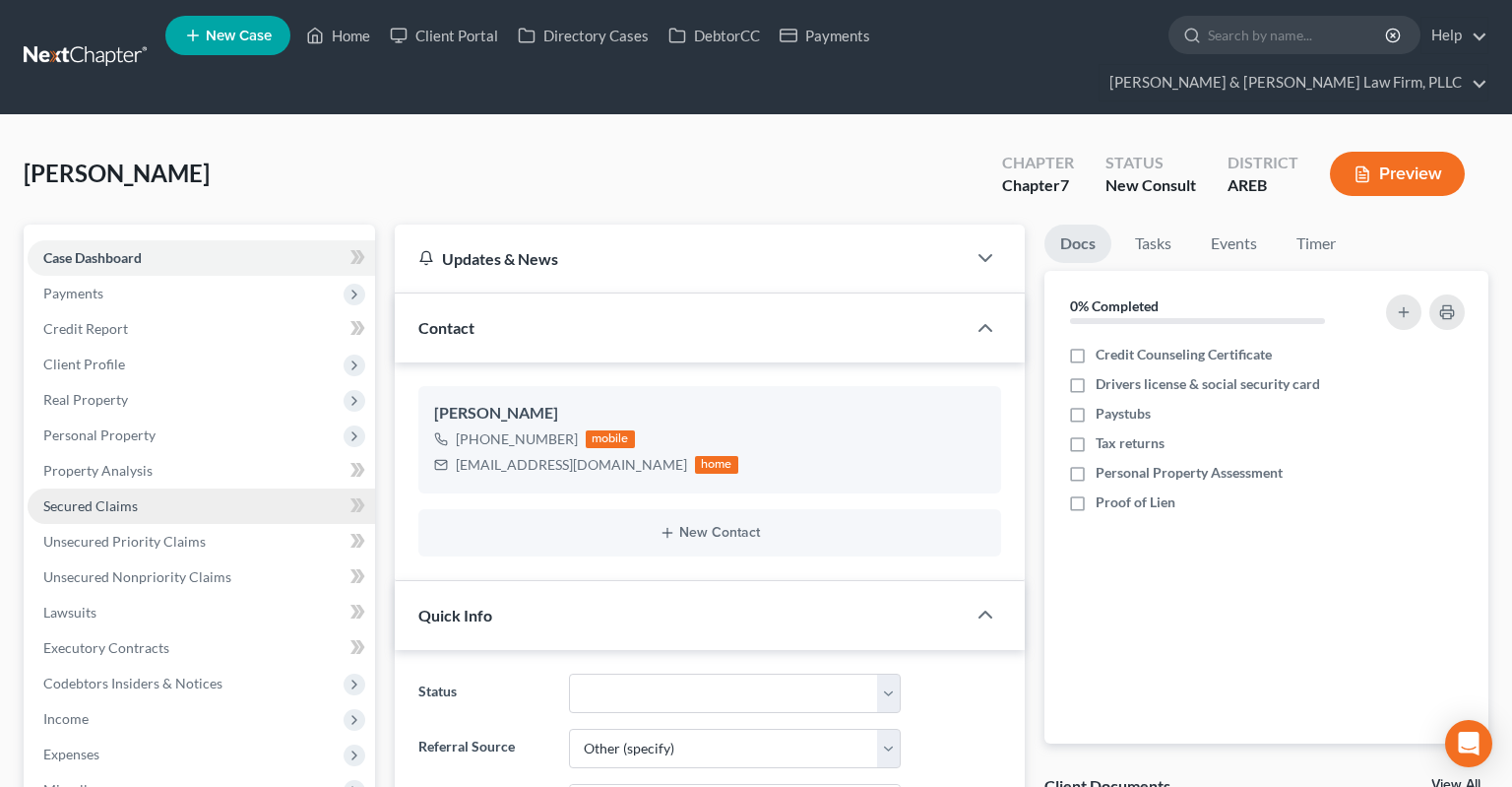 click on "Secured Claims" at bounding box center [201, 506] 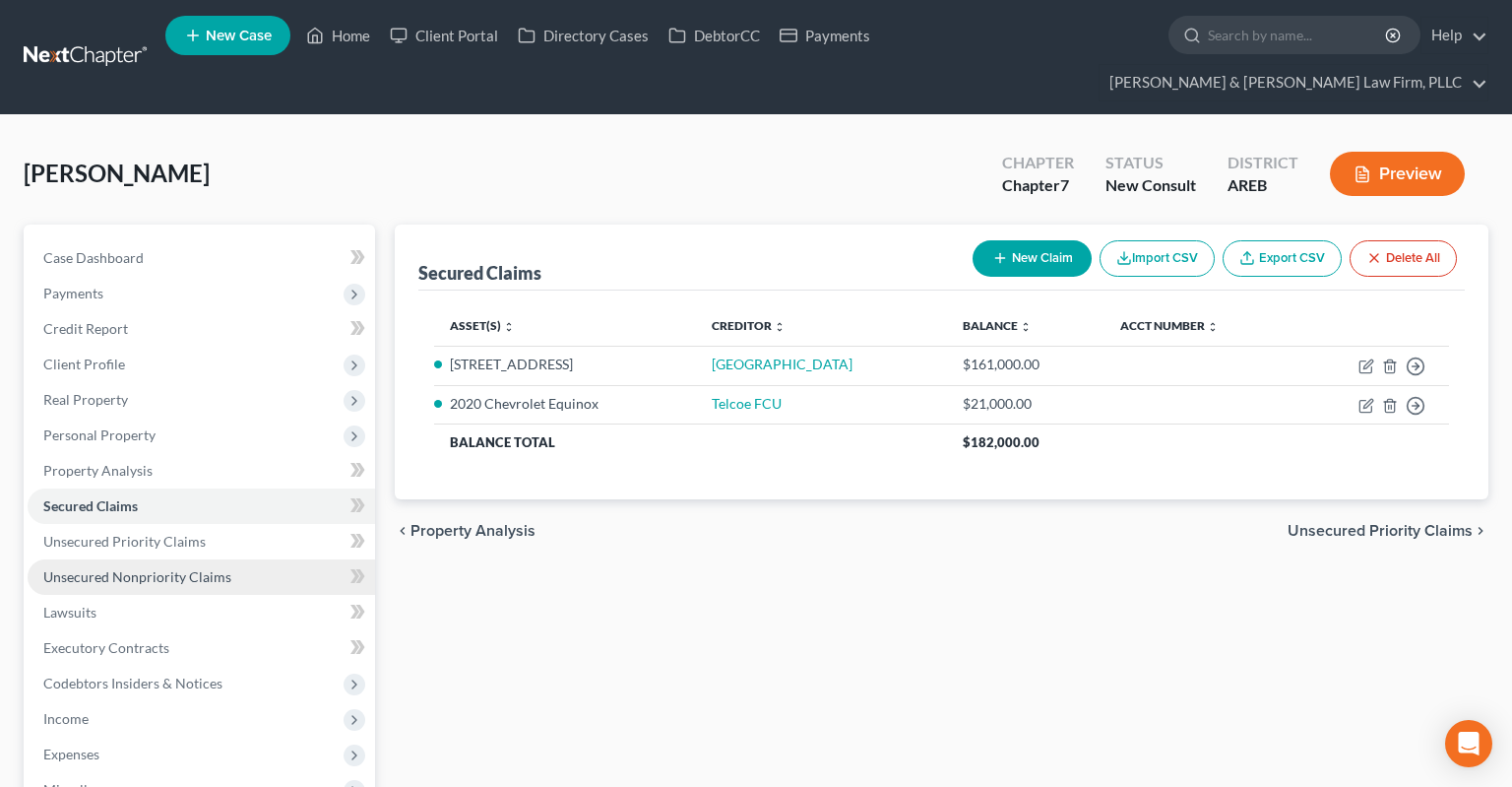 scroll, scrollTop: 208, scrollLeft: 0, axis: vertical 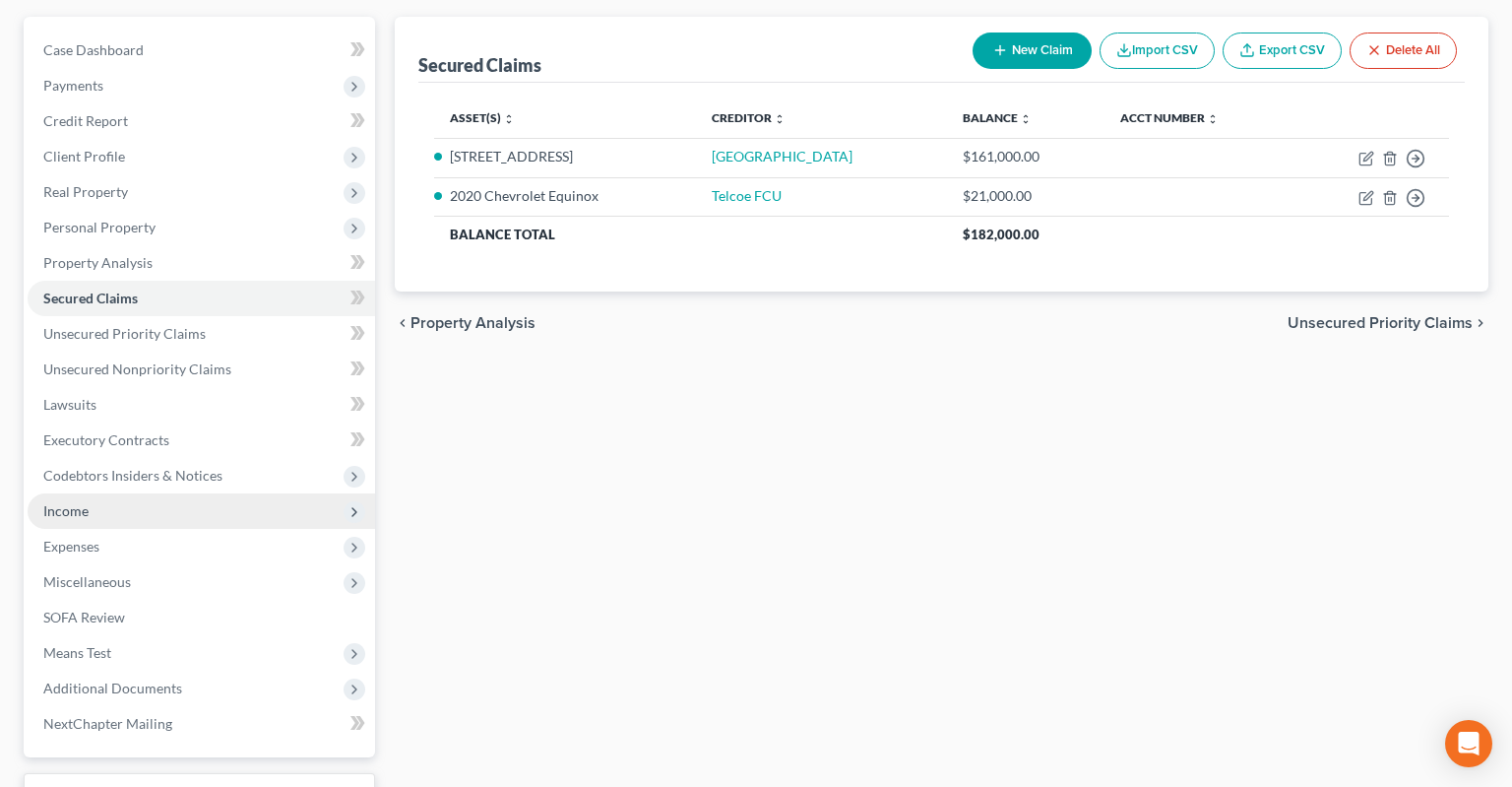 click on "Income" at bounding box center (201, 511) 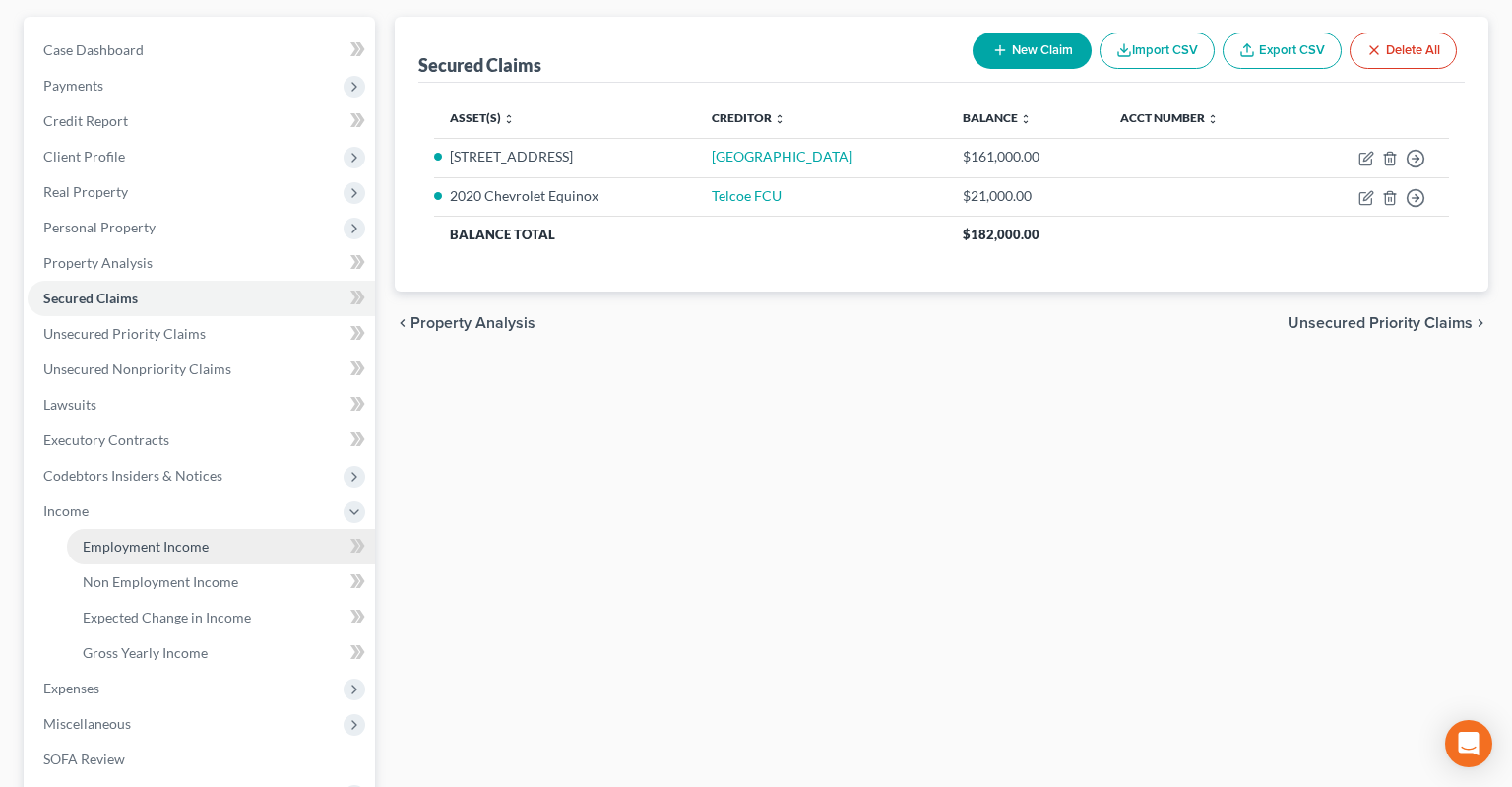 click on "Employment Income" at bounding box center [146, 546] 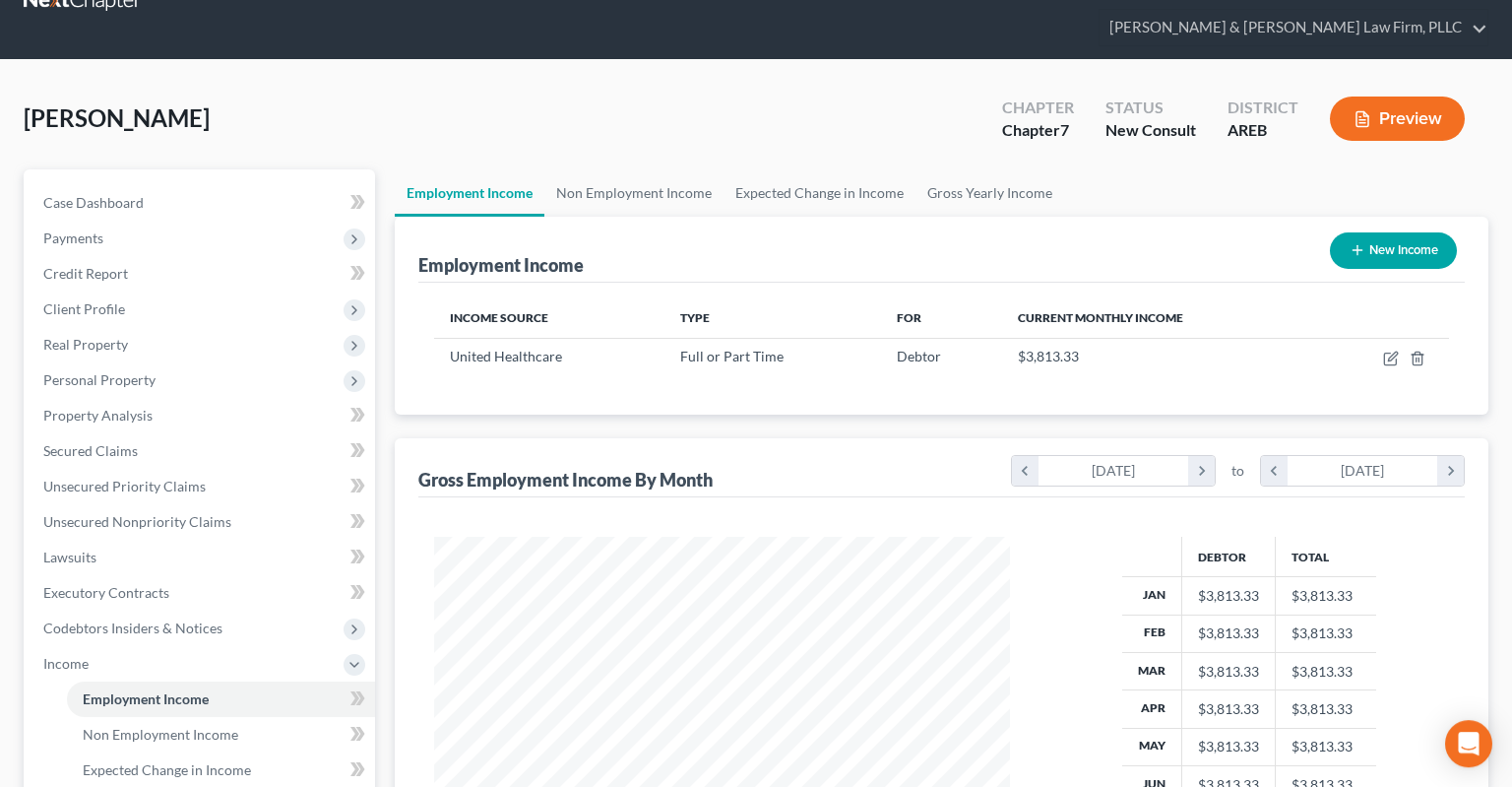 scroll, scrollTop: 0, scrollLeft: 0, axis: both 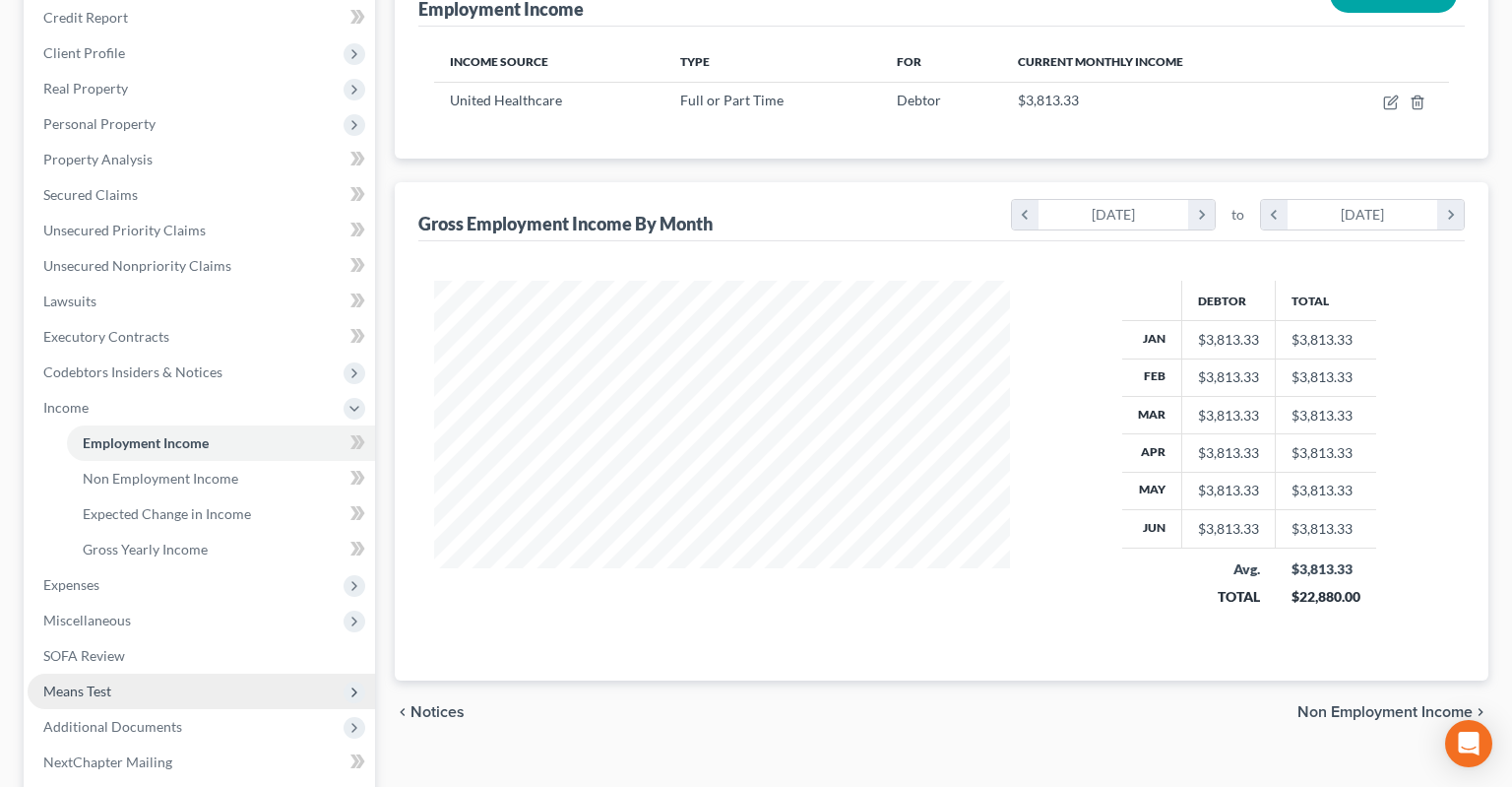 click on "Means Test" at bounding box center (201, 691) 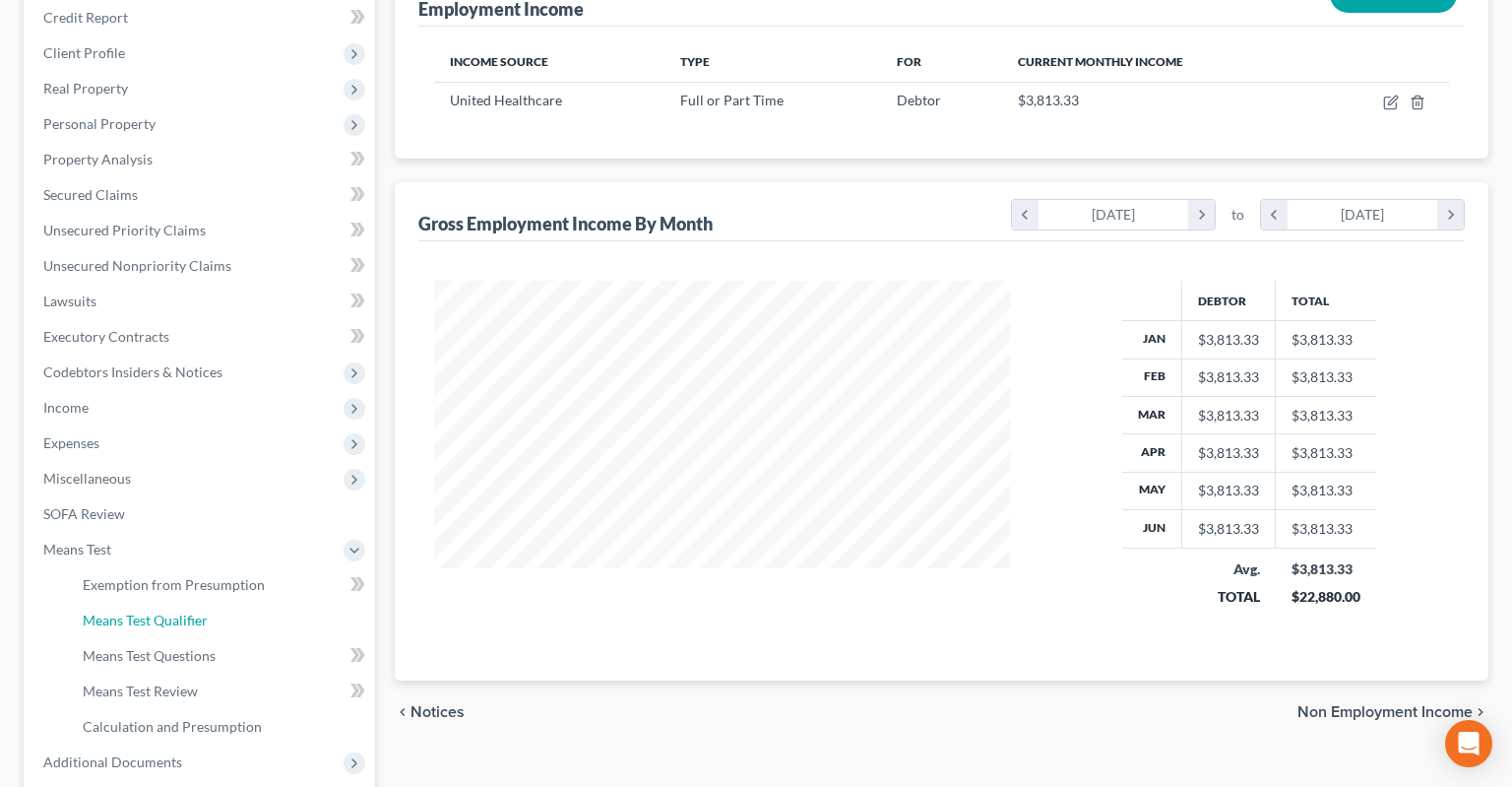 drag, startPoint x: 223, startPoint y: 589, endPoint x: 511, endPoint y: 585, distance: 288.0278 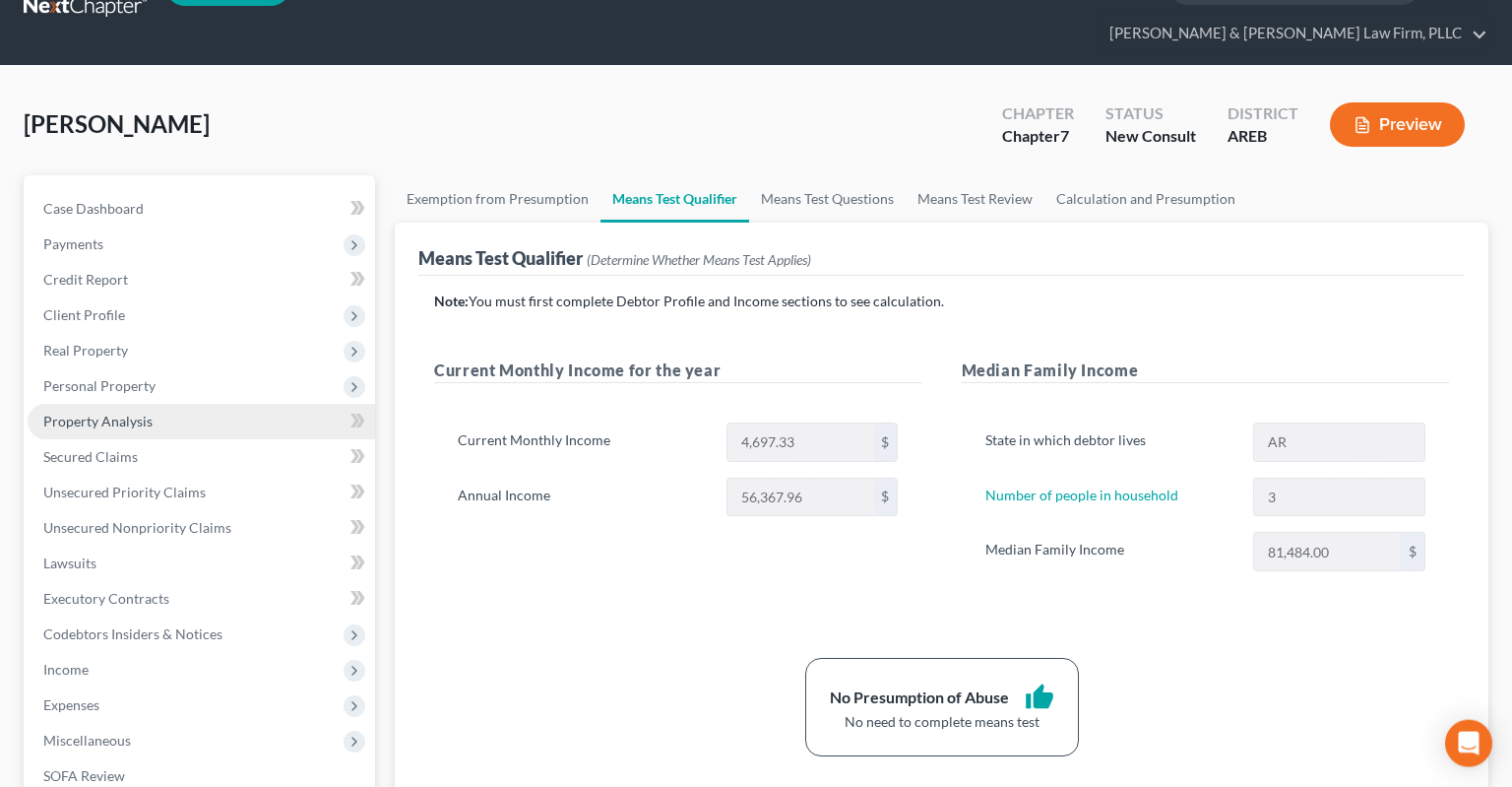 scroll, scrollTop: 0, scrollLeft: 0, axis: both 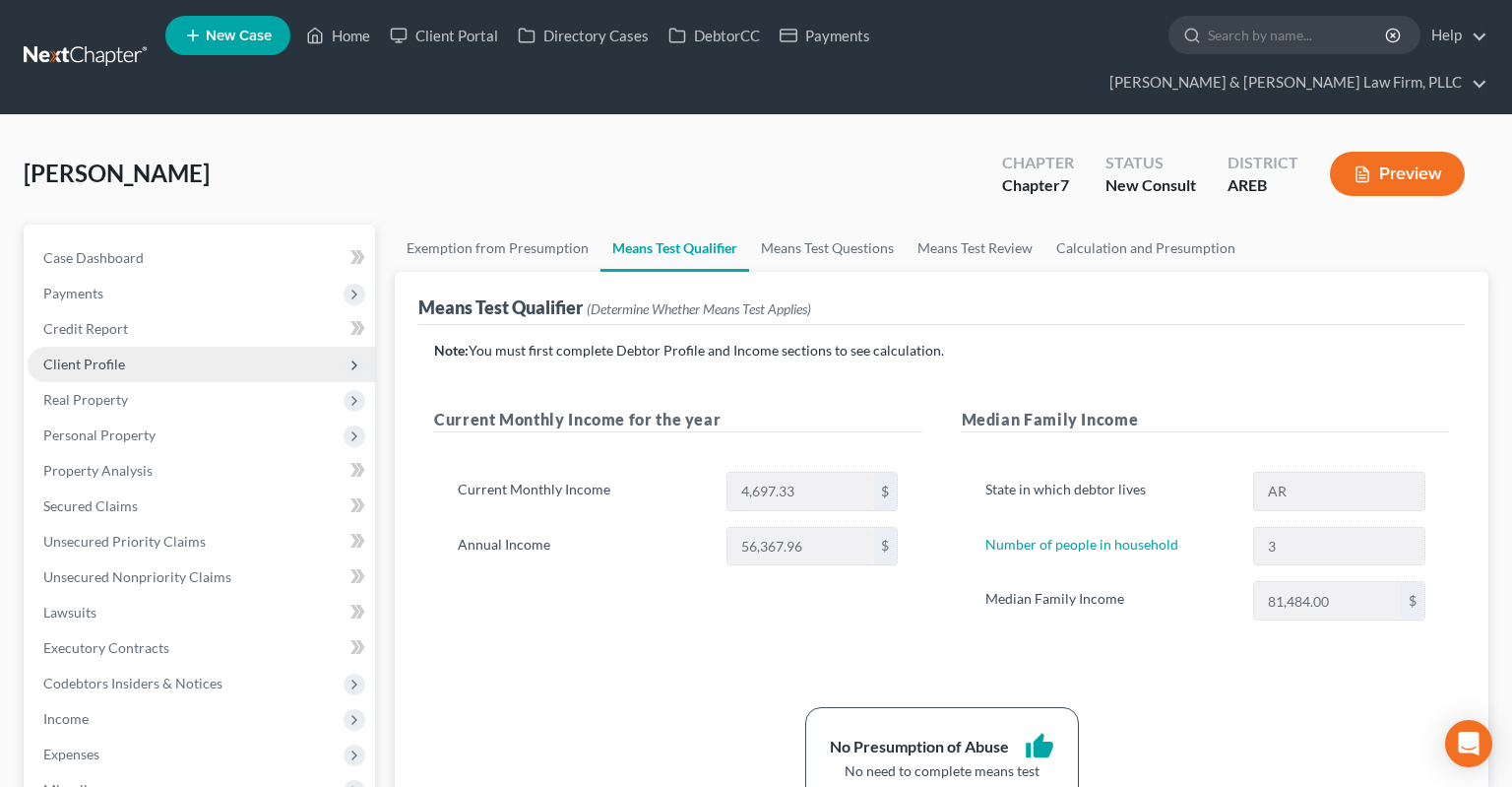 click on "Client Profile" at bounding box center [201, 364] 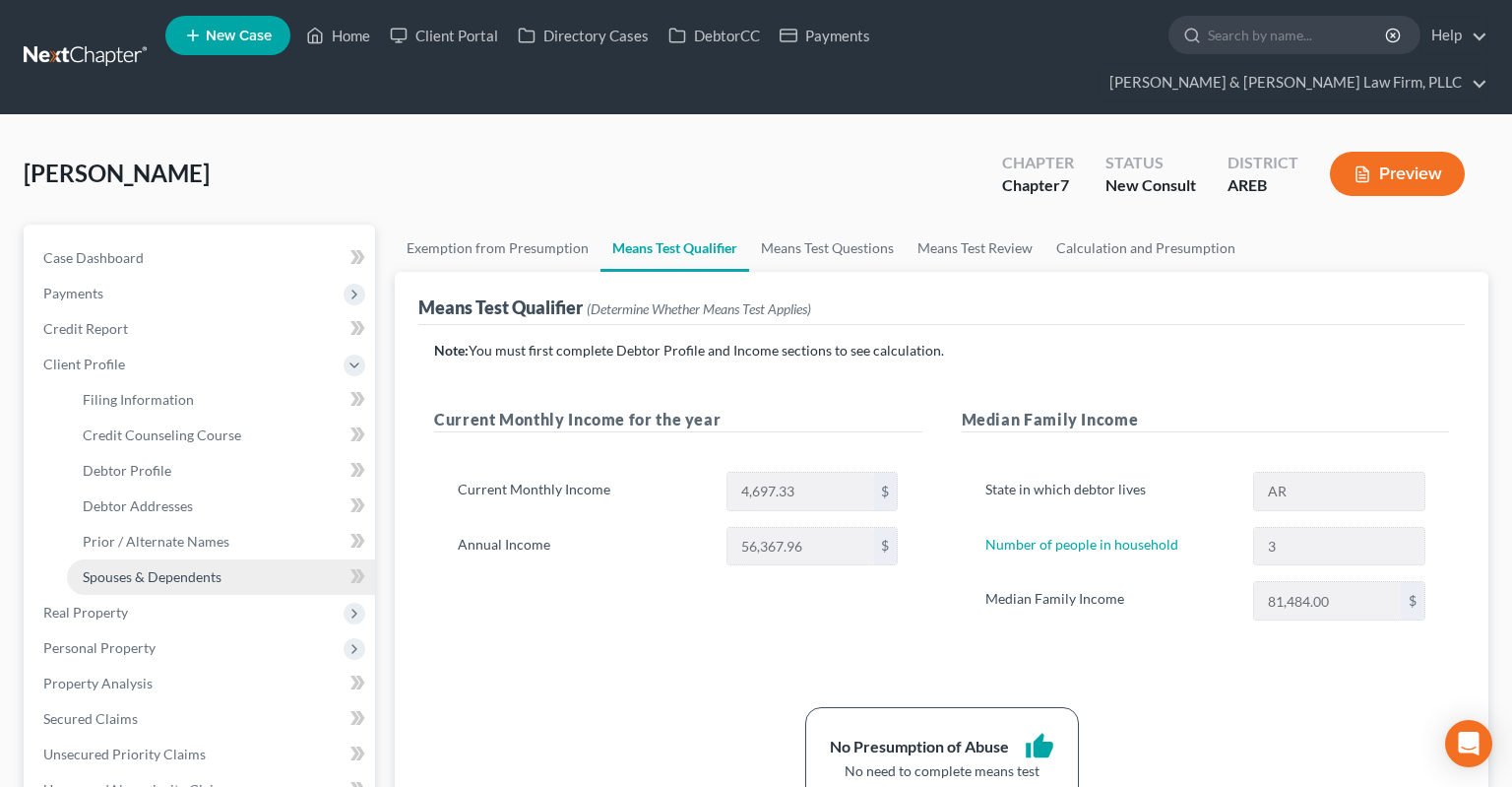 click on "Spouses & Dependents" at bounding box center (220, 577) 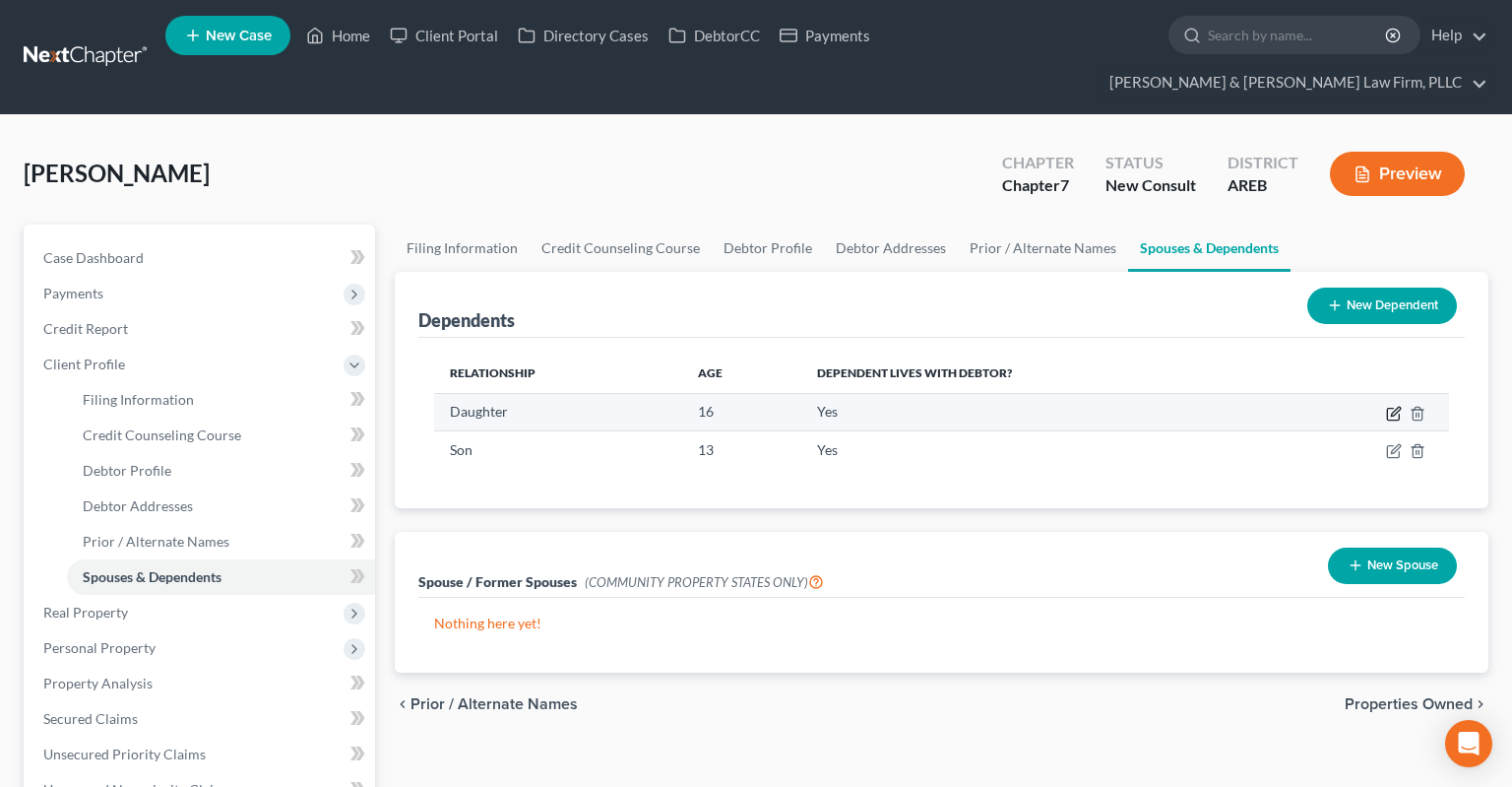 click 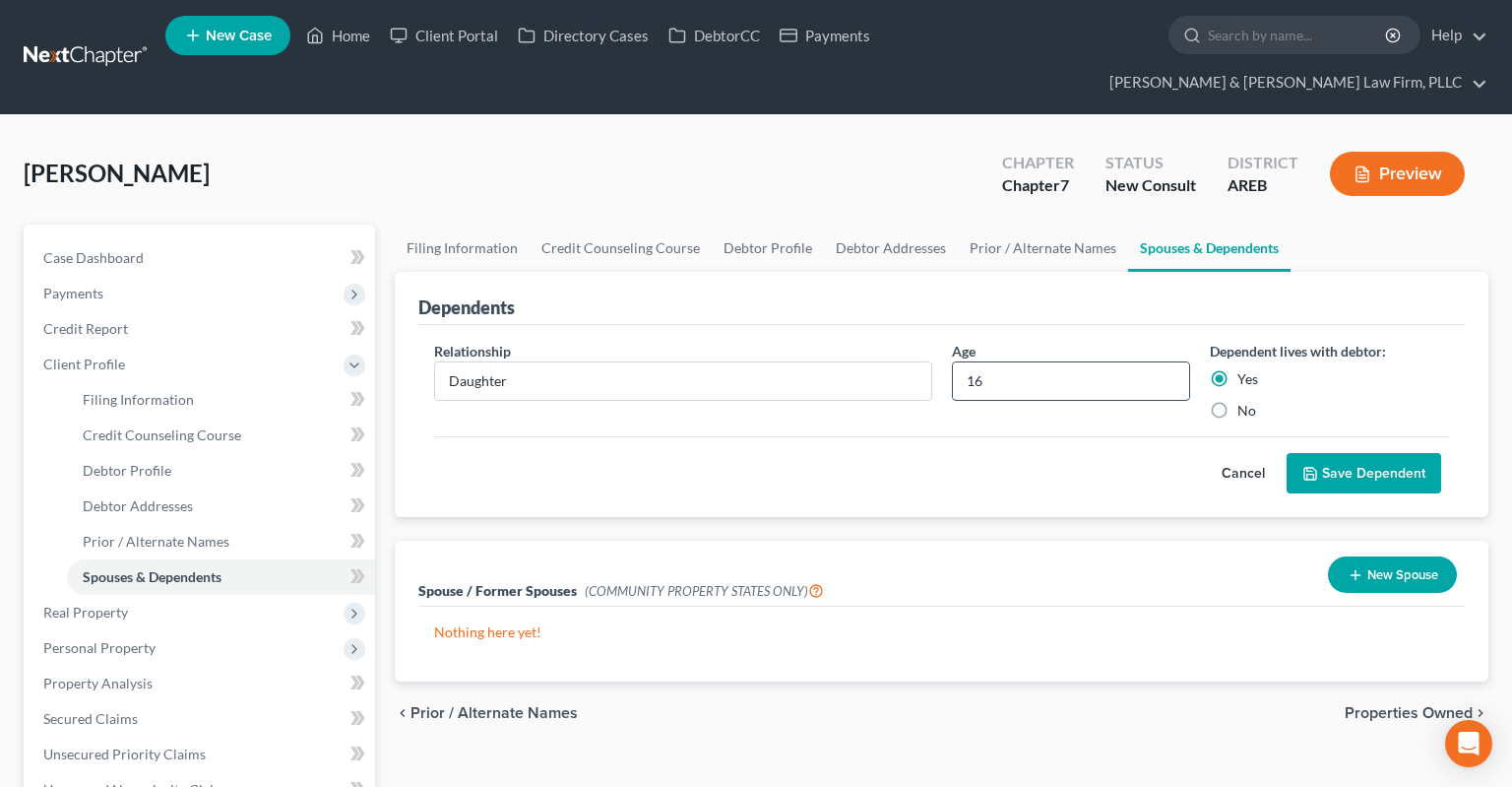 click on "16" at bounding box center [1071, 381] 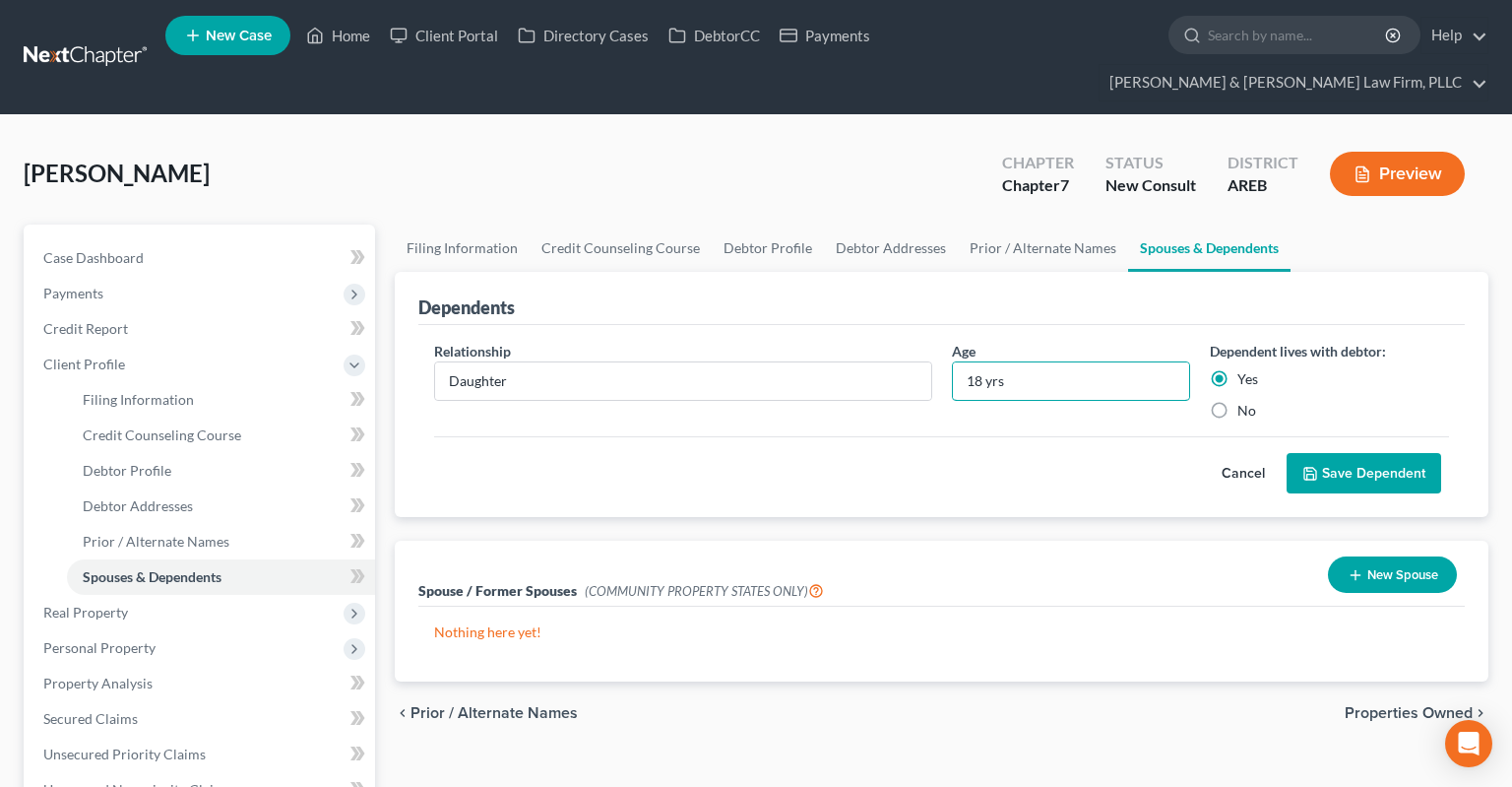 type on "18 yrs" 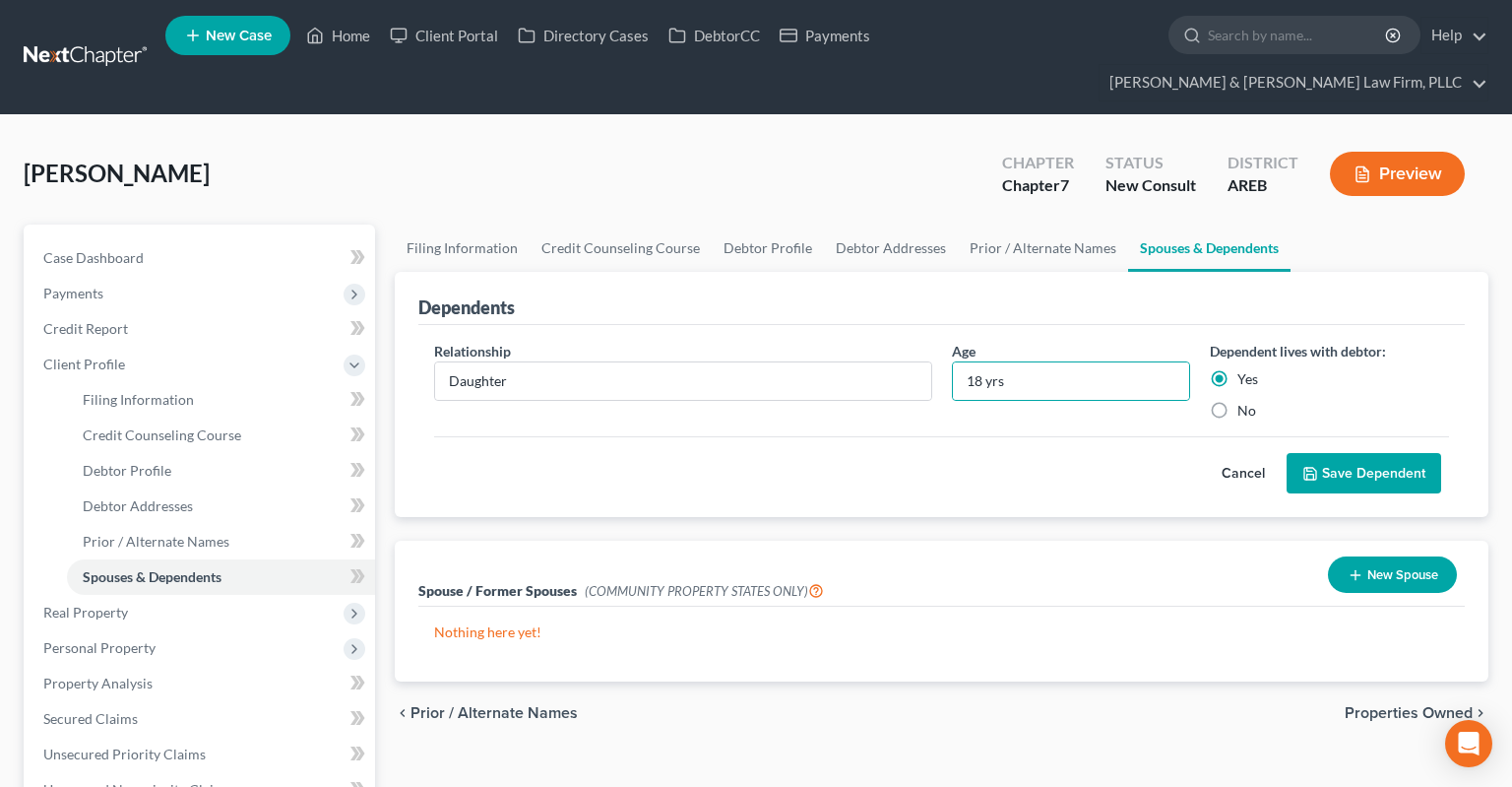 click on "Save Dependent" at bounding box center (1363, 474) 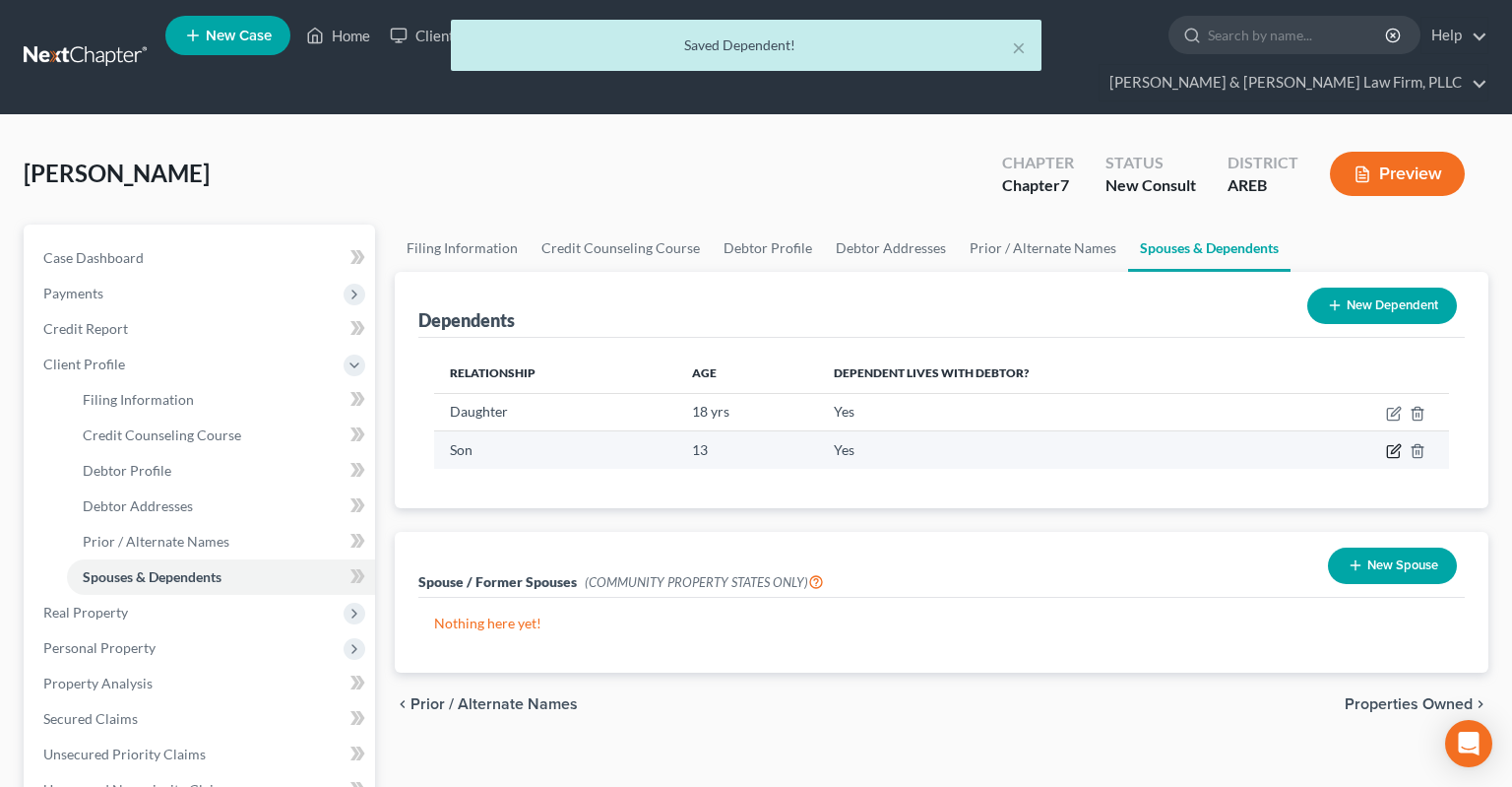 click 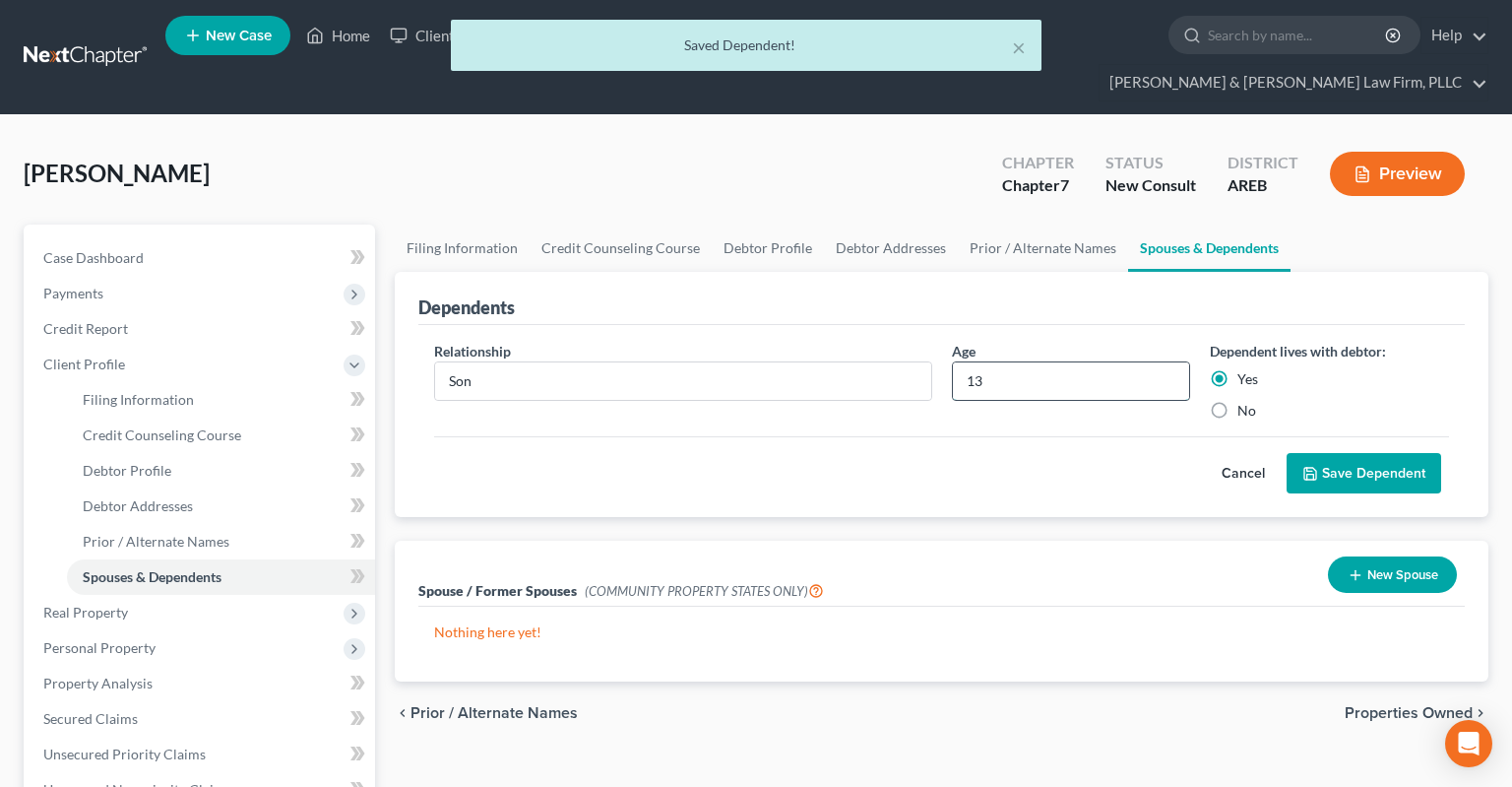 click on "13" at bounding box center [1071, 381] 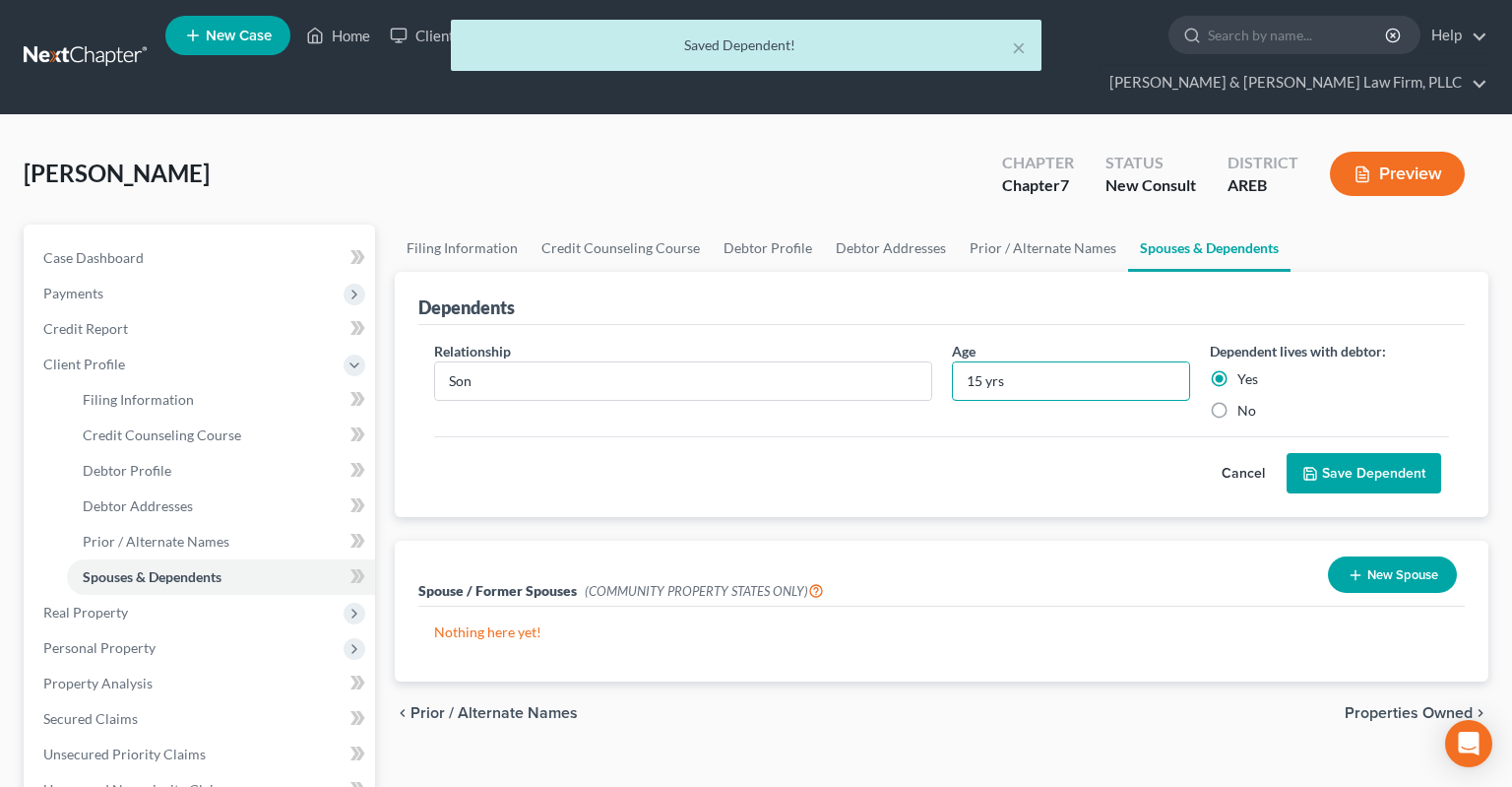 type on "15 yrs" 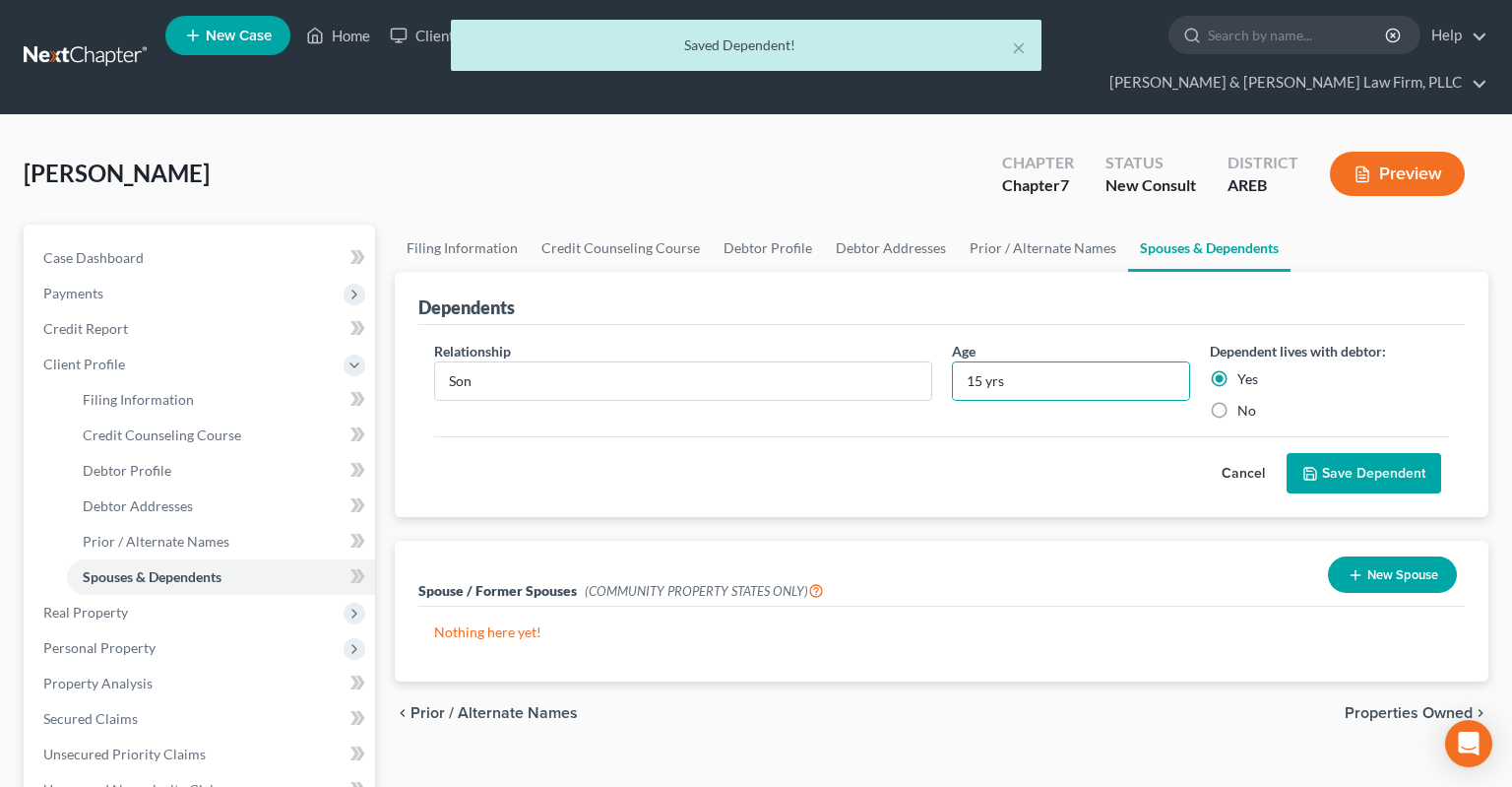 click on "Save Dependent" at bounding box center (1363, 474) 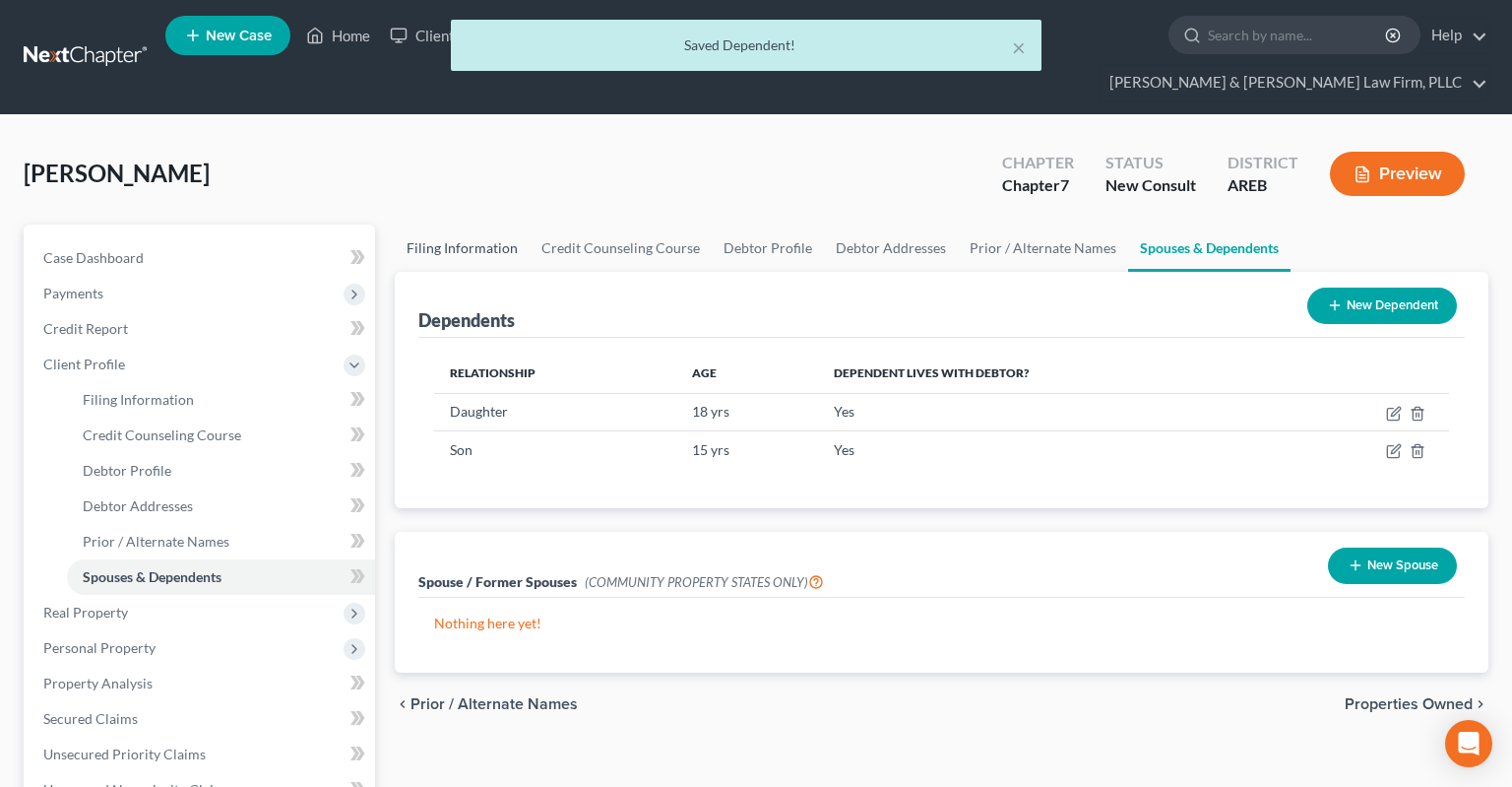 click on "Filing Information" at bounding box center (462, 248) 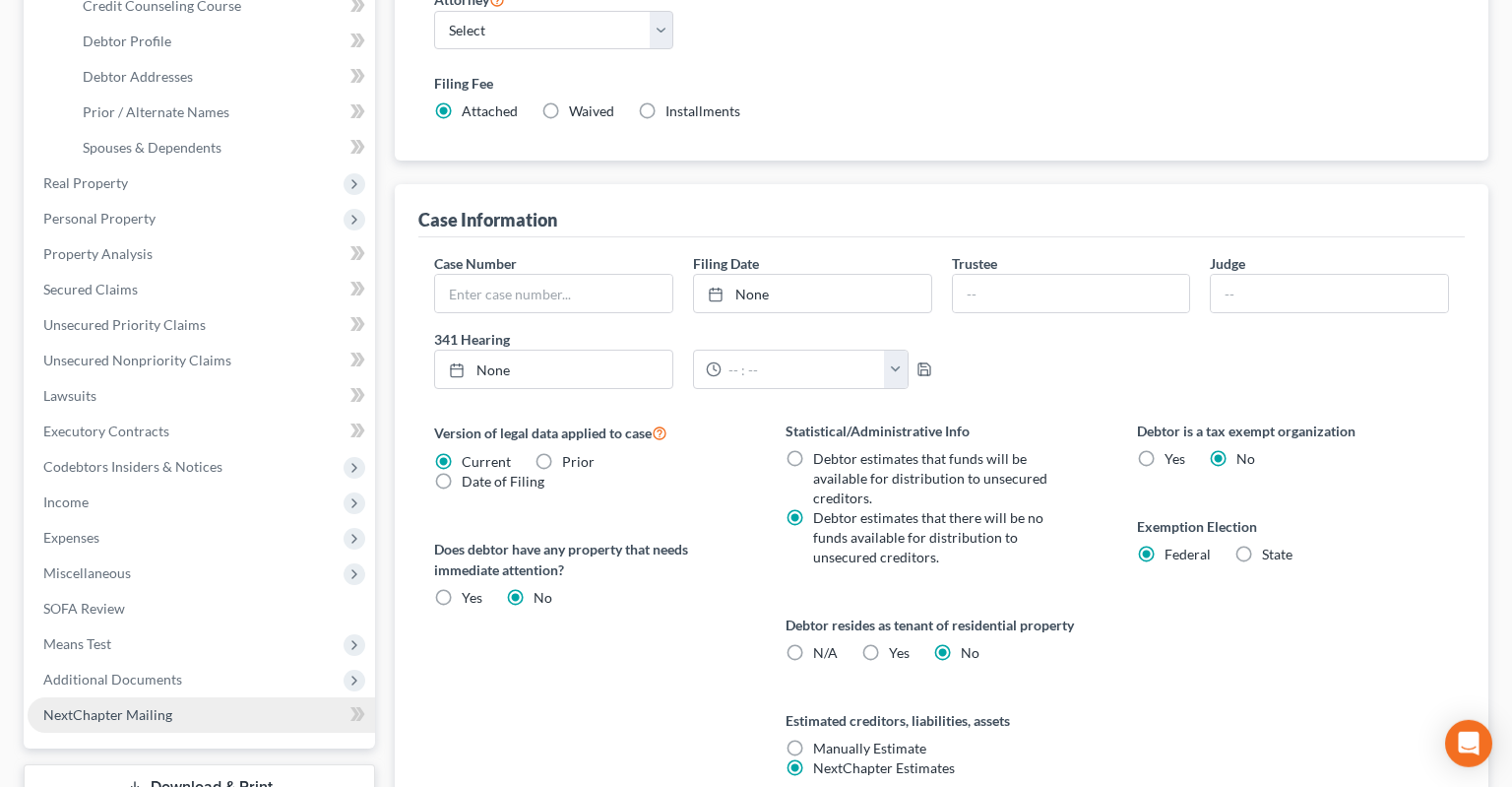 scroll, scrollTop: 520, scrollLeft: 0, axis: vertical 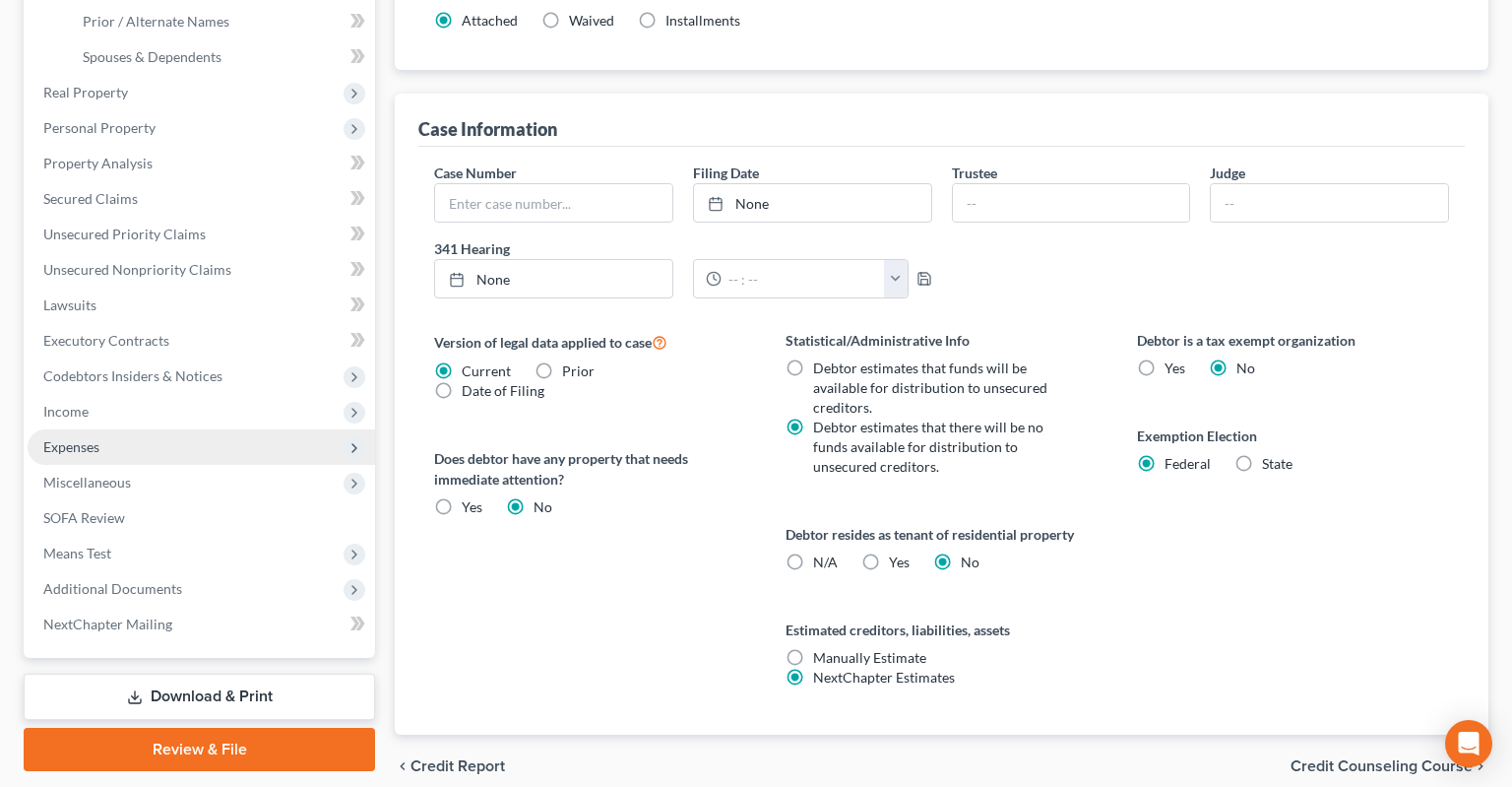 click on "Expenses" at bounding box center (201, 447) 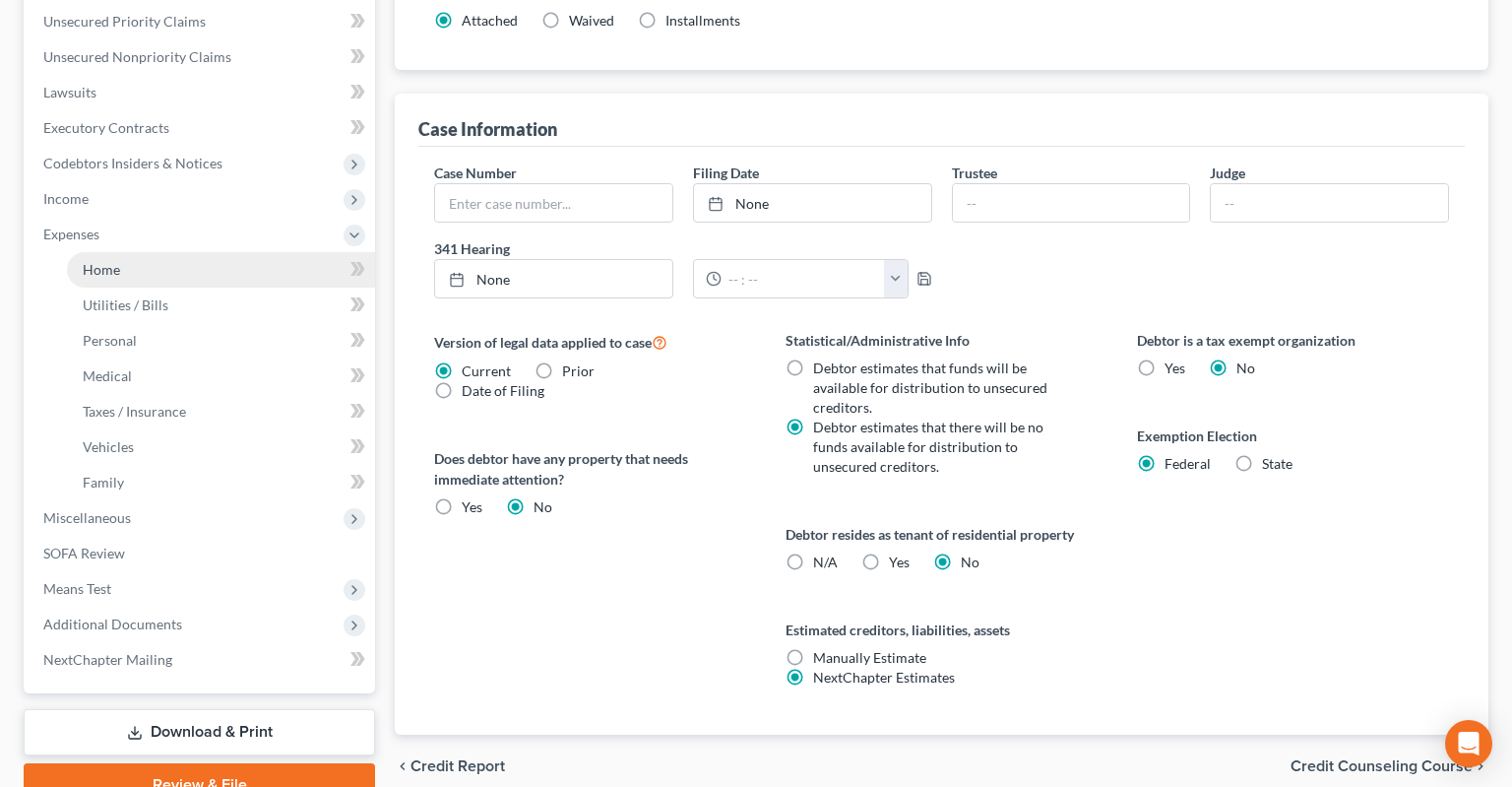 click on "Home" at bounding box center (220, 270) 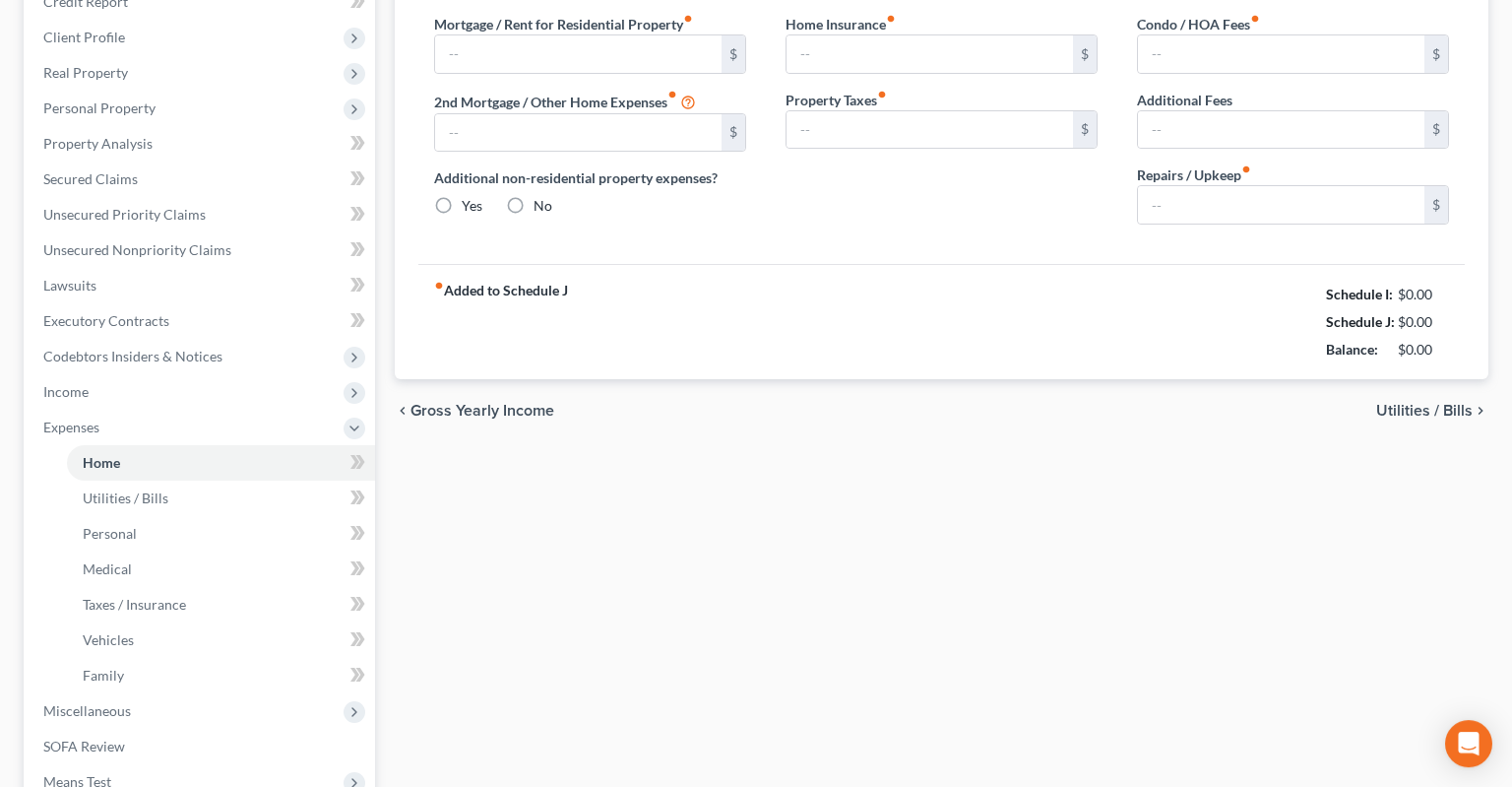 type on "1,335.00" 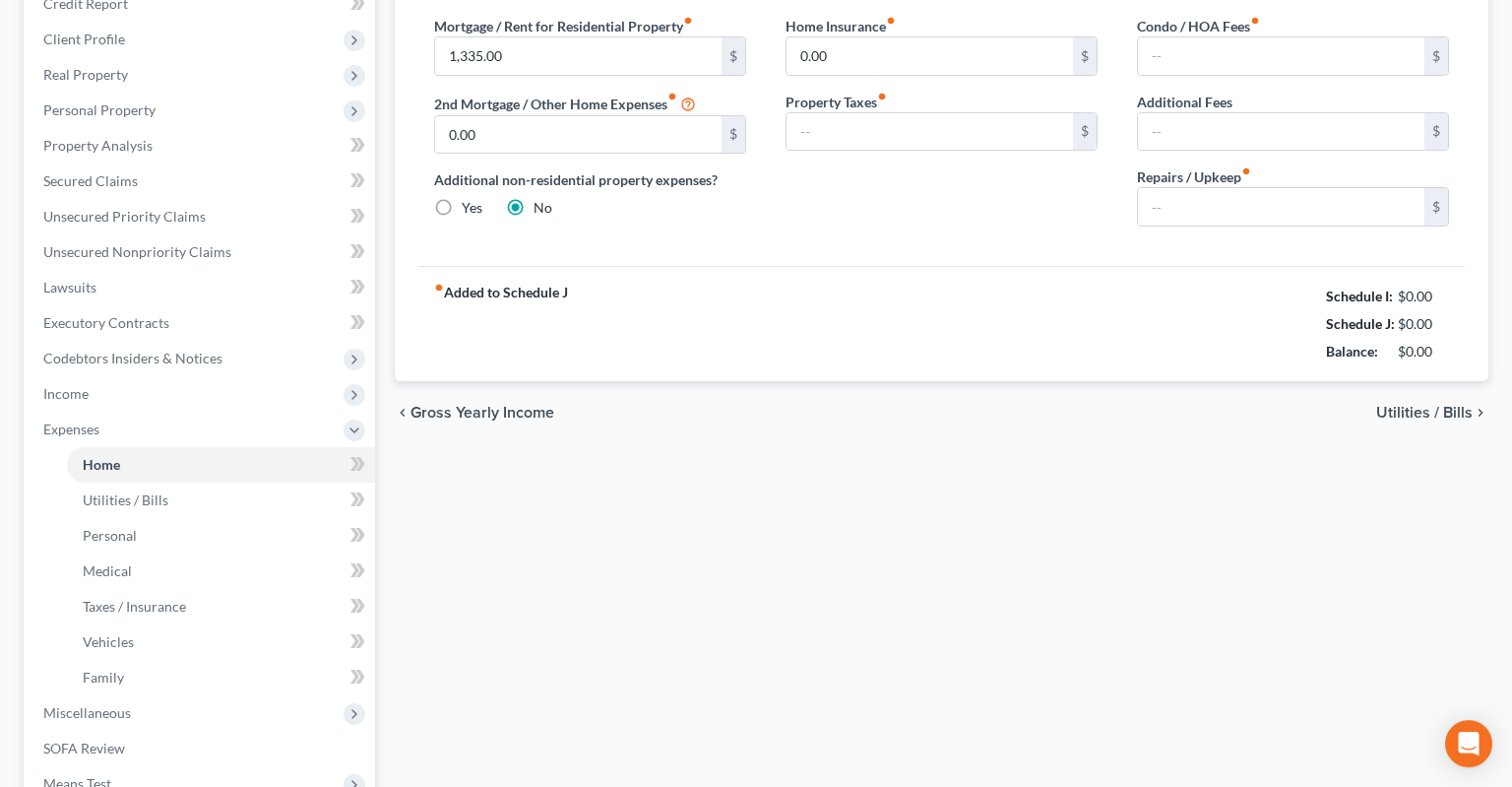 type on "0.00" 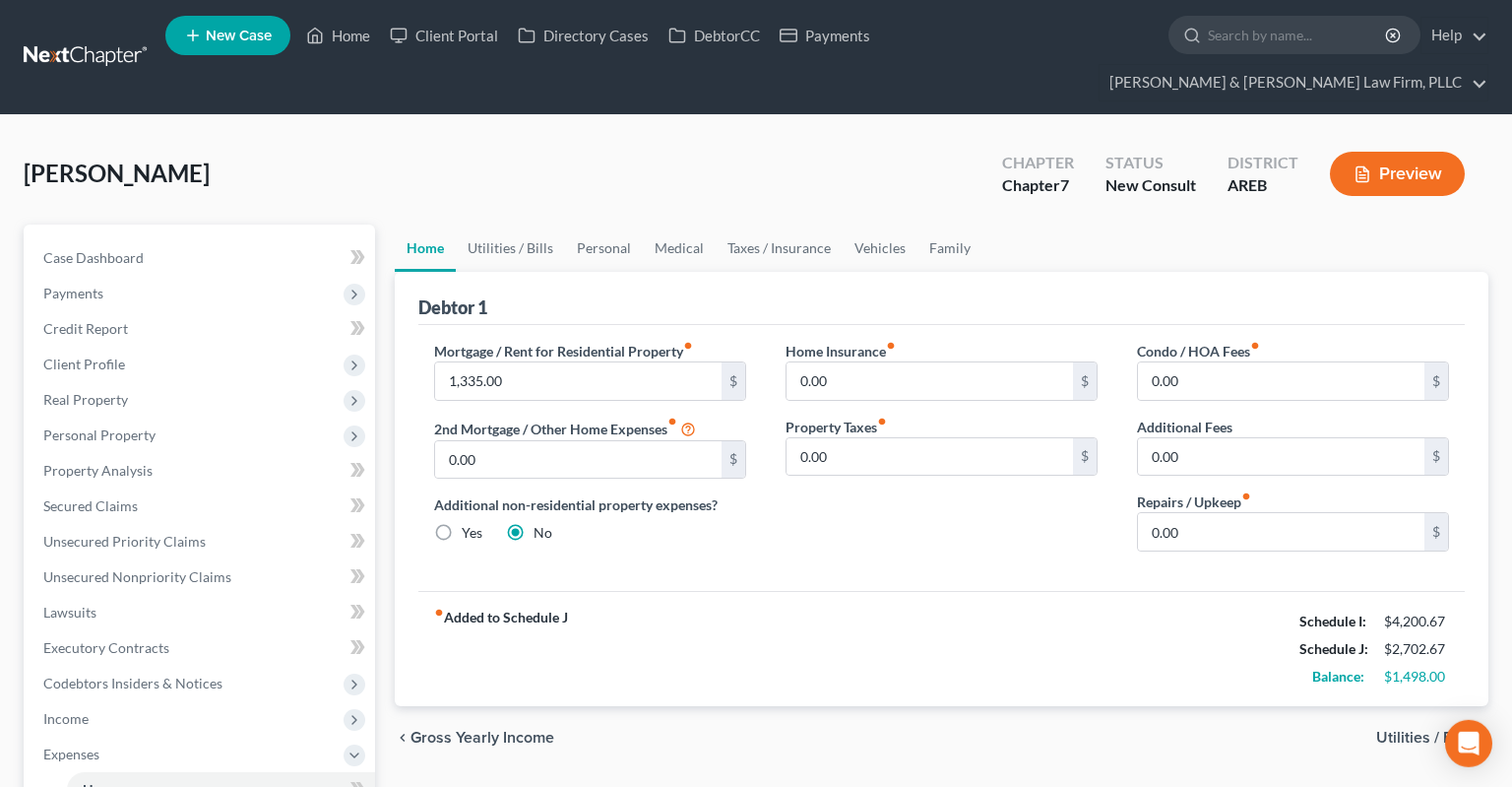 scroll, scrollTop: 0, scrollLeft: 0, axis: both 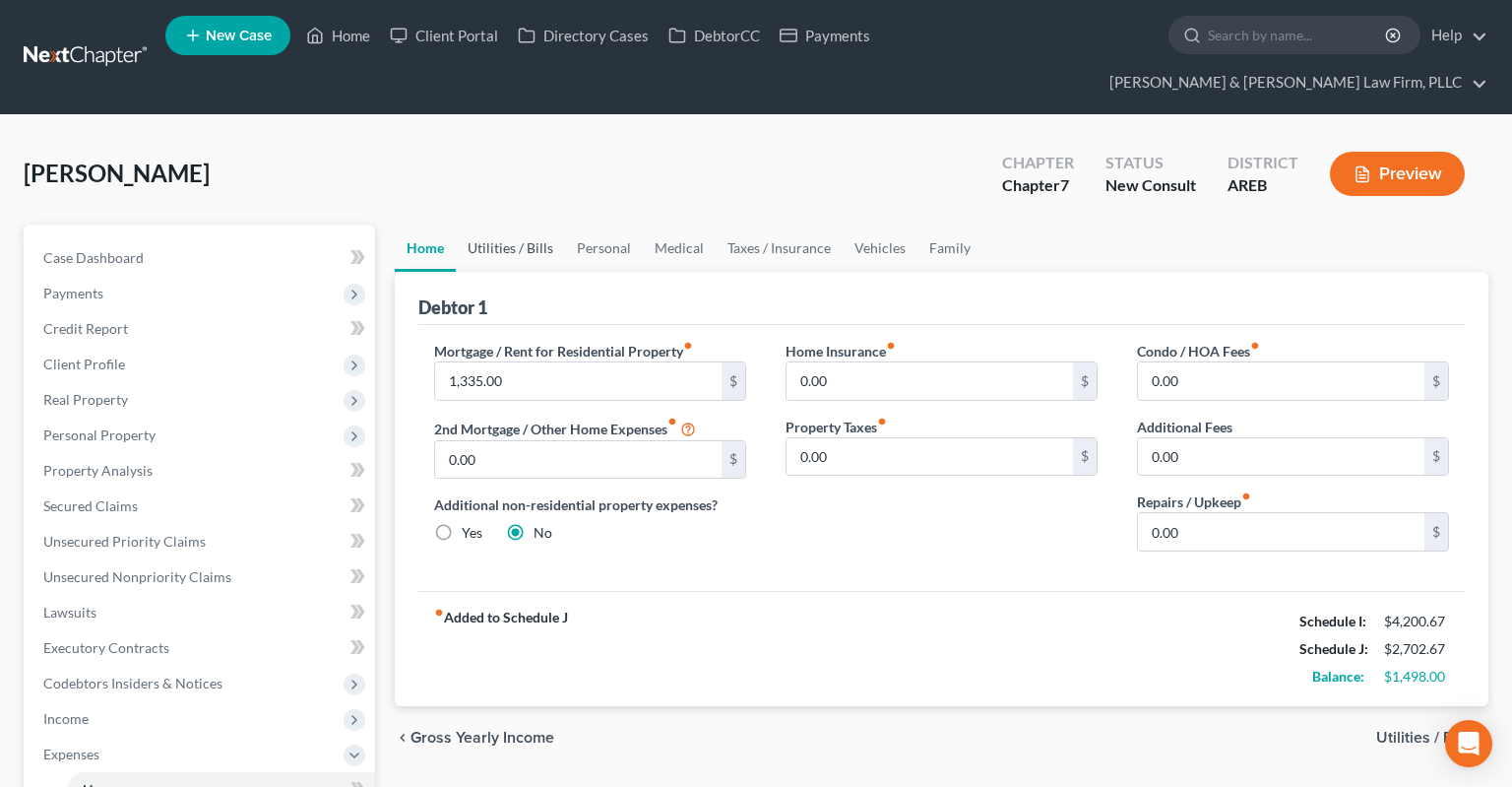 click on "Utilities / Bills" at bounding box center (510, 248) 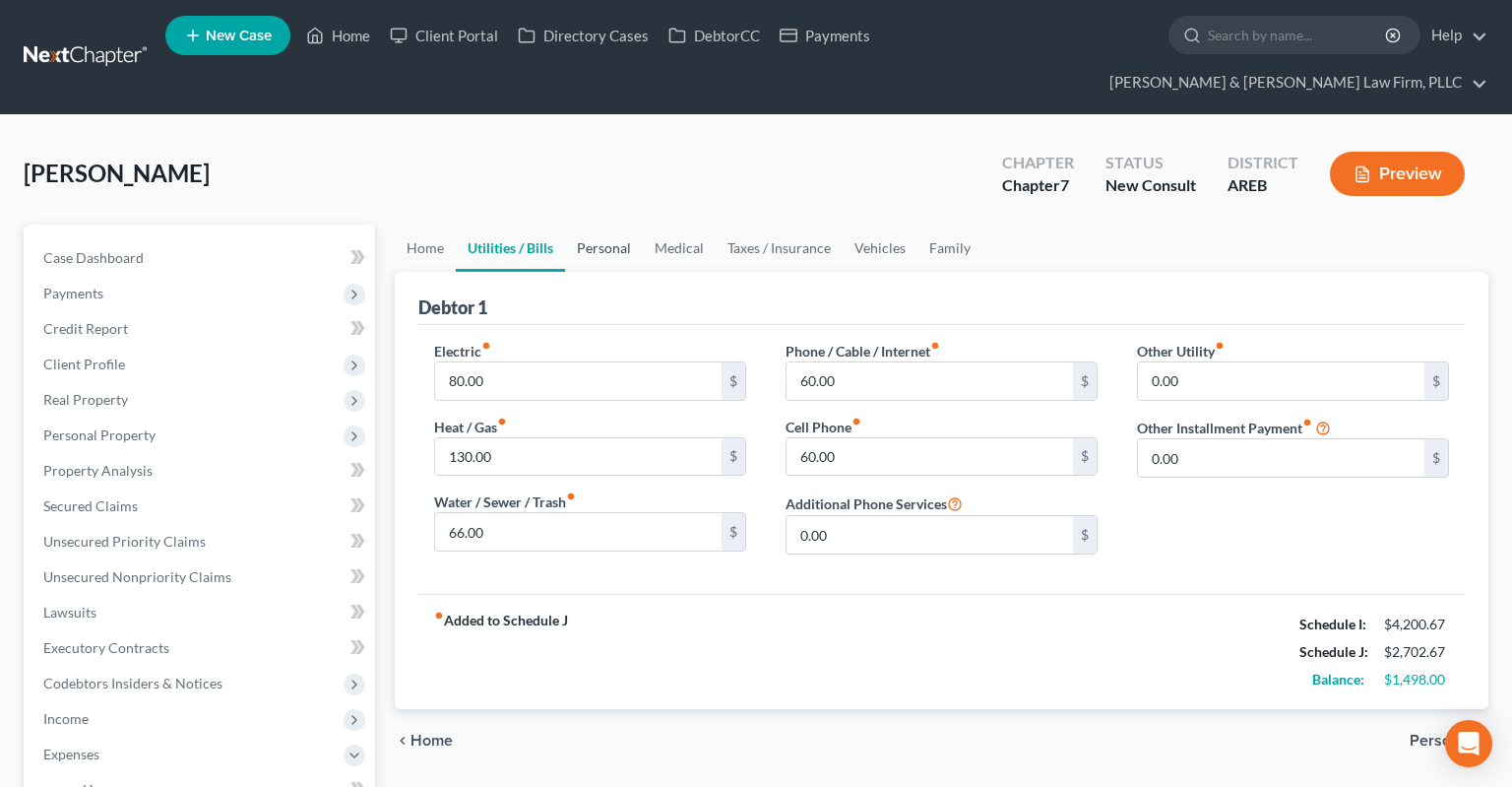 click on "Personal" at bounding box center (603, 248) 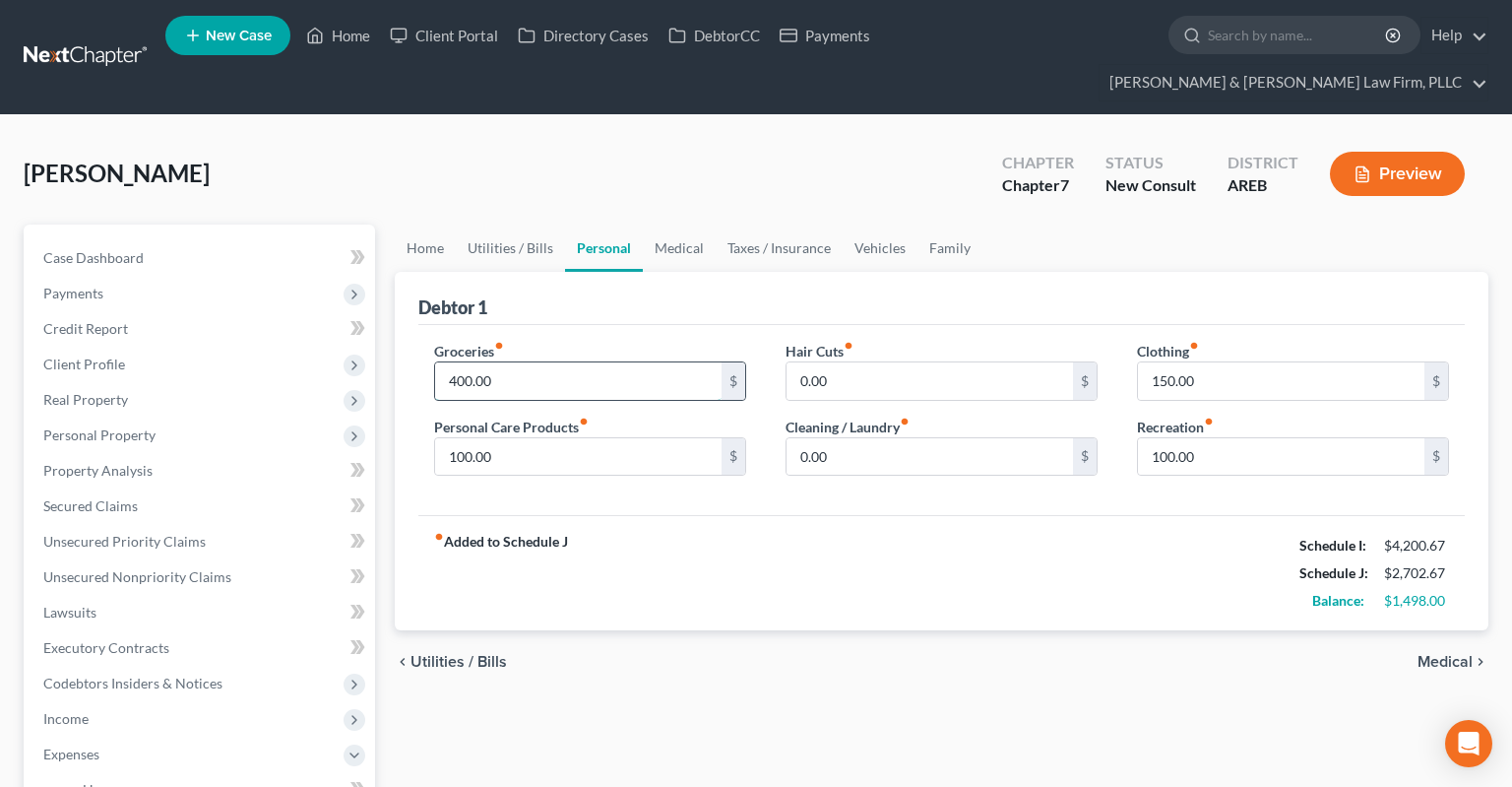 click on "400.00" at bounding box center (578, 381) 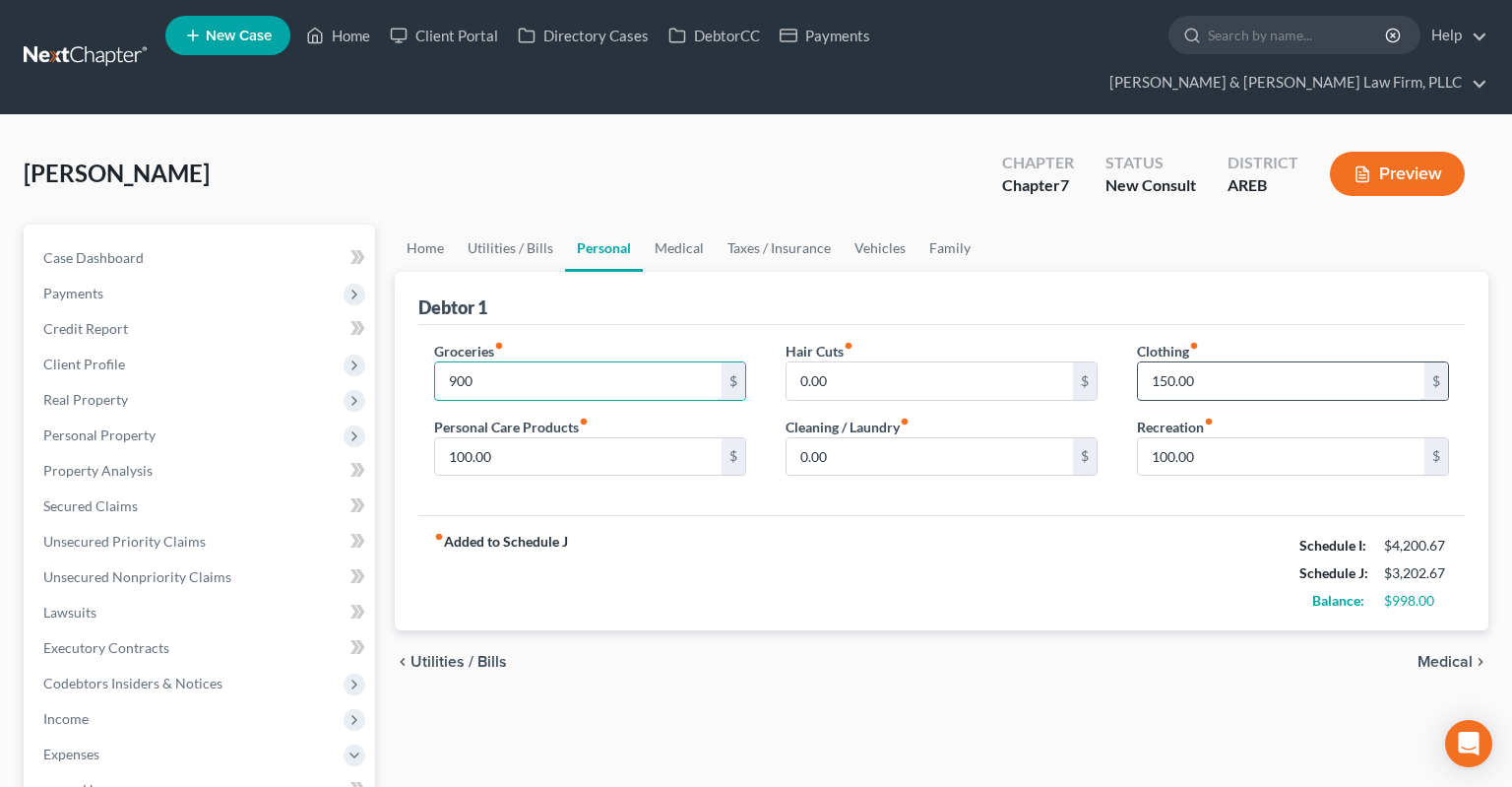 type on "900" 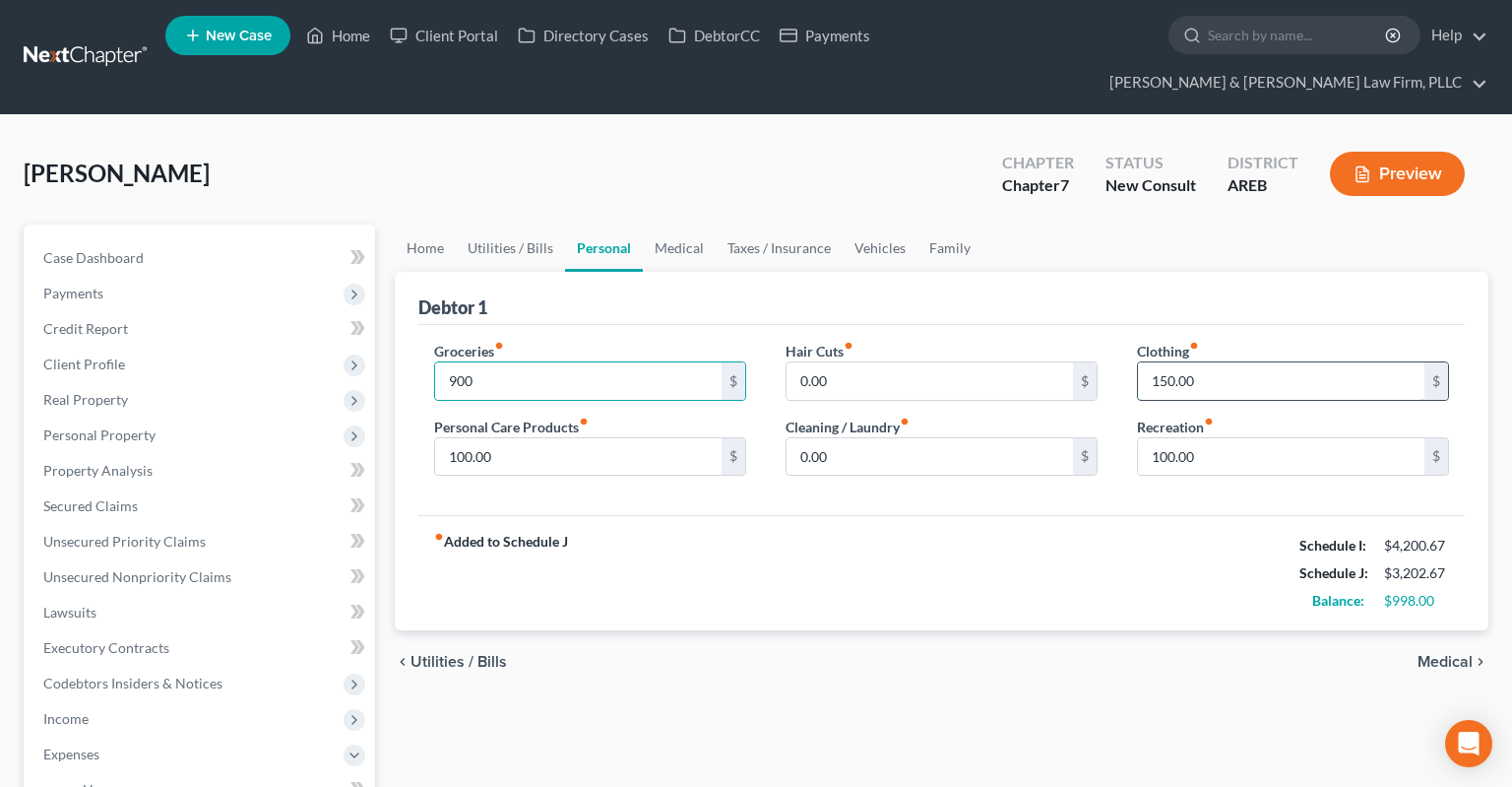 click on "150.00" at bounding box center [1281, 381] 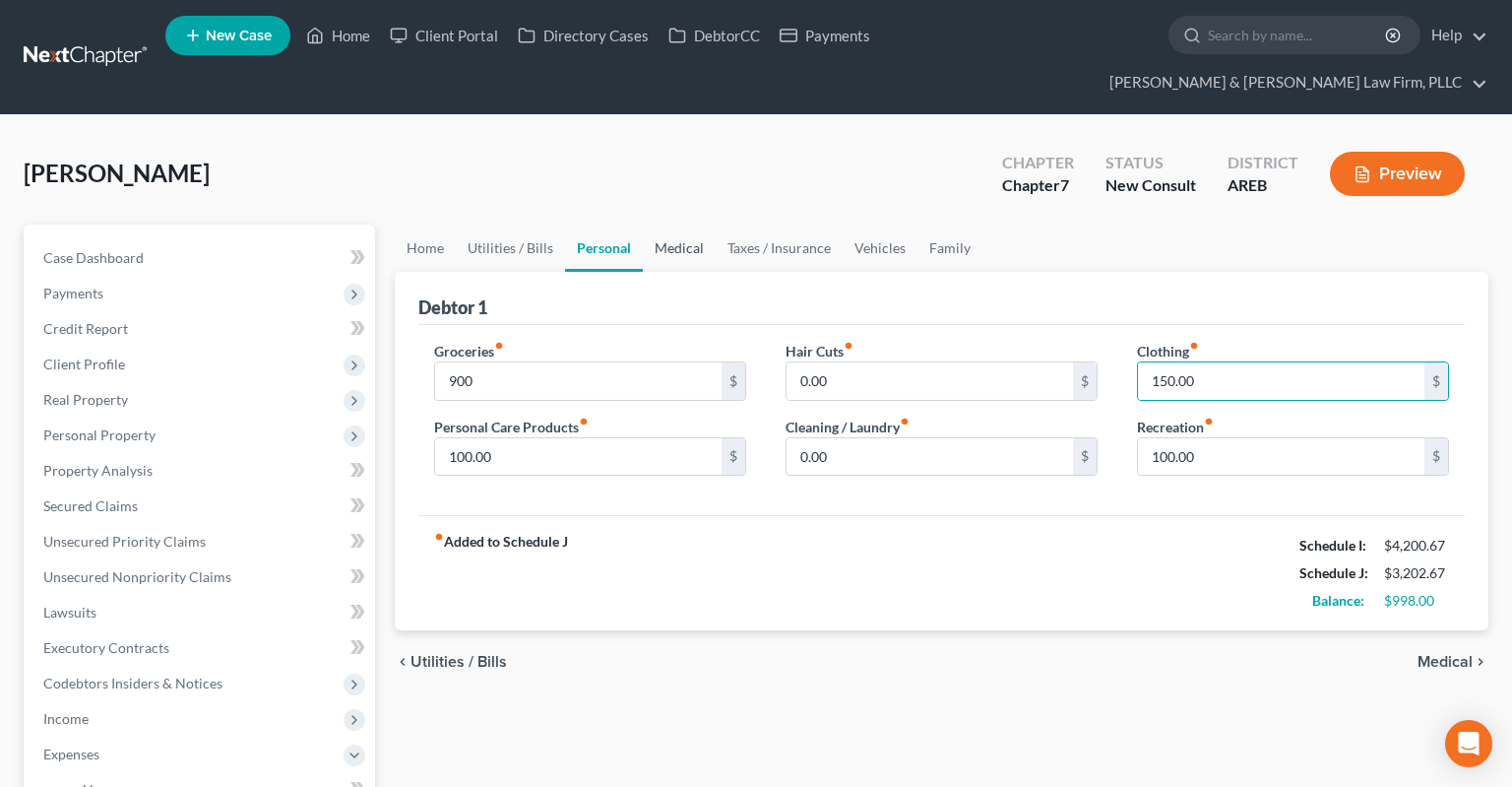 click on "Medical" at bounding box center (679, 248) 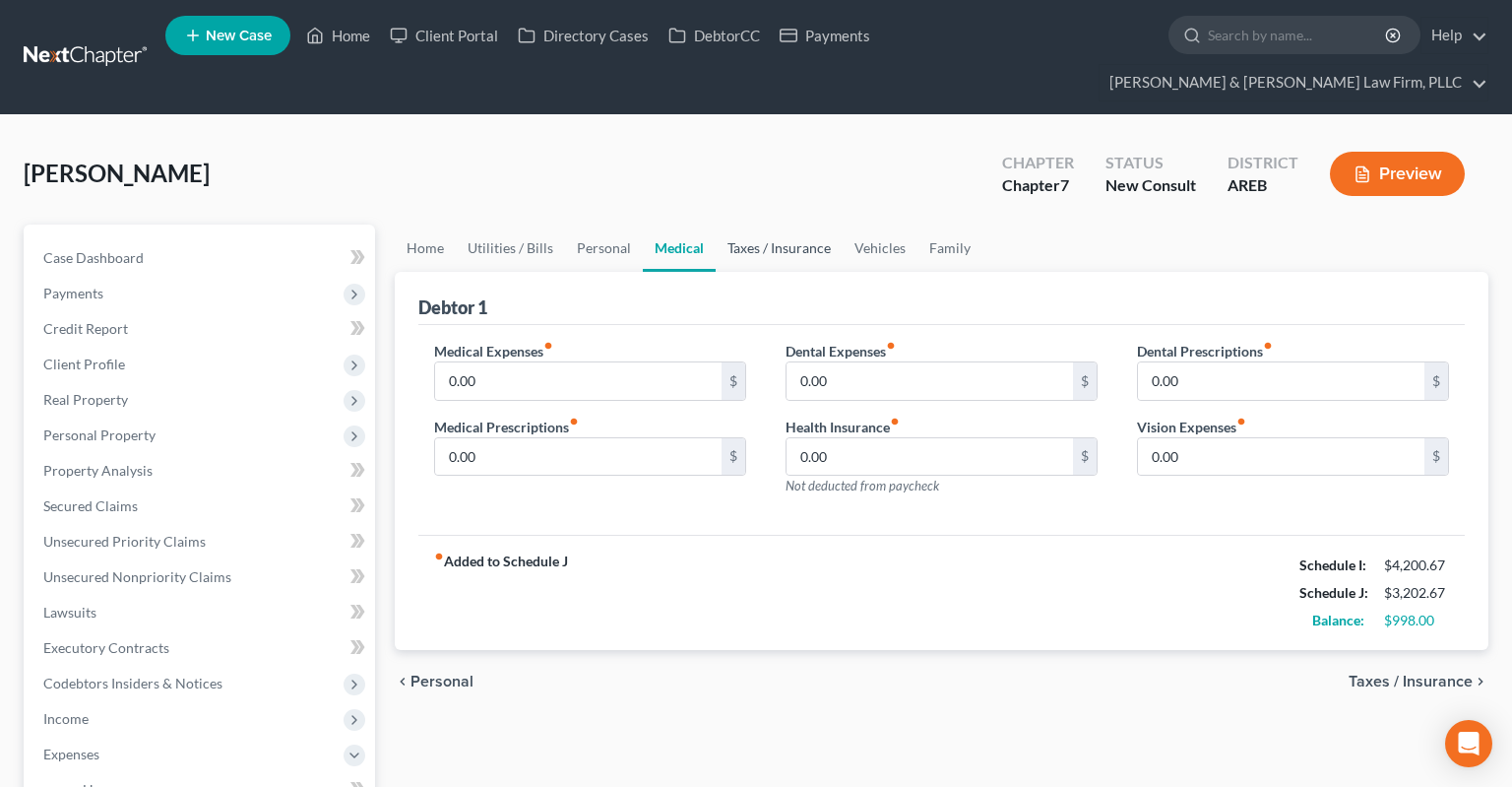 click on "Taxes / Insurance" at bounding box center [779, 248] 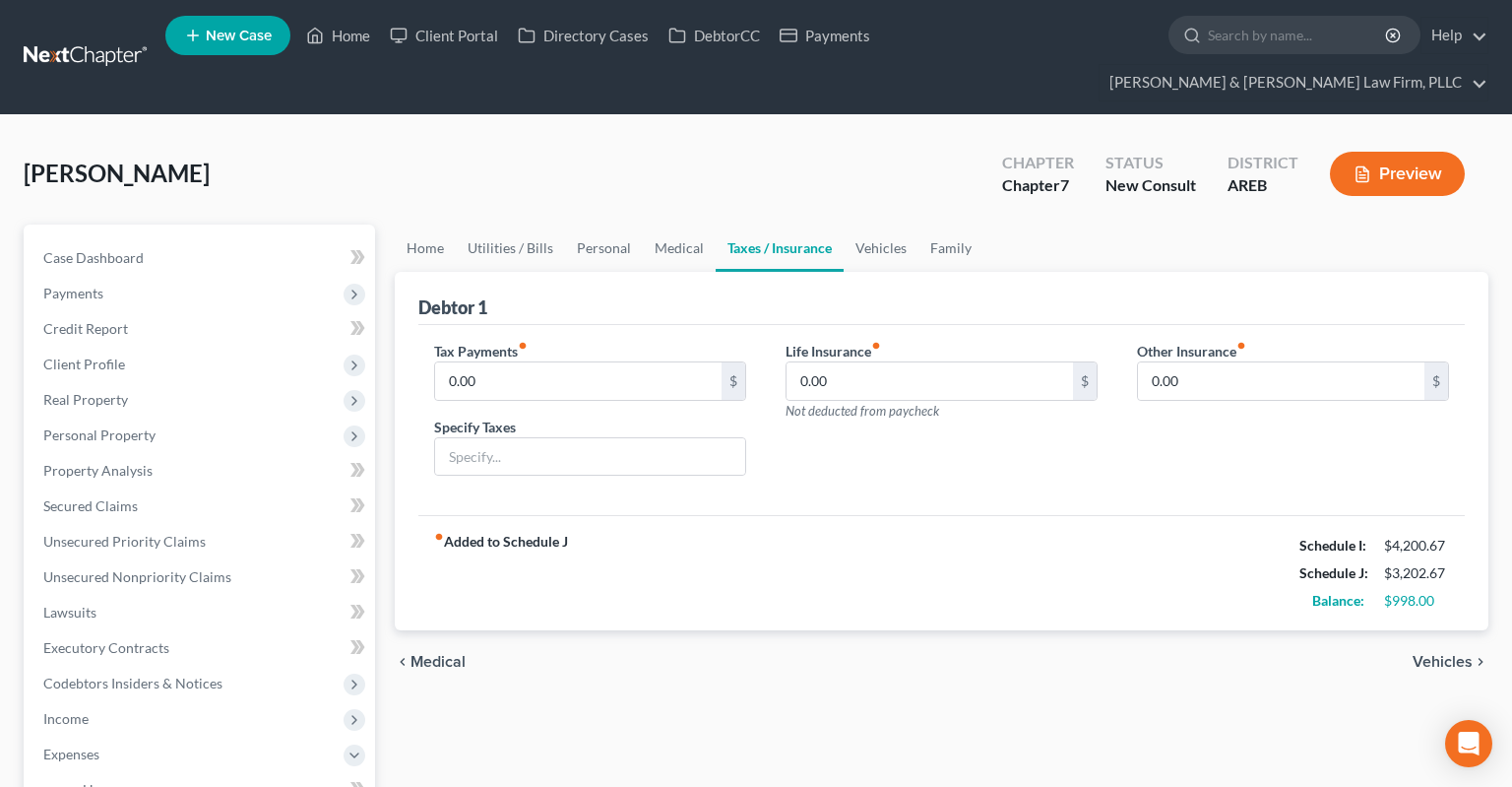 click on "Taxes / Insurance" at bounding box center [780, 248] 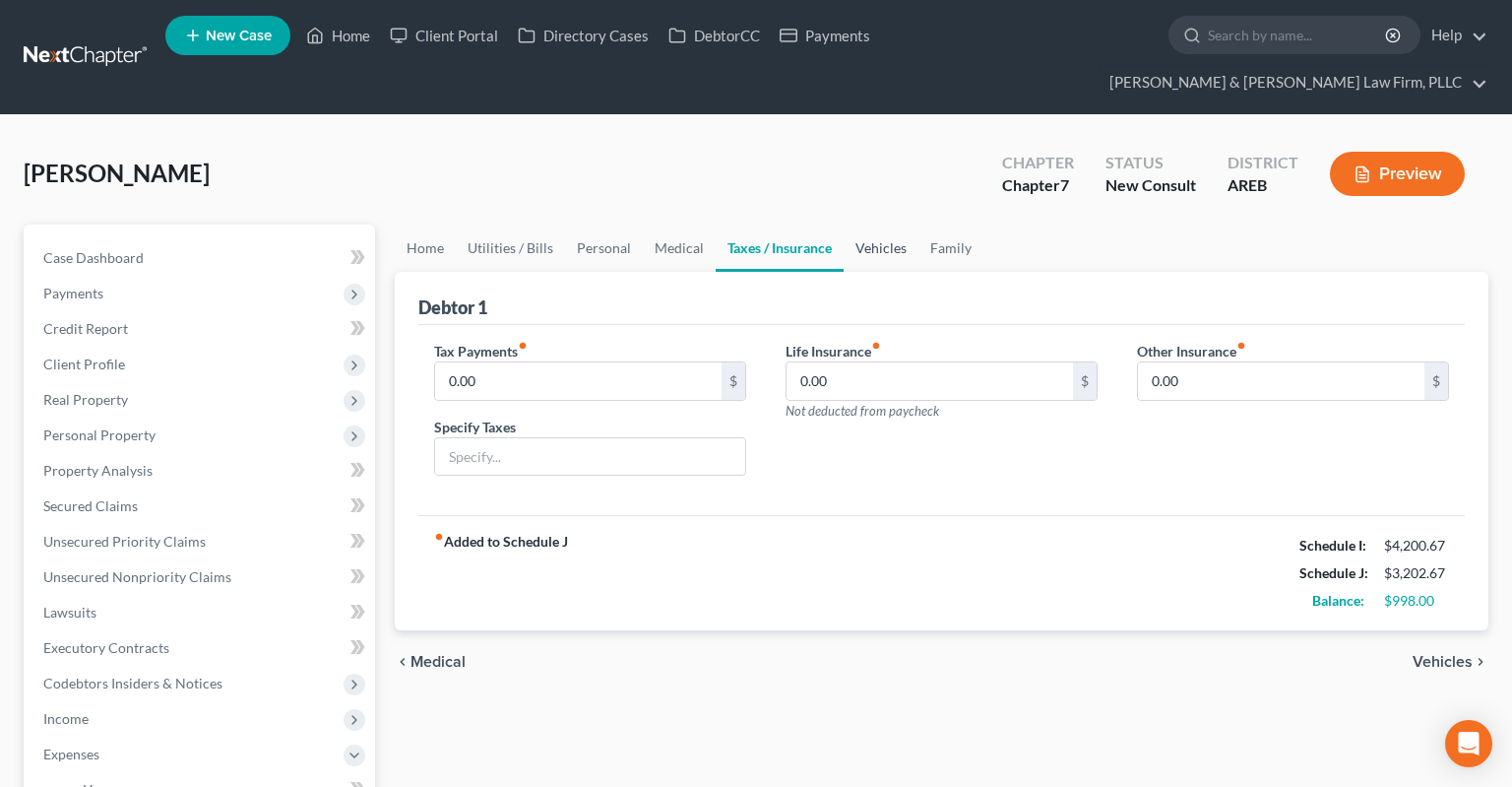 click on "Vehicles" at bounding box center [881, 248] 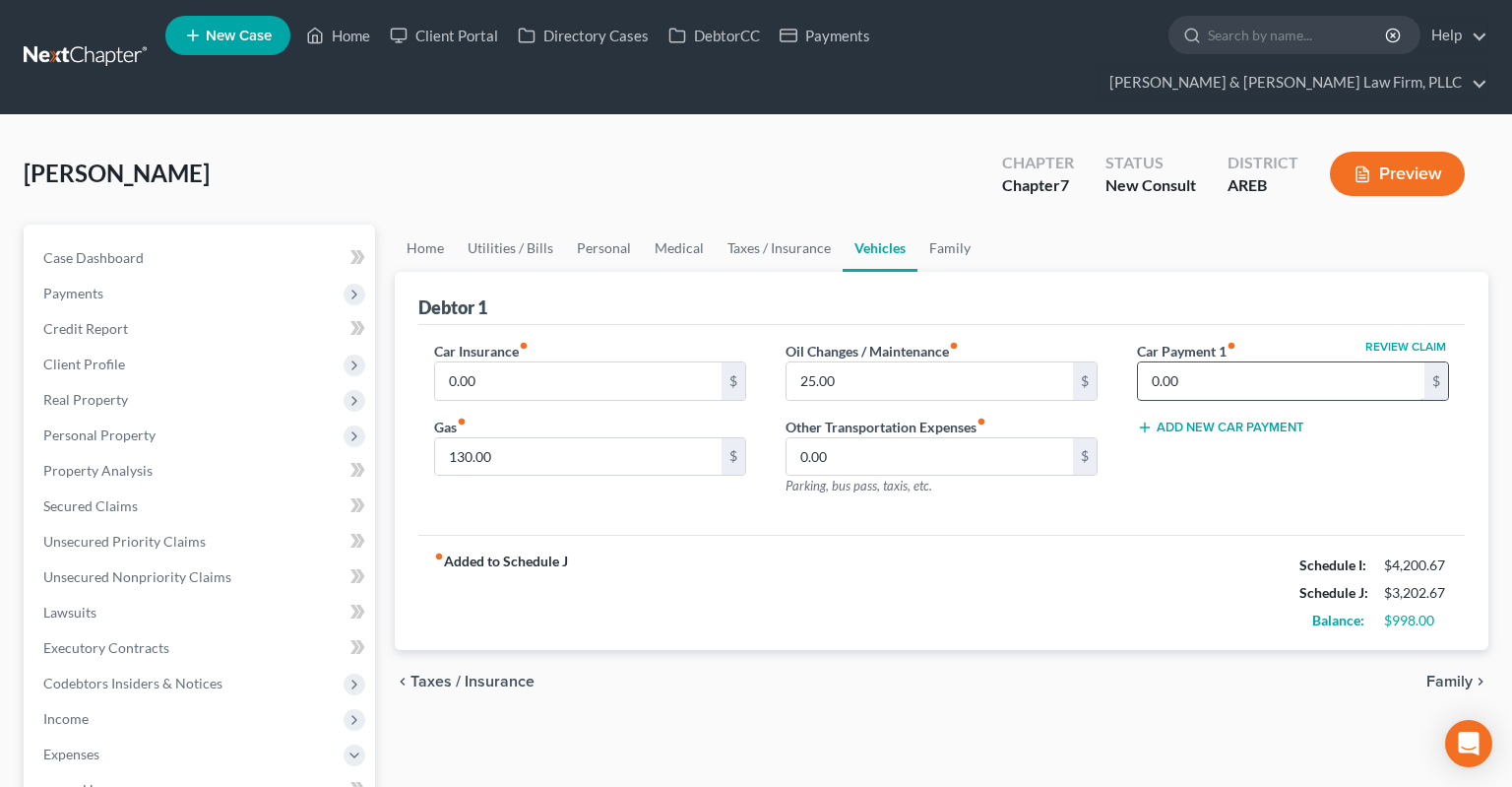 click on "0.00" at bounding box center [1281, 381] 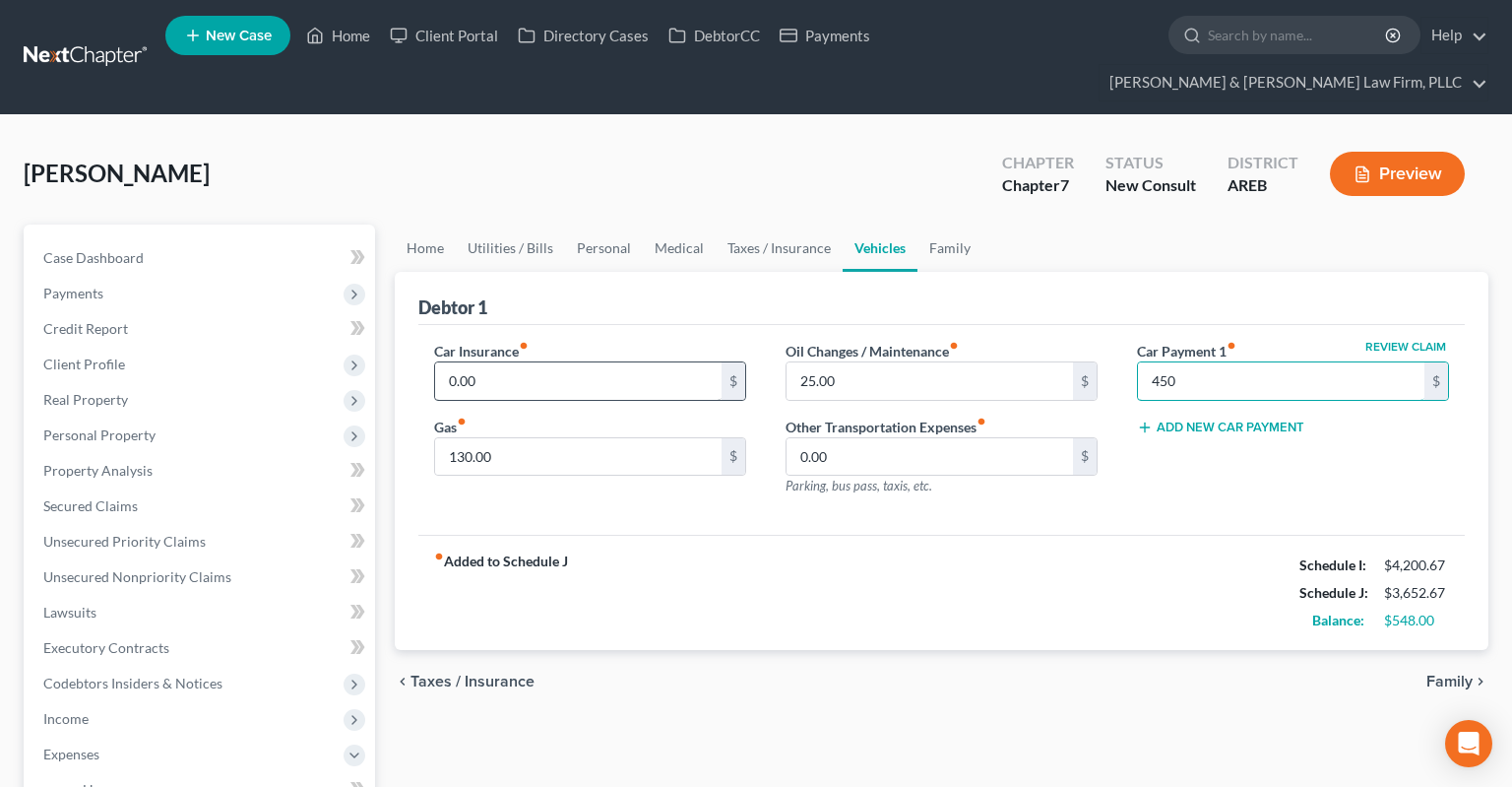 type on "450" 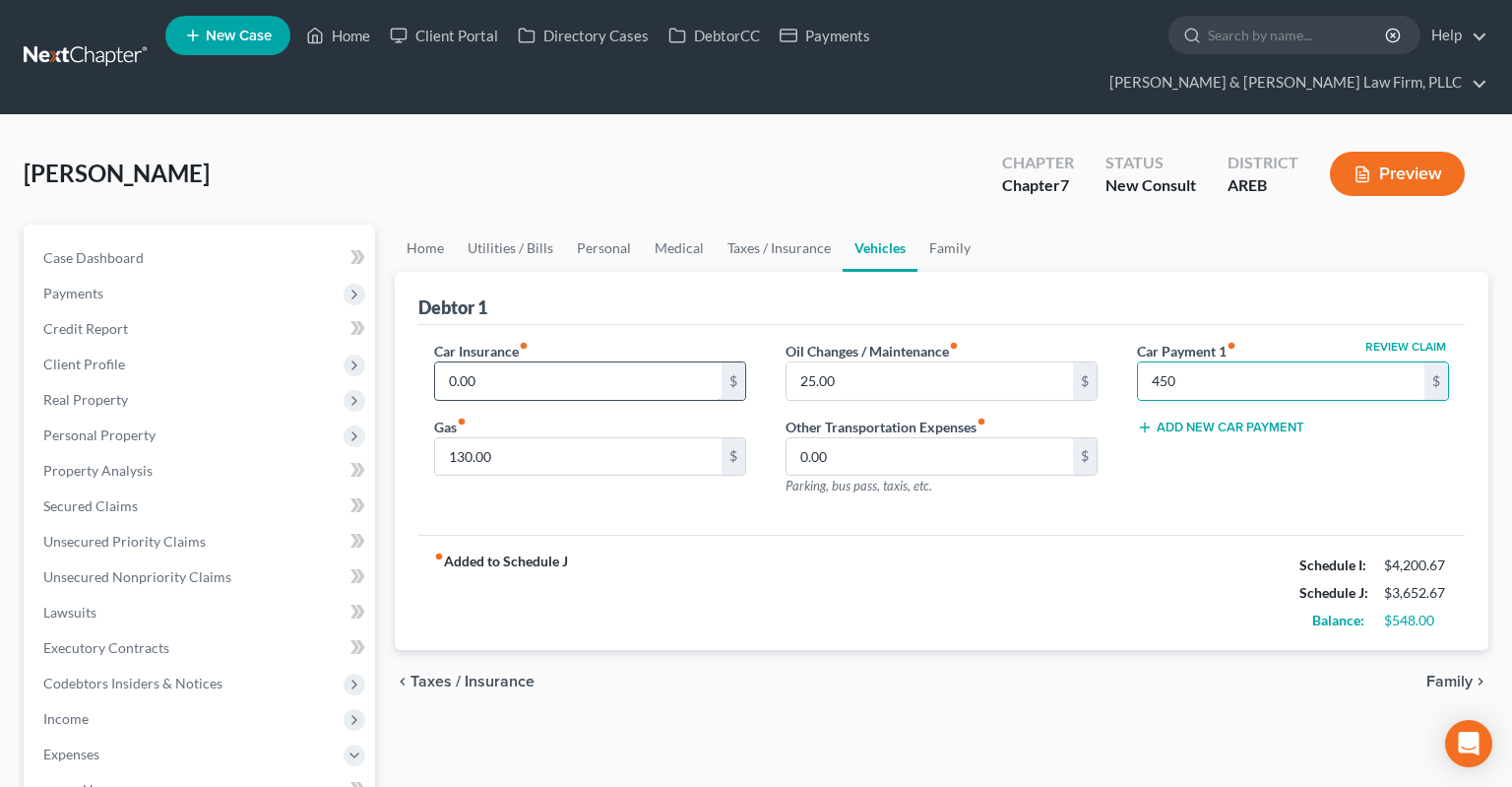 click on "0.00" at bounding box center [578, 381] 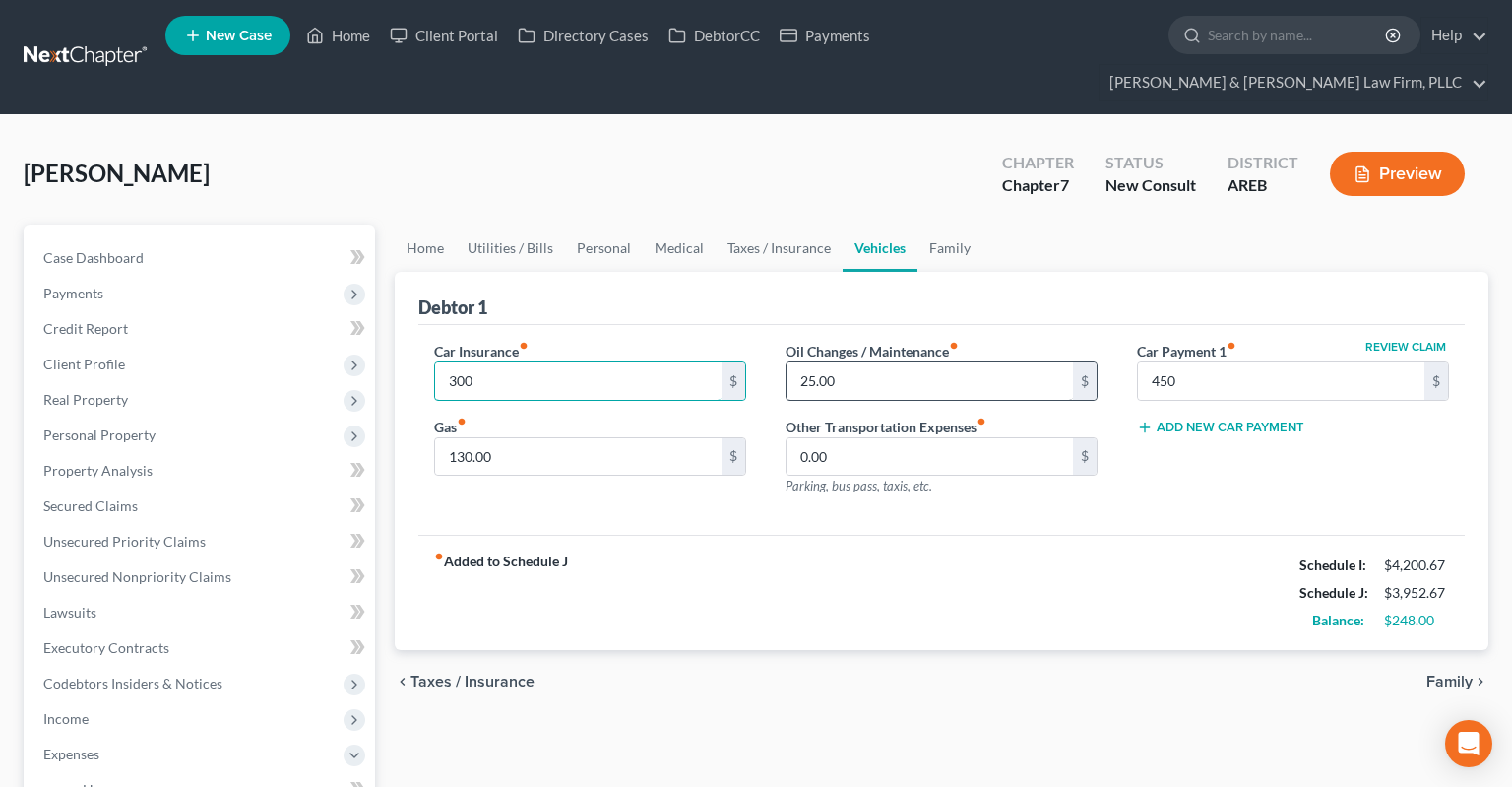 type on "300" 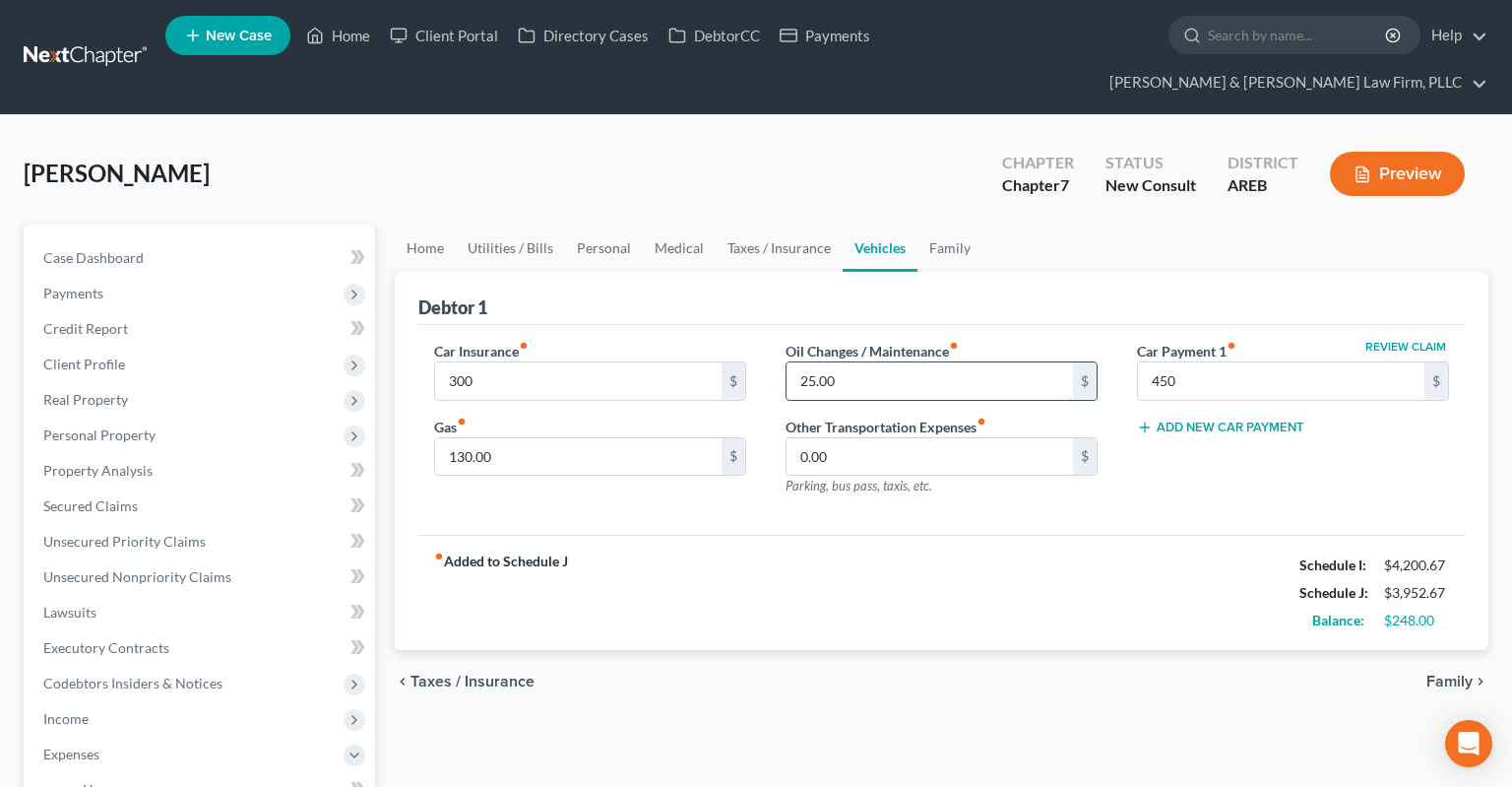 click on "25.00" at bounding box center (929, 381) 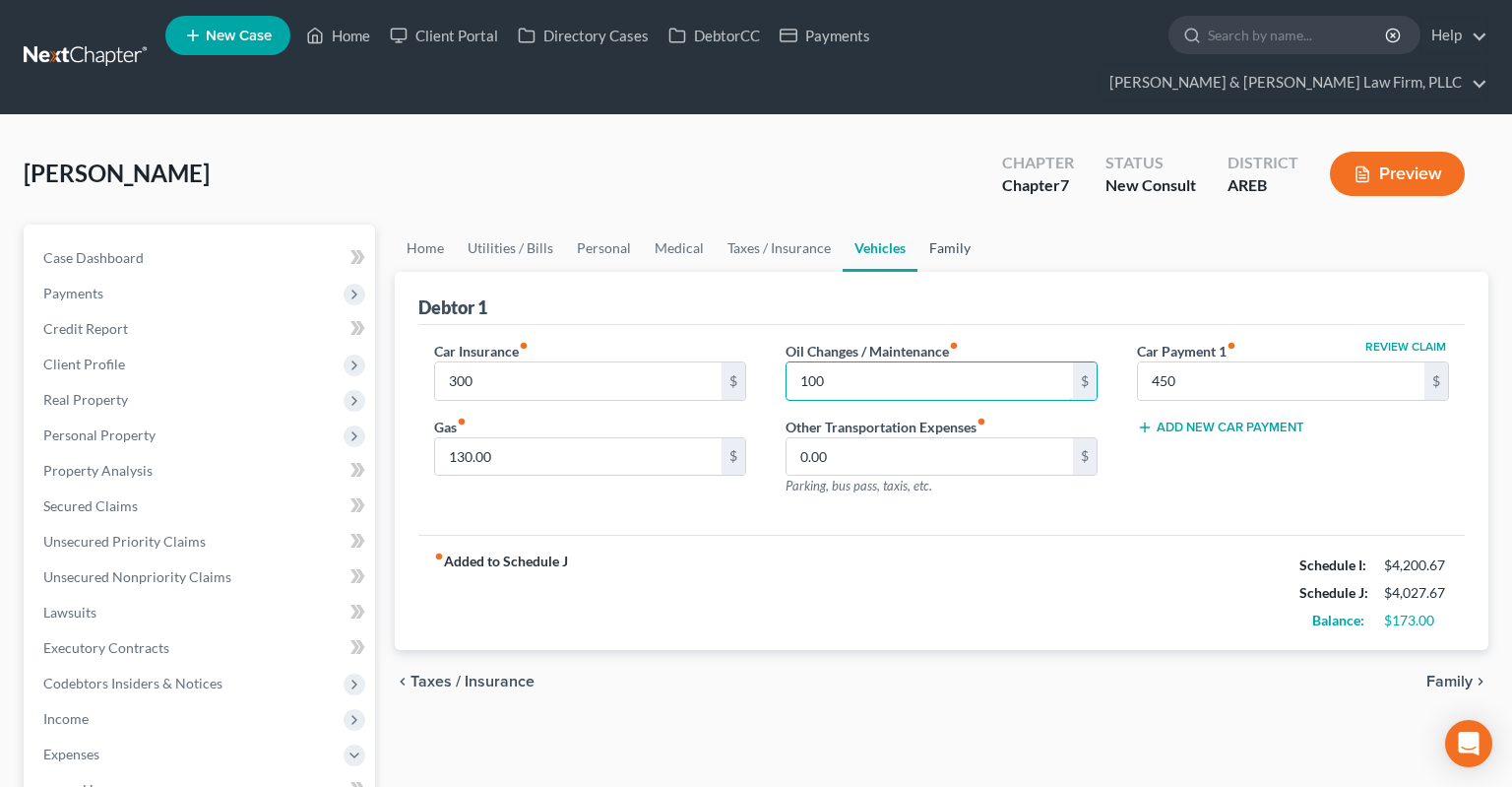 type on "100" 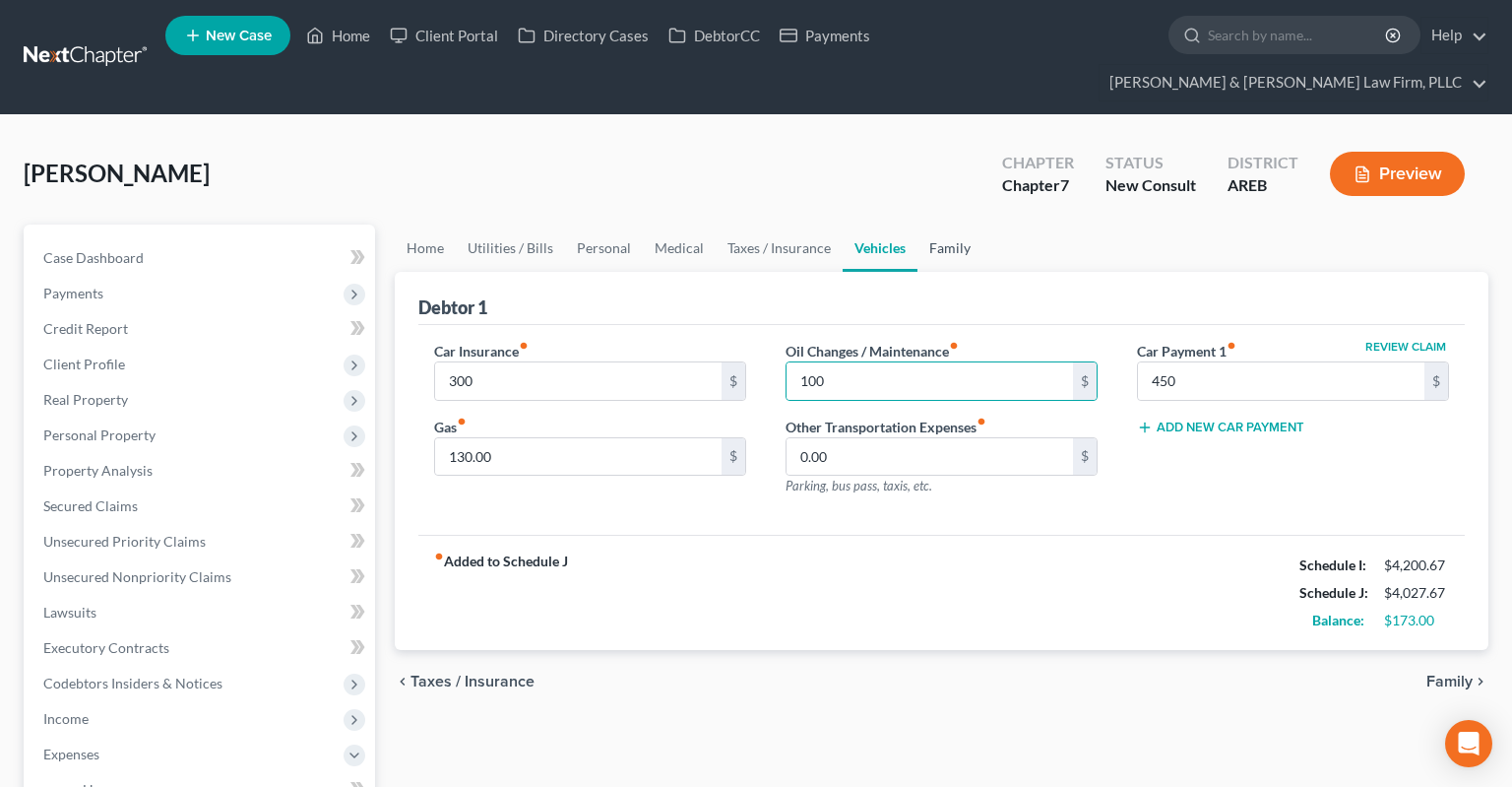 click on "Family" at bounding box center (950, 248) 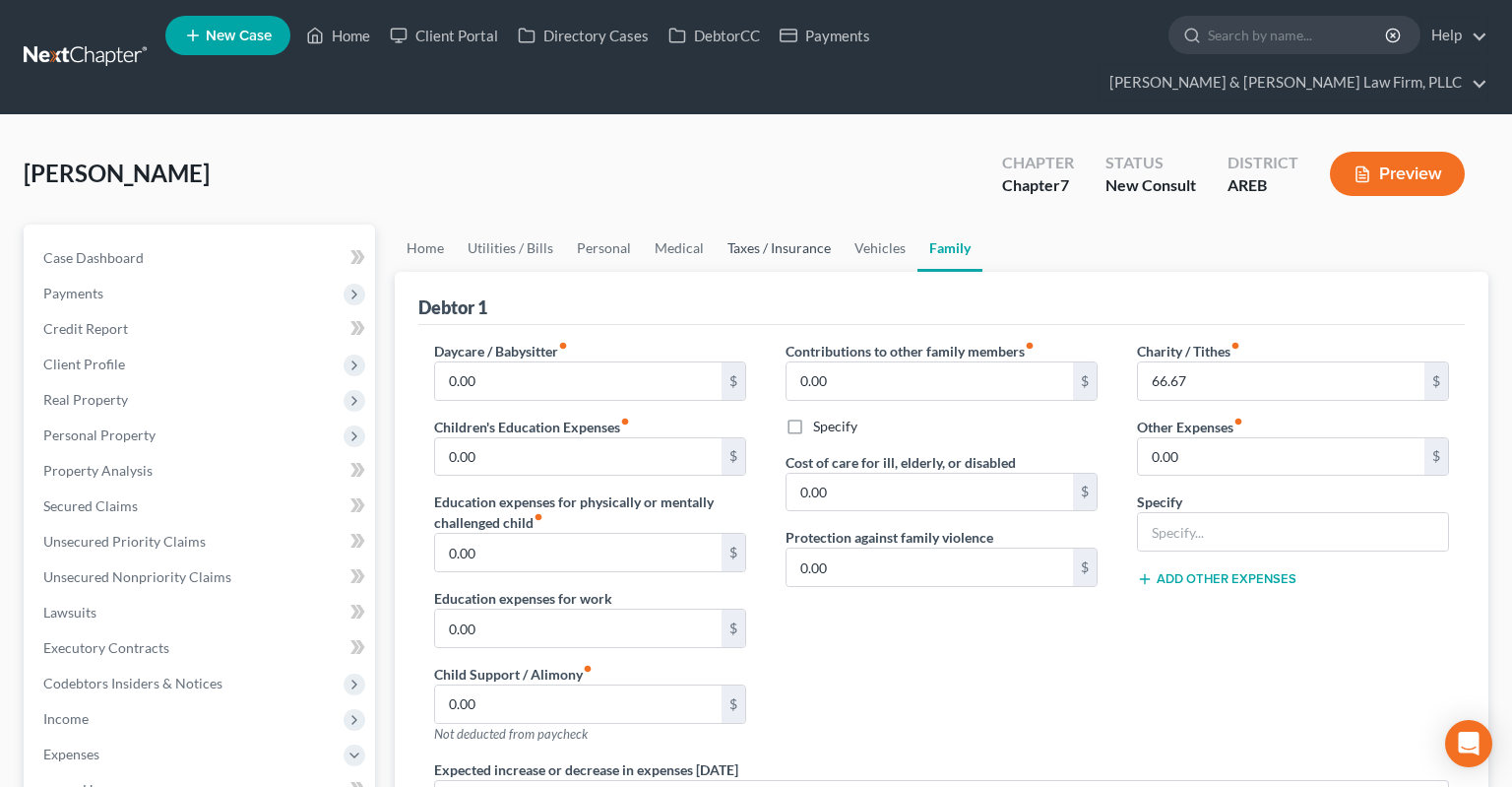 click on "Taxes / Insurance" at bounding box center (779, 248) 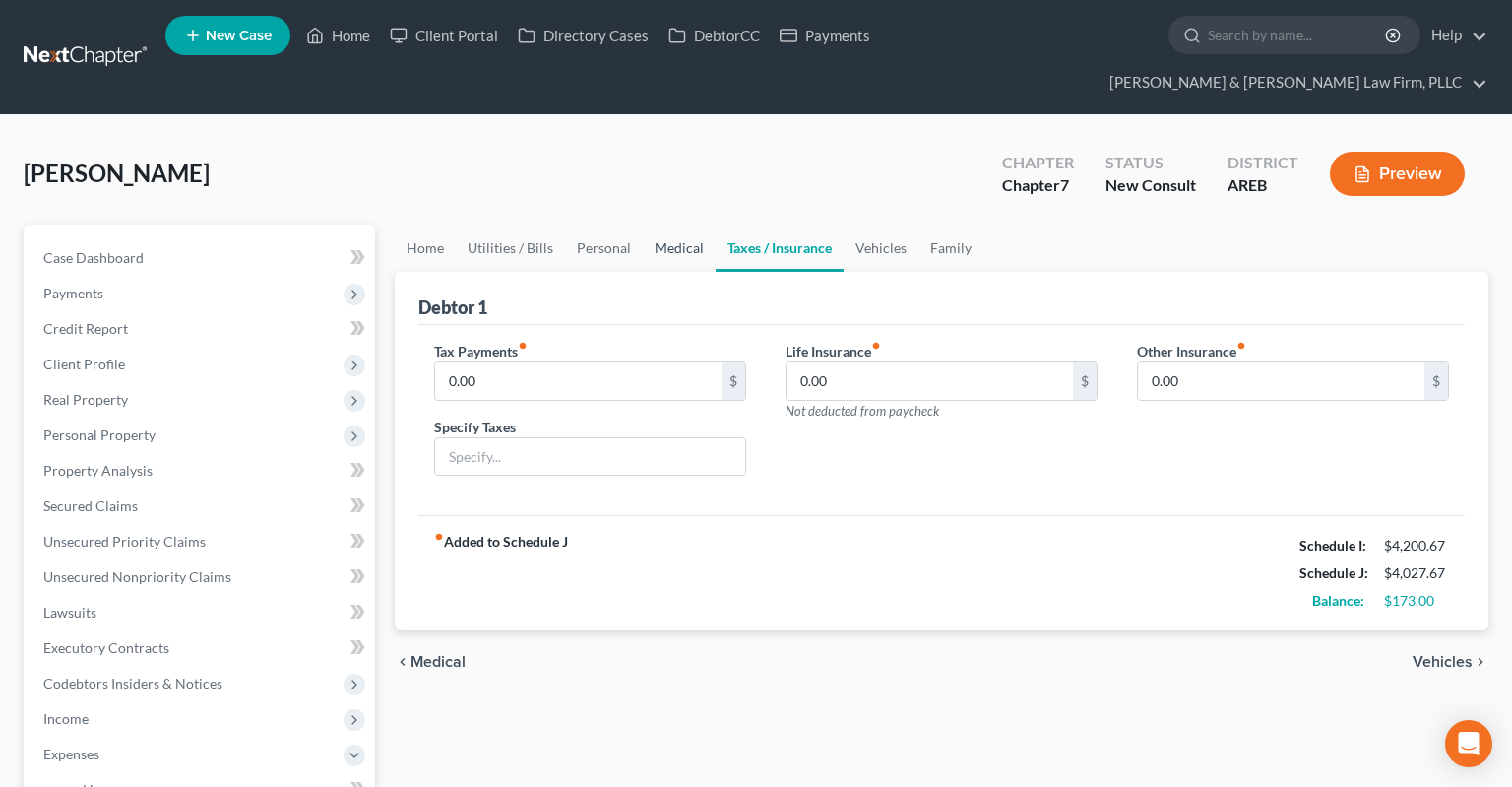 click on "Medical" at bounding box center [679, 248] 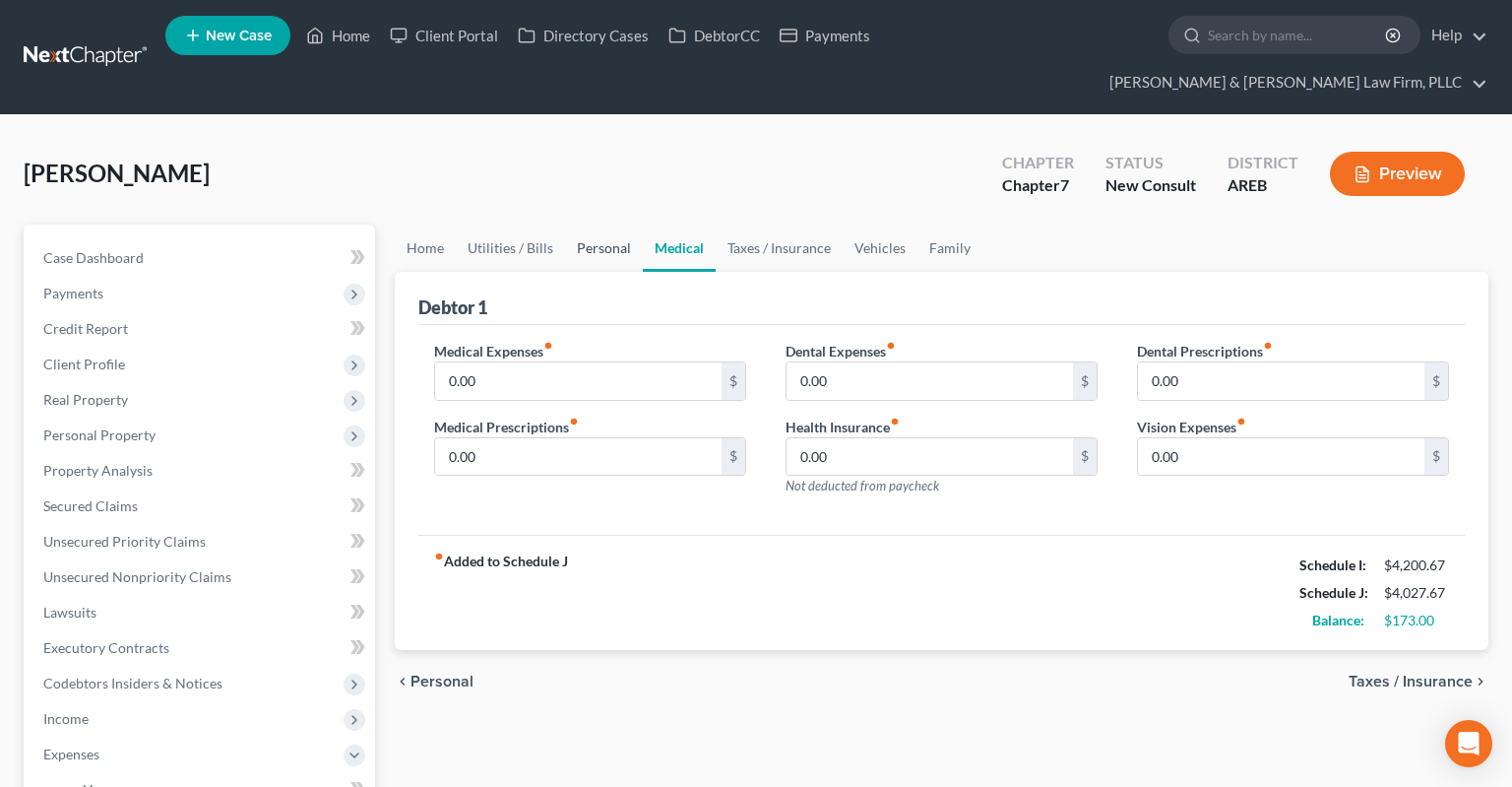 click on "Personal" at bounding box center [603, 248] 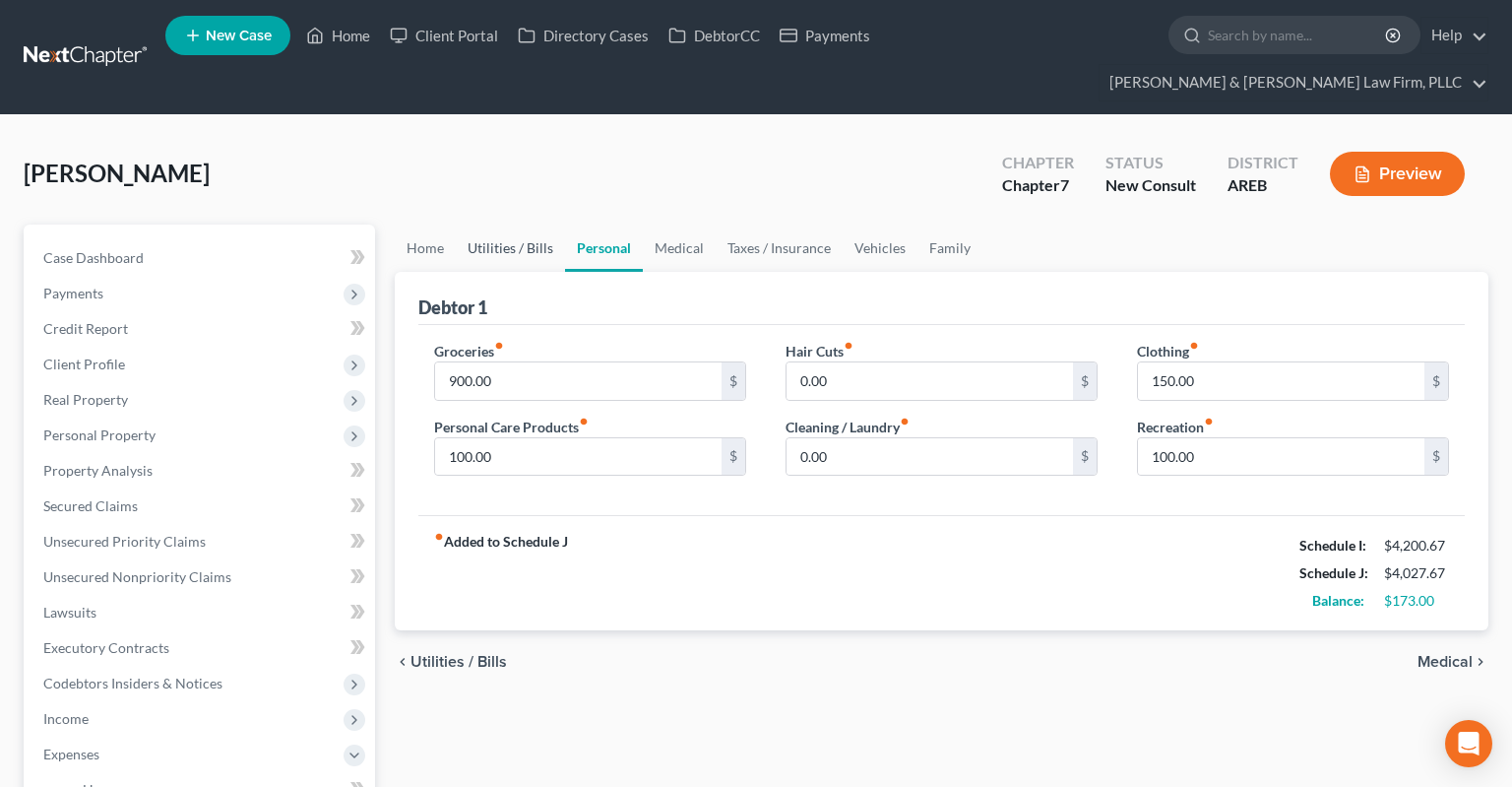 click on "Utilities / Bills" at bounding box center [510, 248] 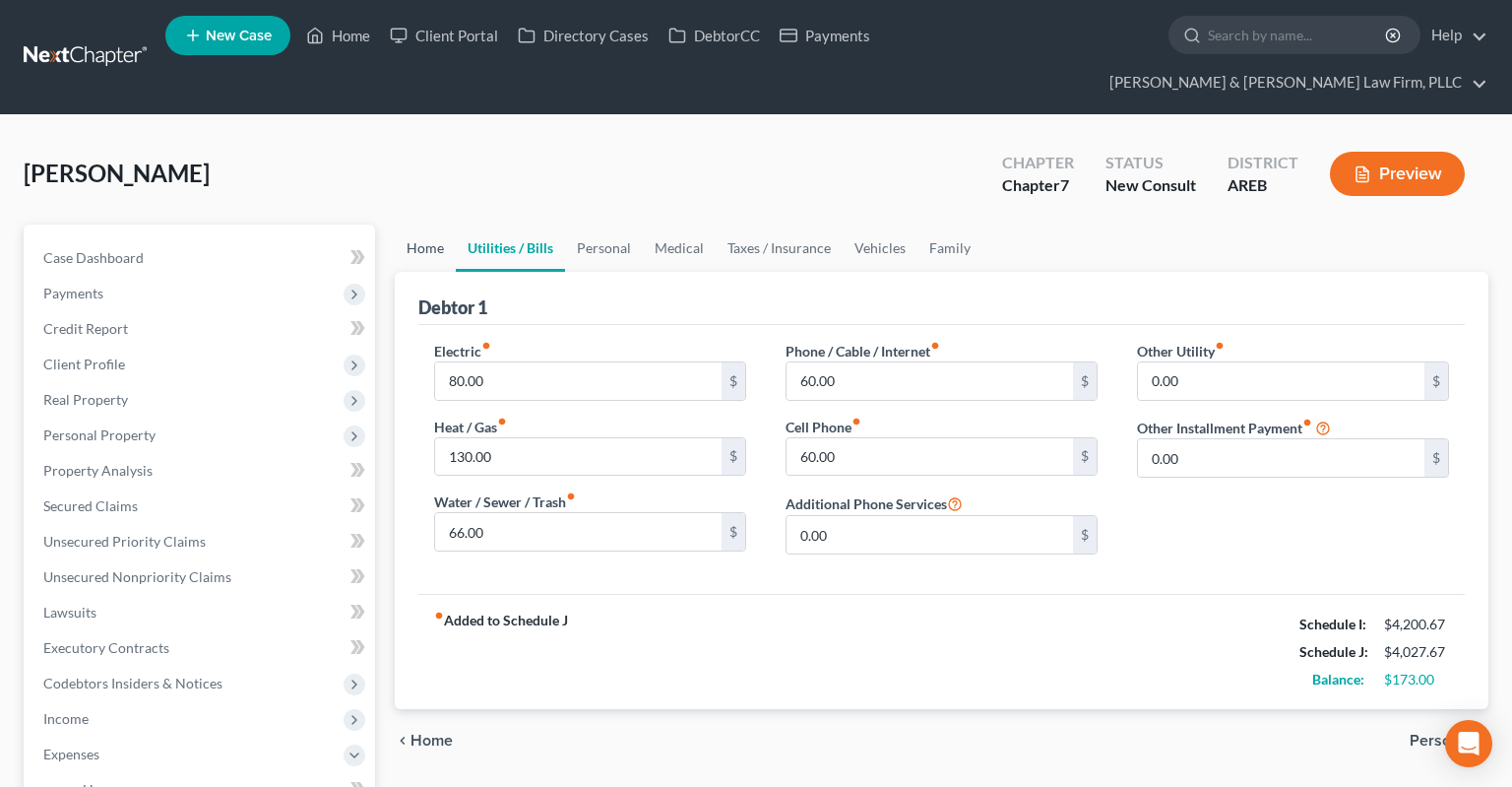 click on "Home" at bounding box center (425, 248) 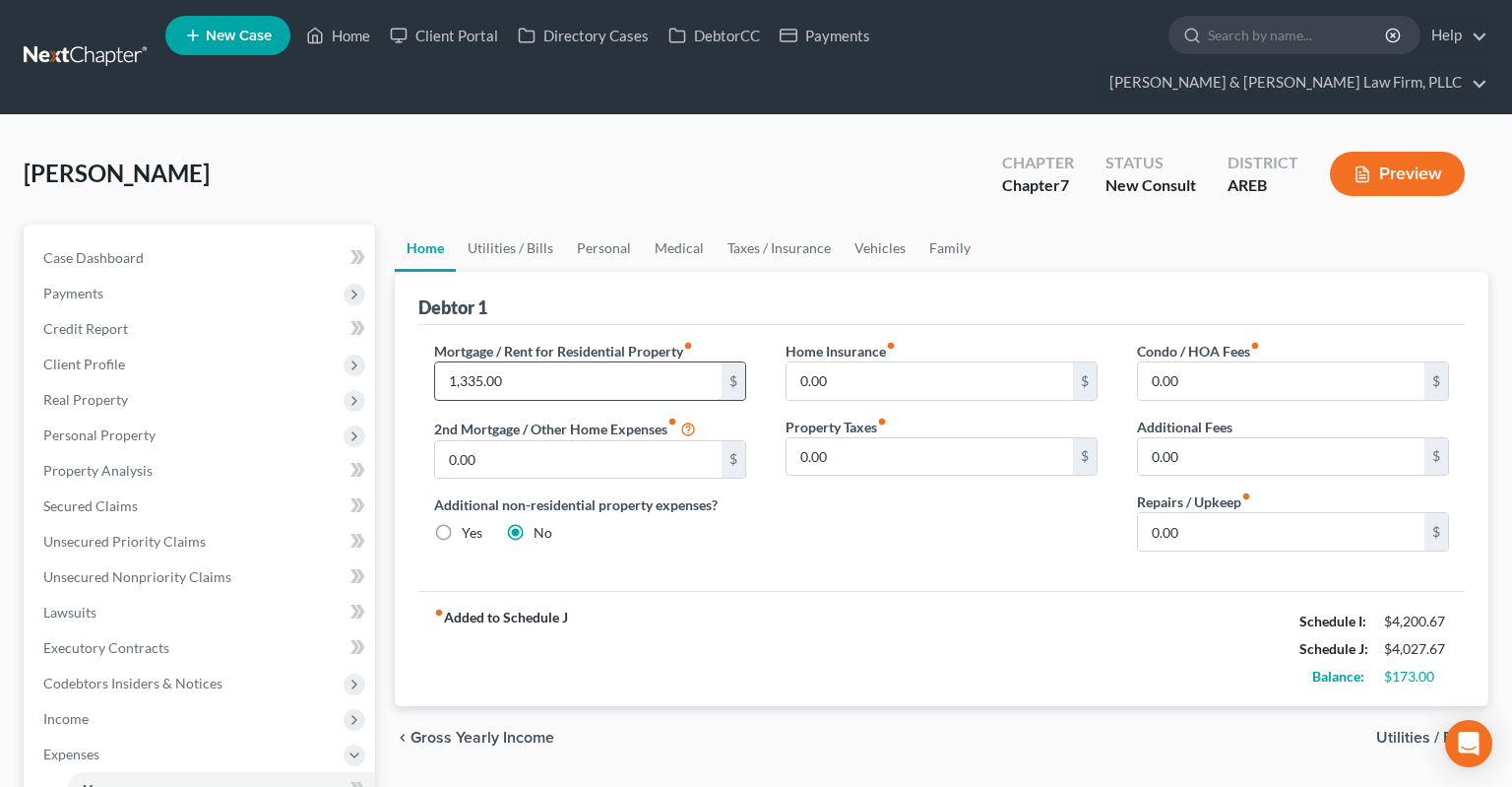 click on "1,335.00" at bounding box center [578, 381] 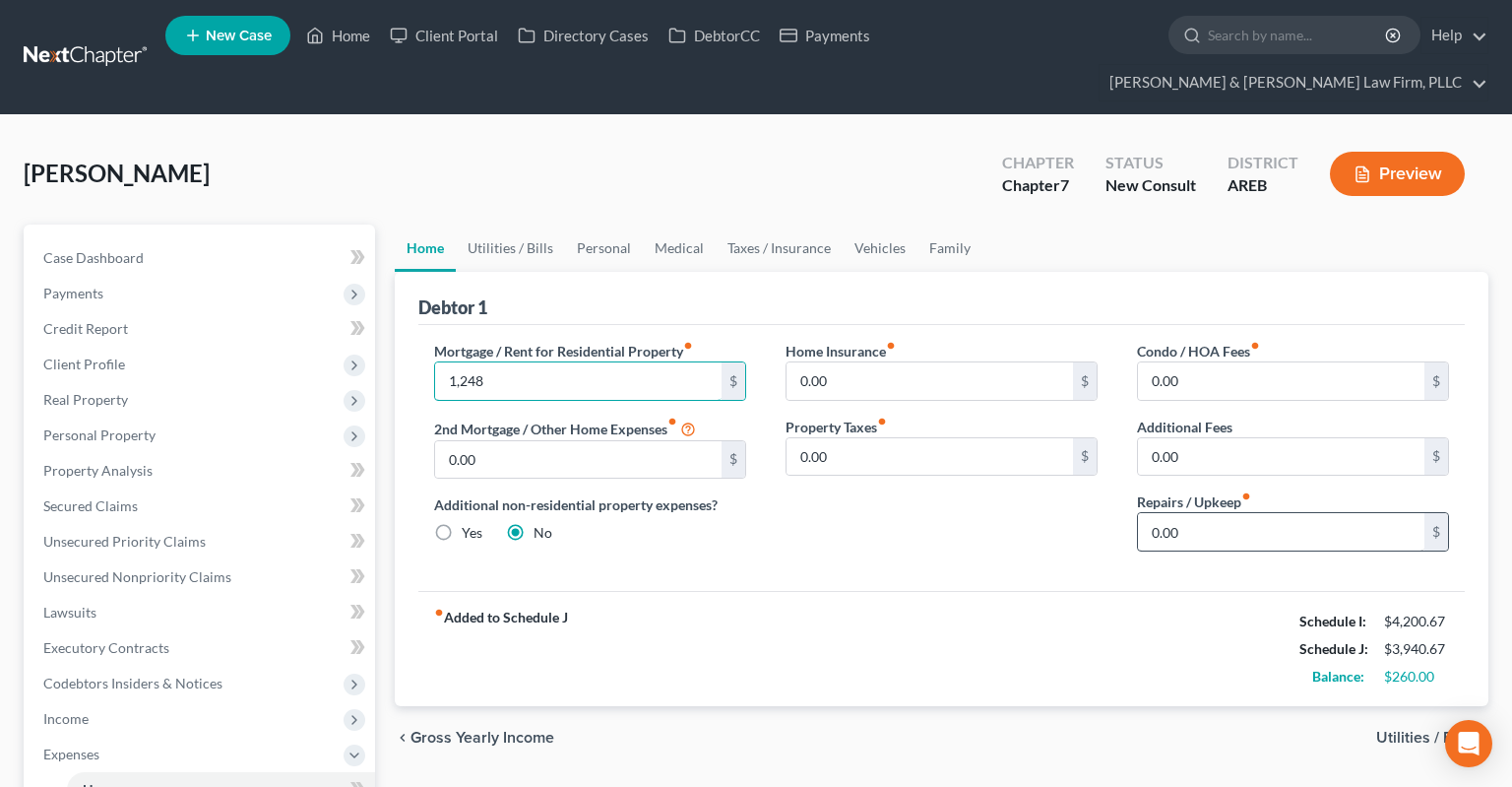 type on "1,248" 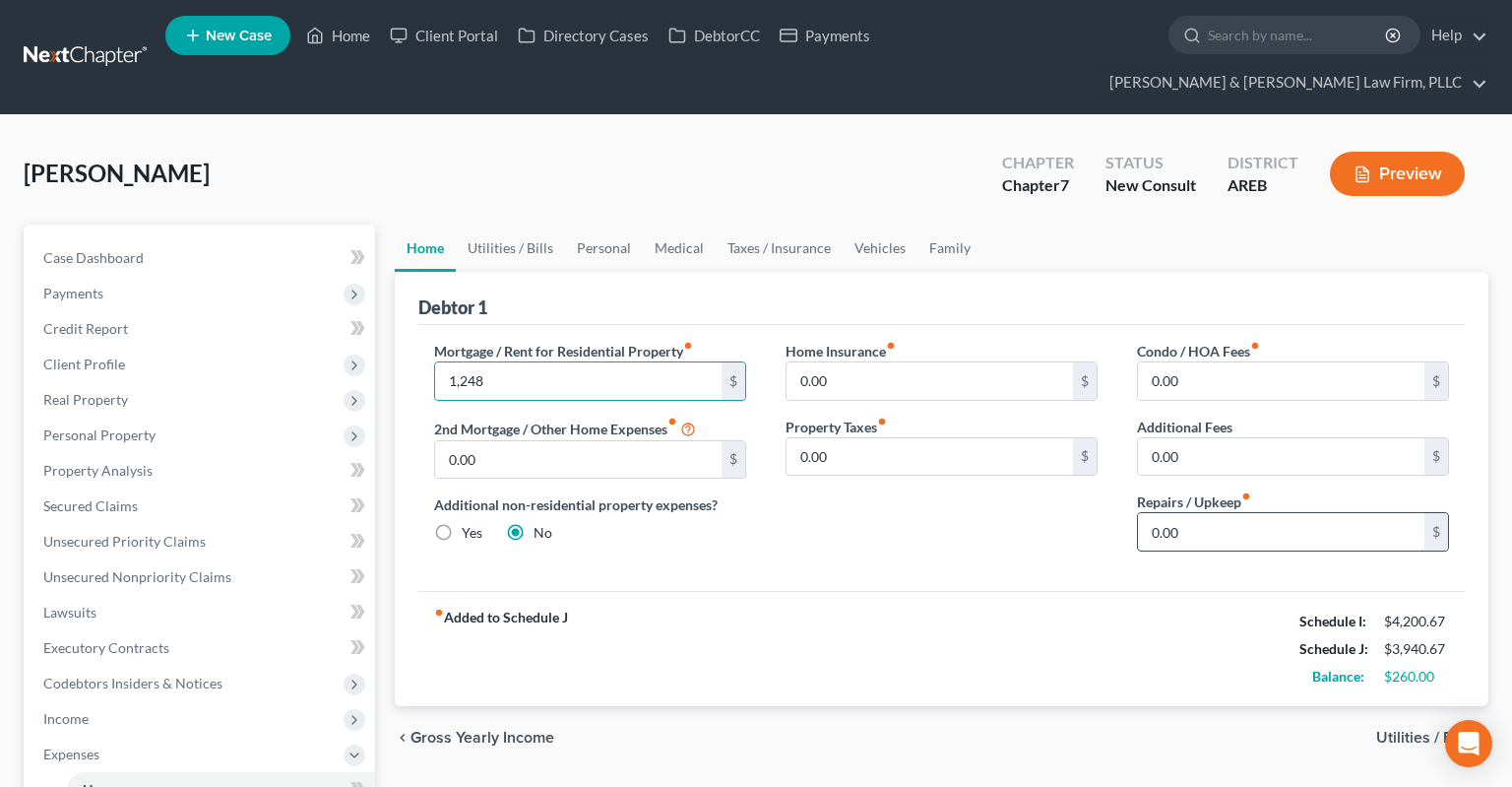 click on "0.00" at bounding box center [1281, 532] 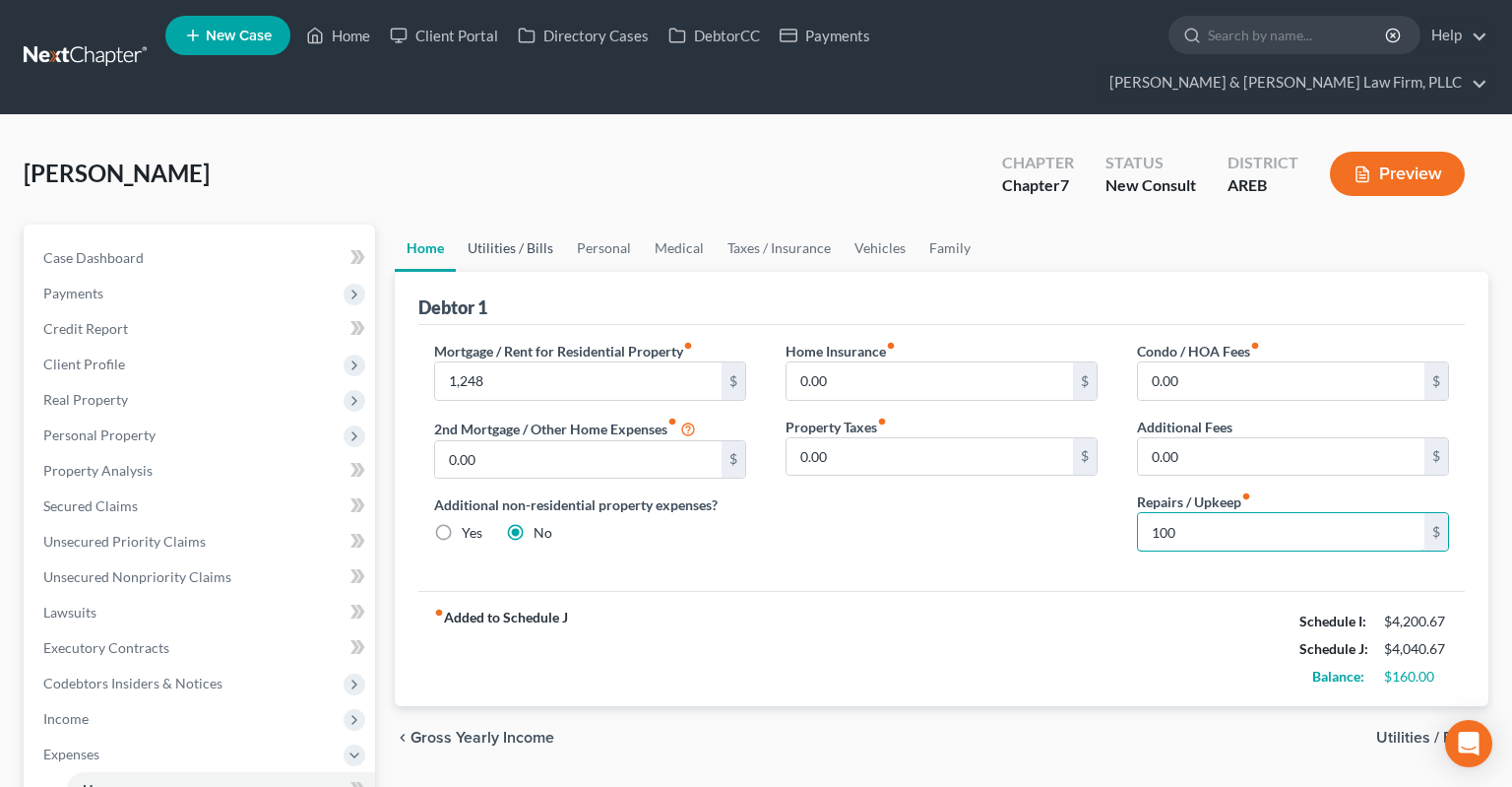 type on "100" 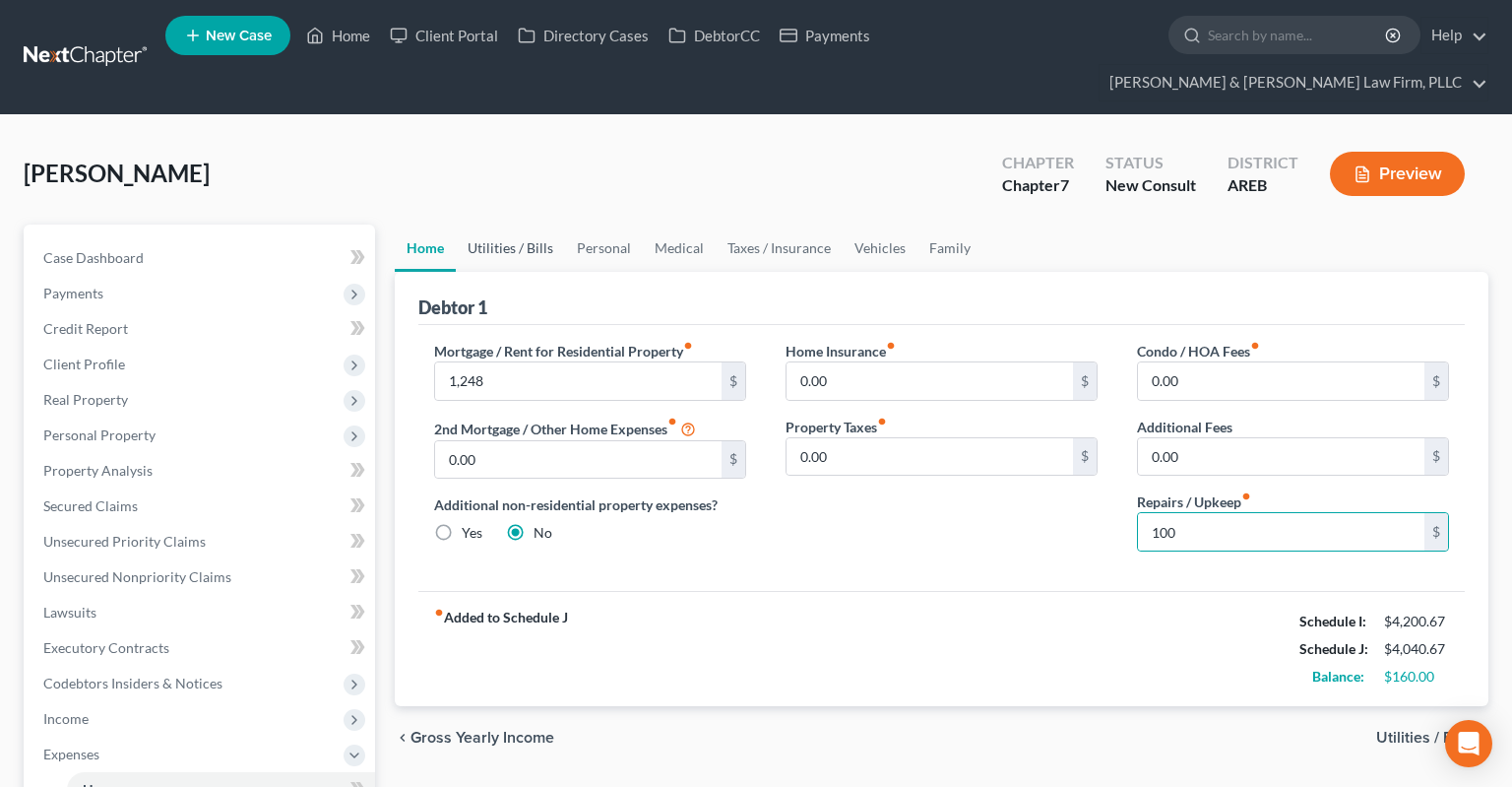 click on "Utilities / Bills" at bounding box center (510, 248) 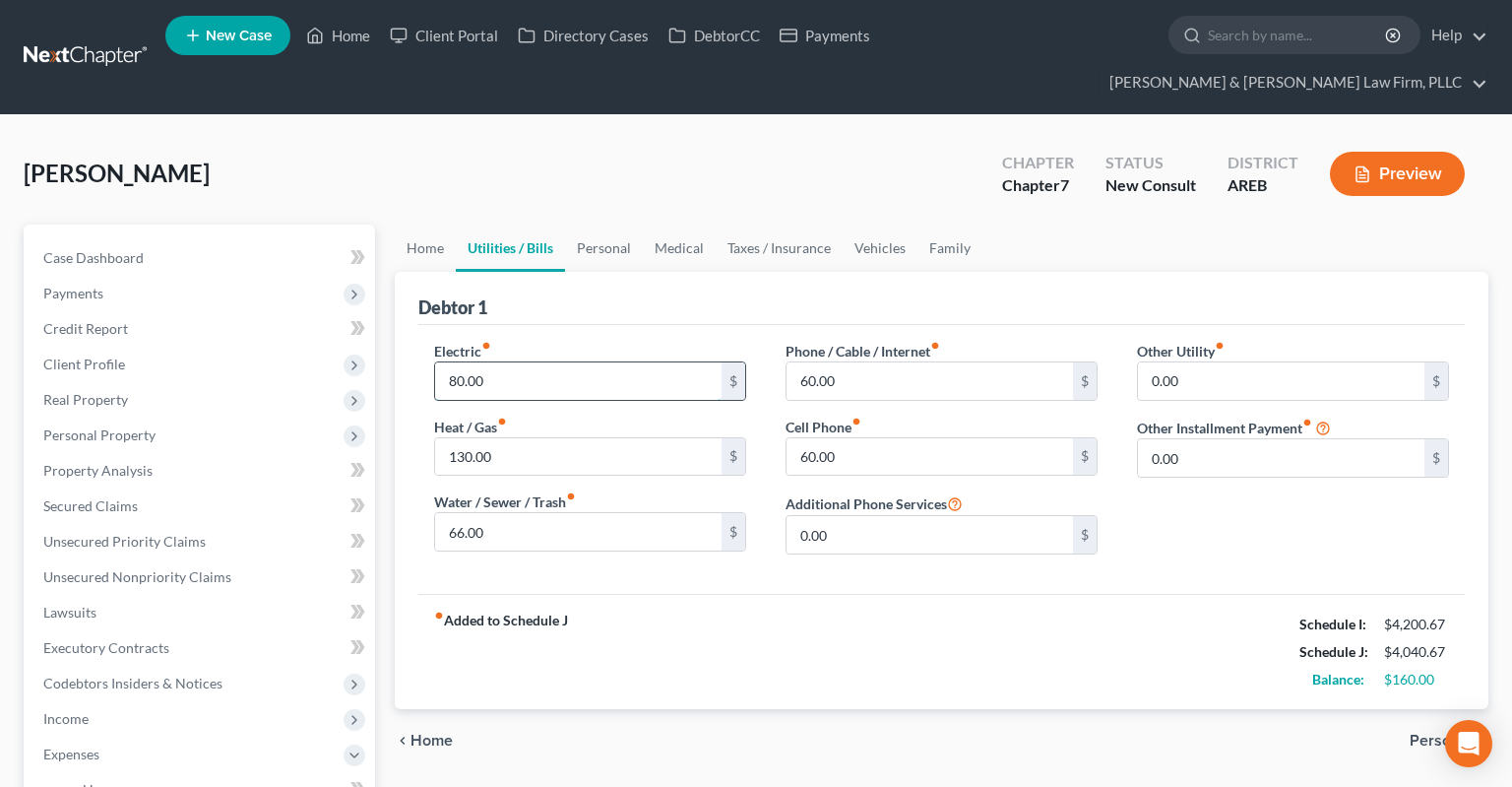 click on "80.00" at bounding box center (578, 381) 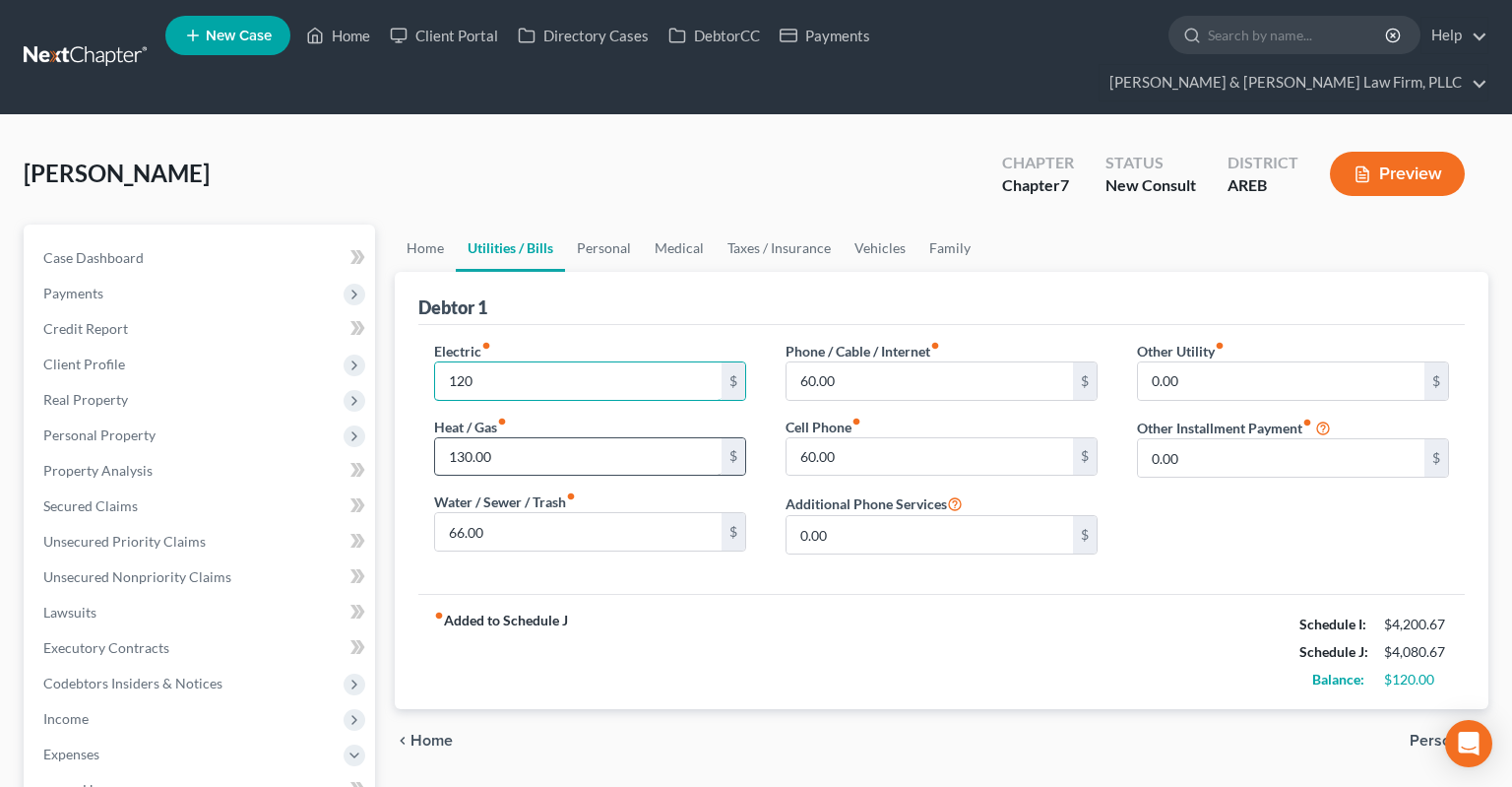 type on "120" 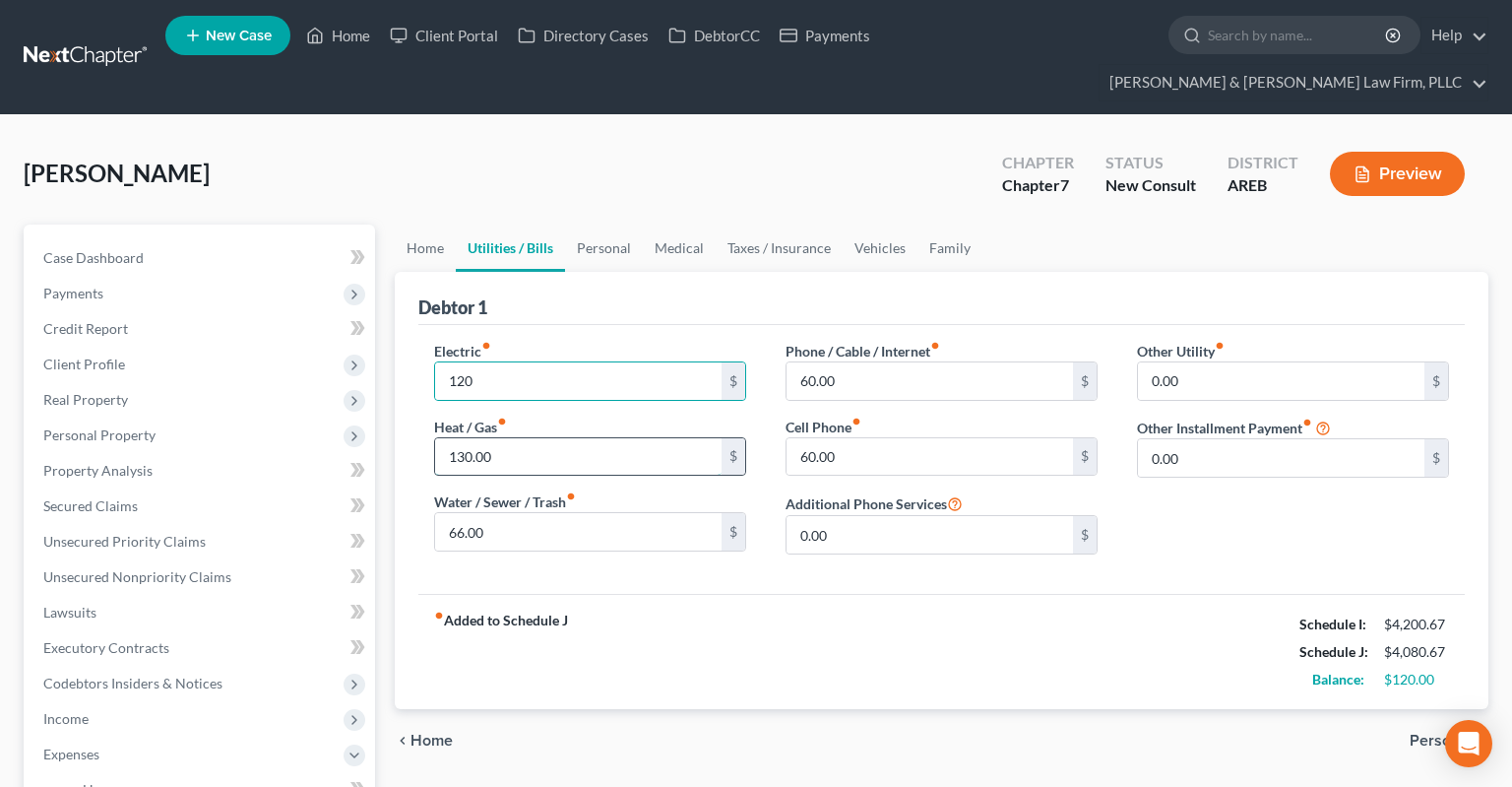 click on "130.00" at bounding box center (578, 457) 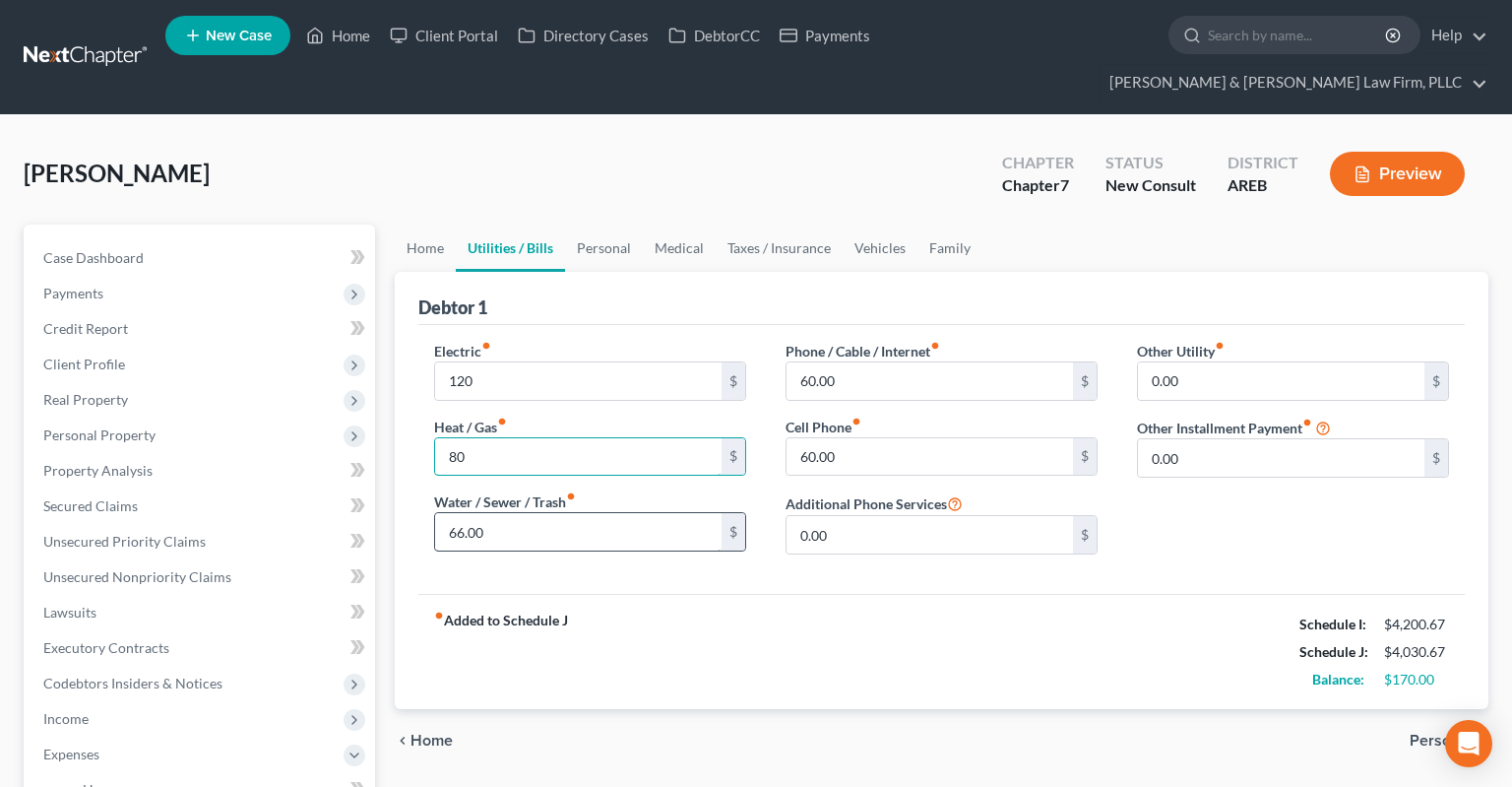 type on "80" 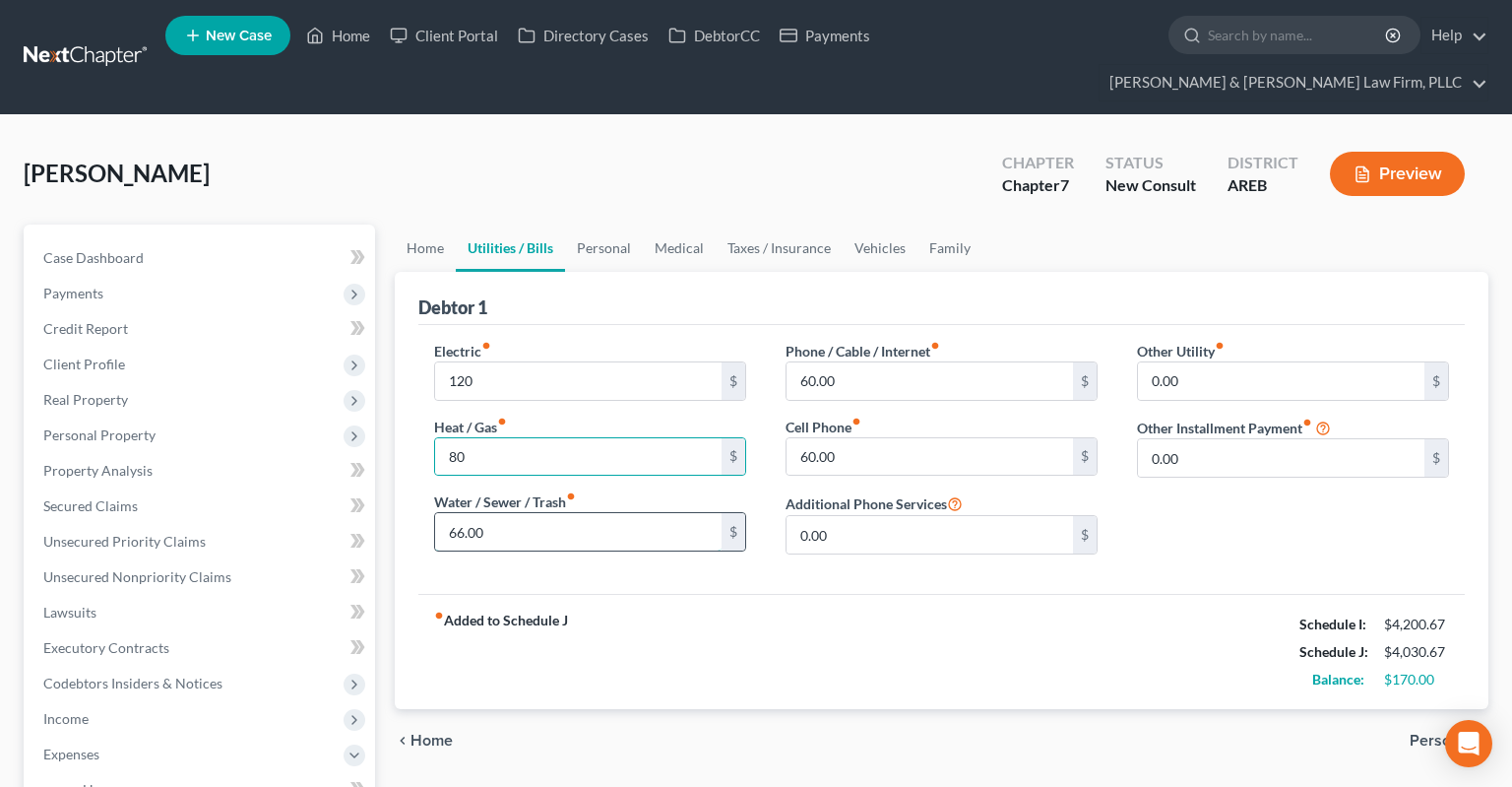 click on "66.00" at bounding box center (578, 532) 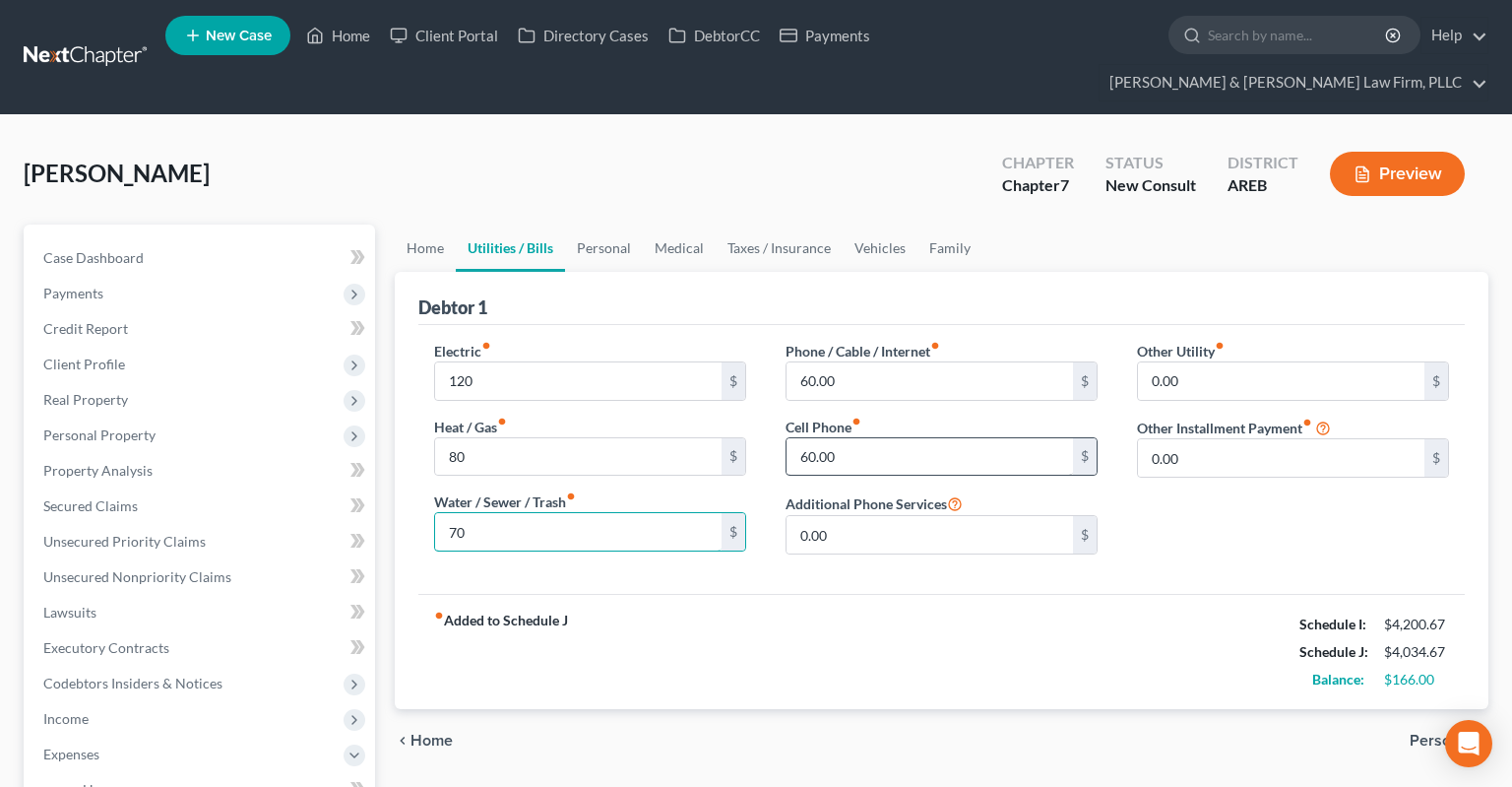 type on "70" 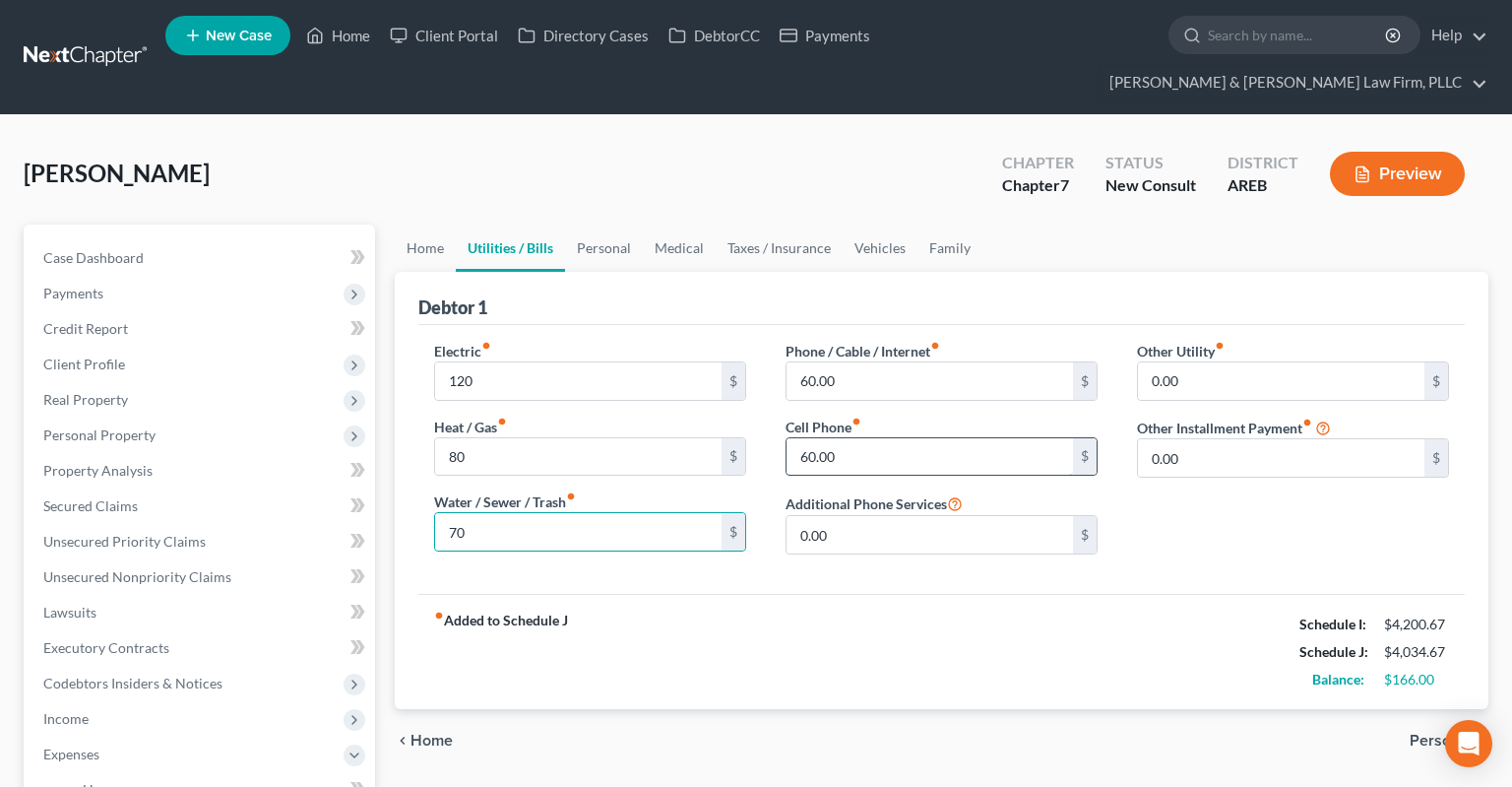 click on "60.00" at bounding box center [929, 457] 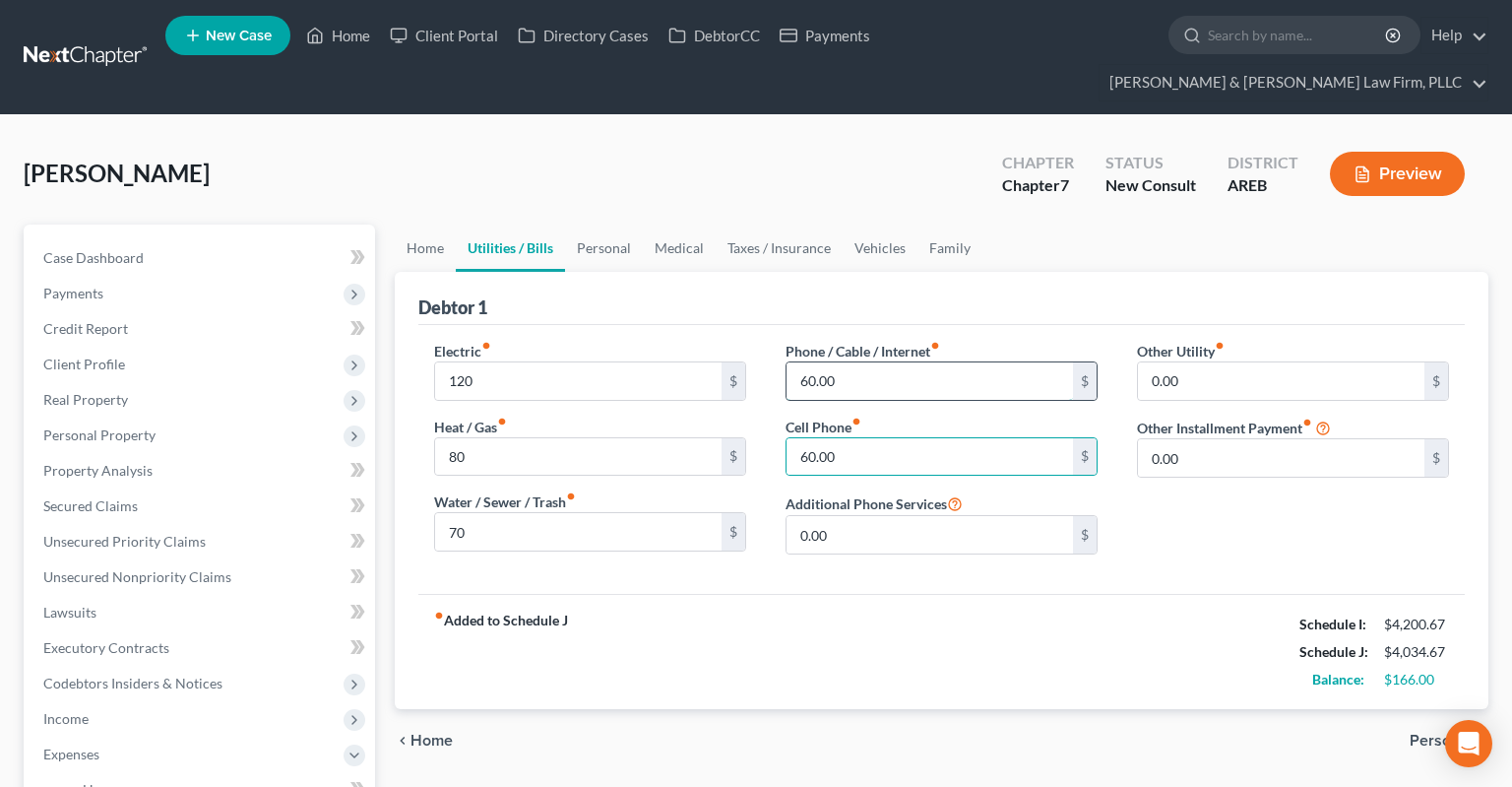 click on "60.00" at bounding box center [929, 381] 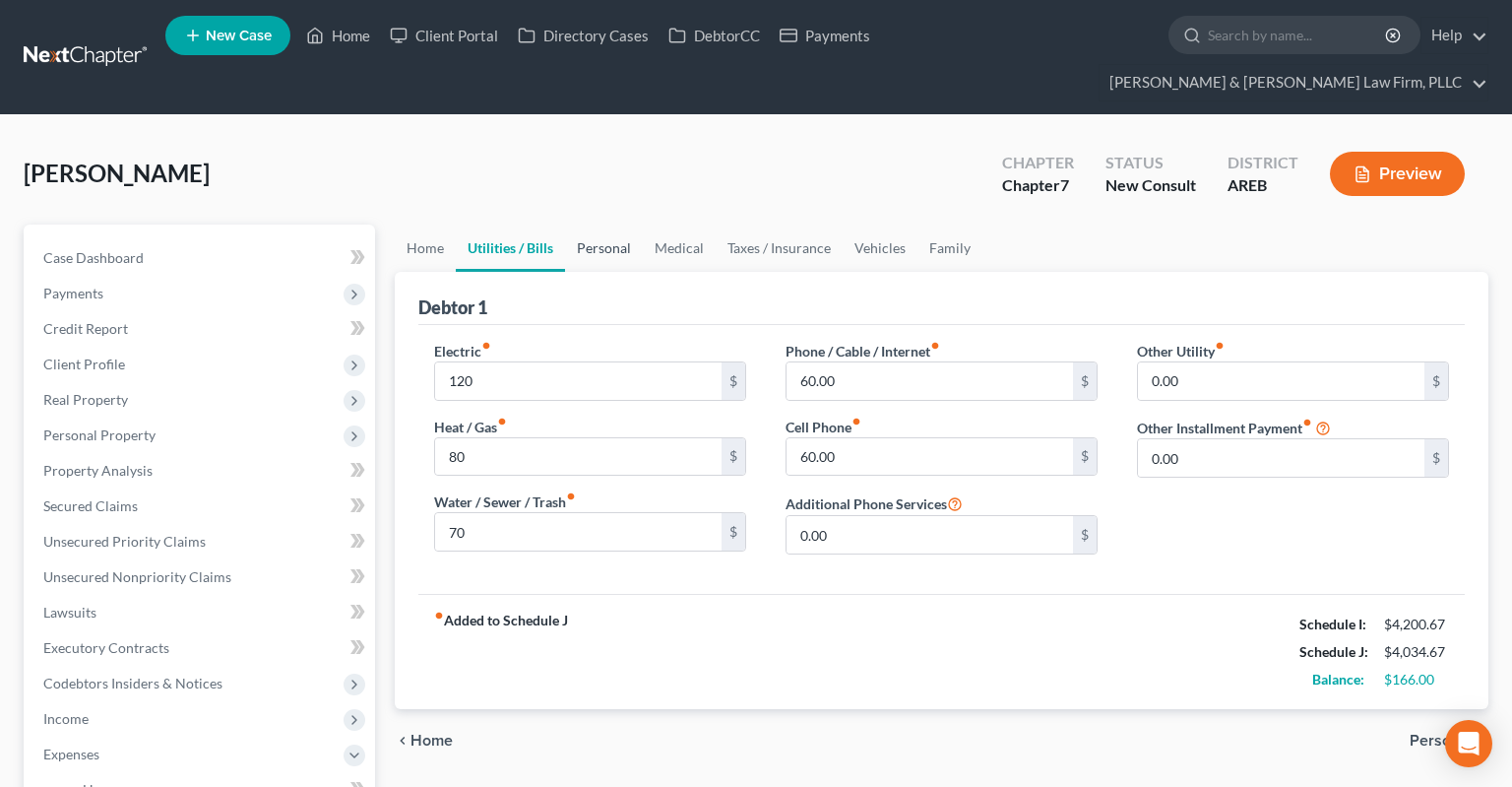 click on "Personal" at bounding box center (603, 248) 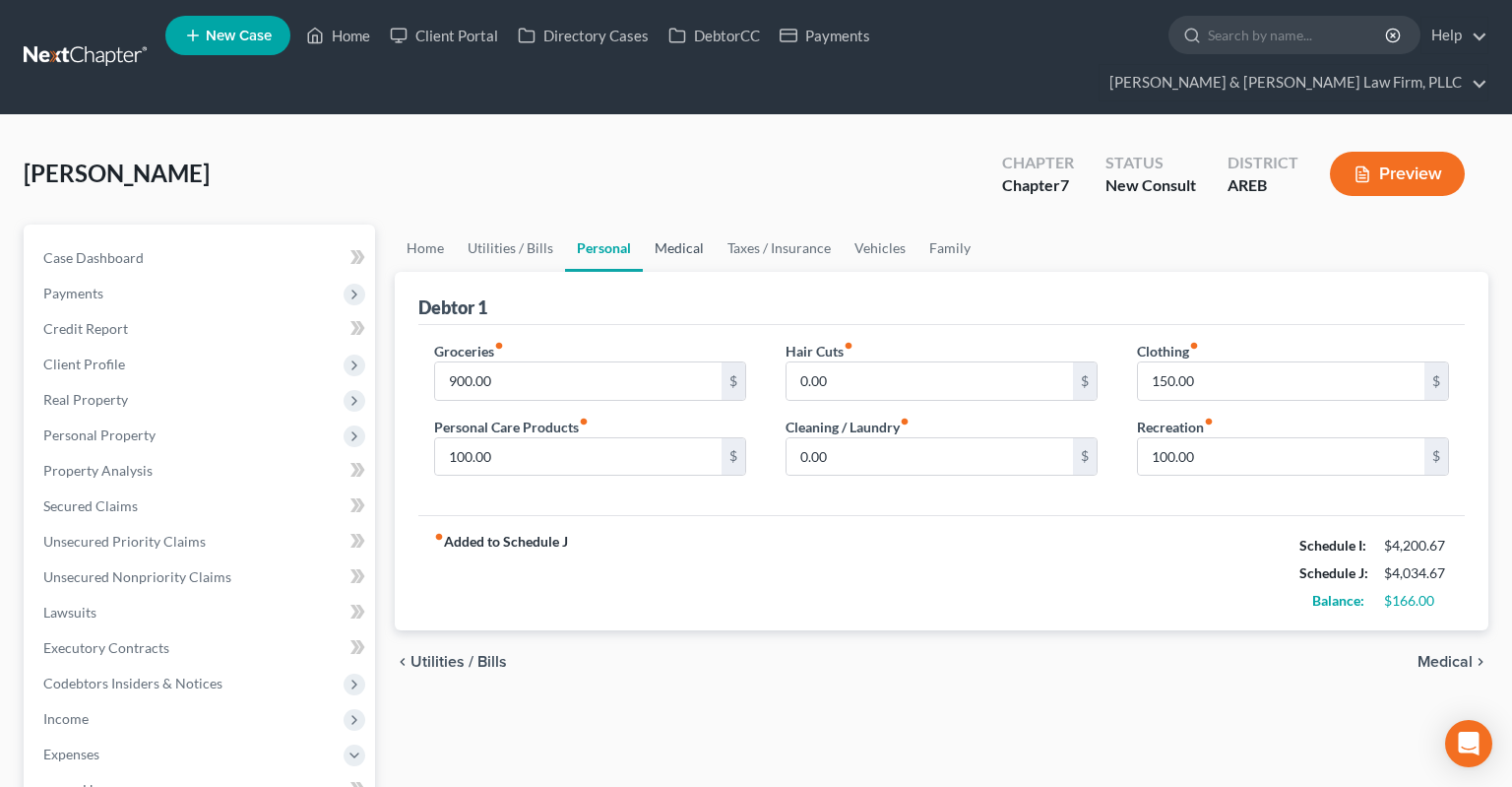click on "Medical" at bounding box center (679, 248) 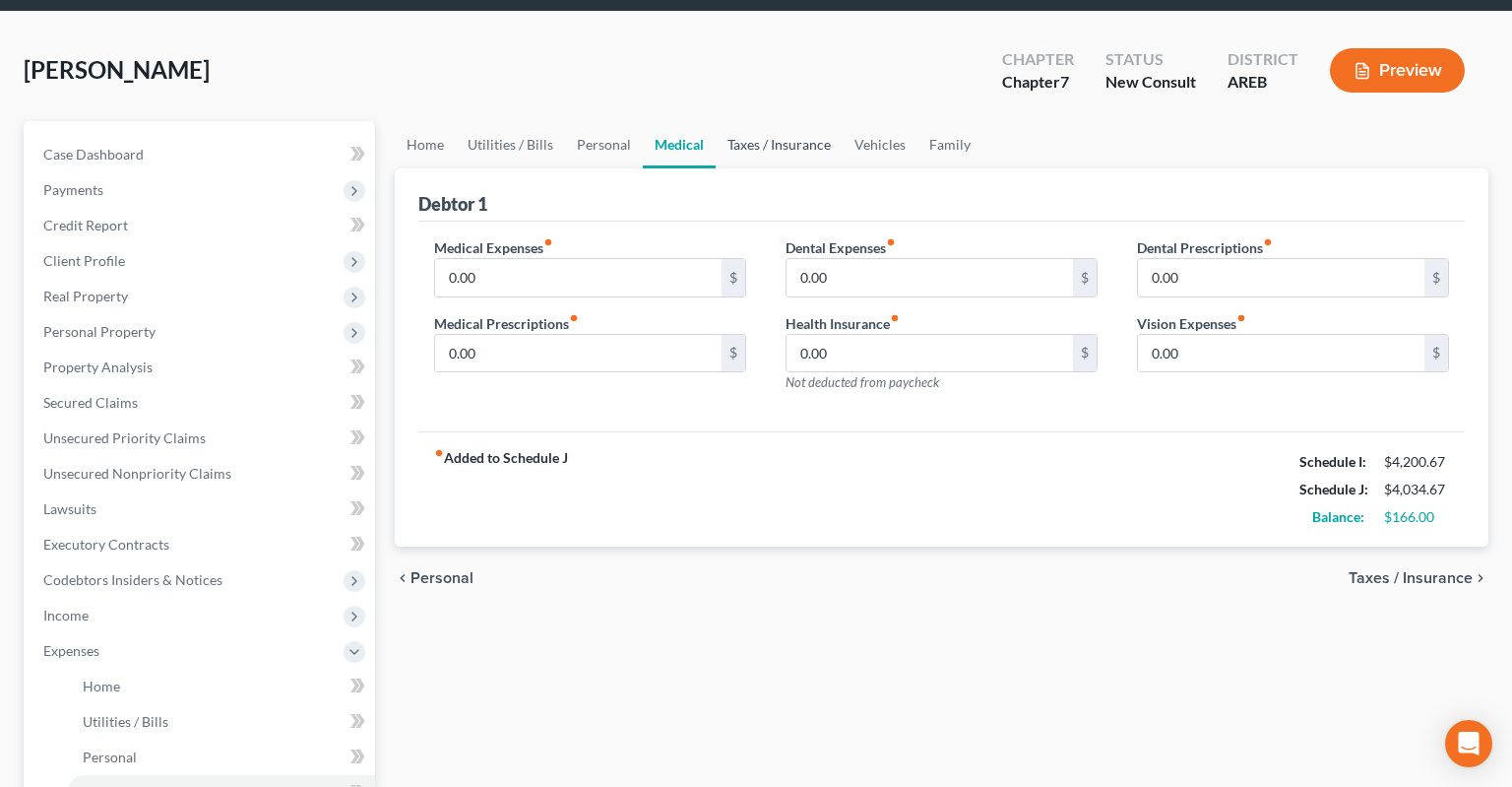click on "Taxes / Insurance" at bounding box center (779, 145) 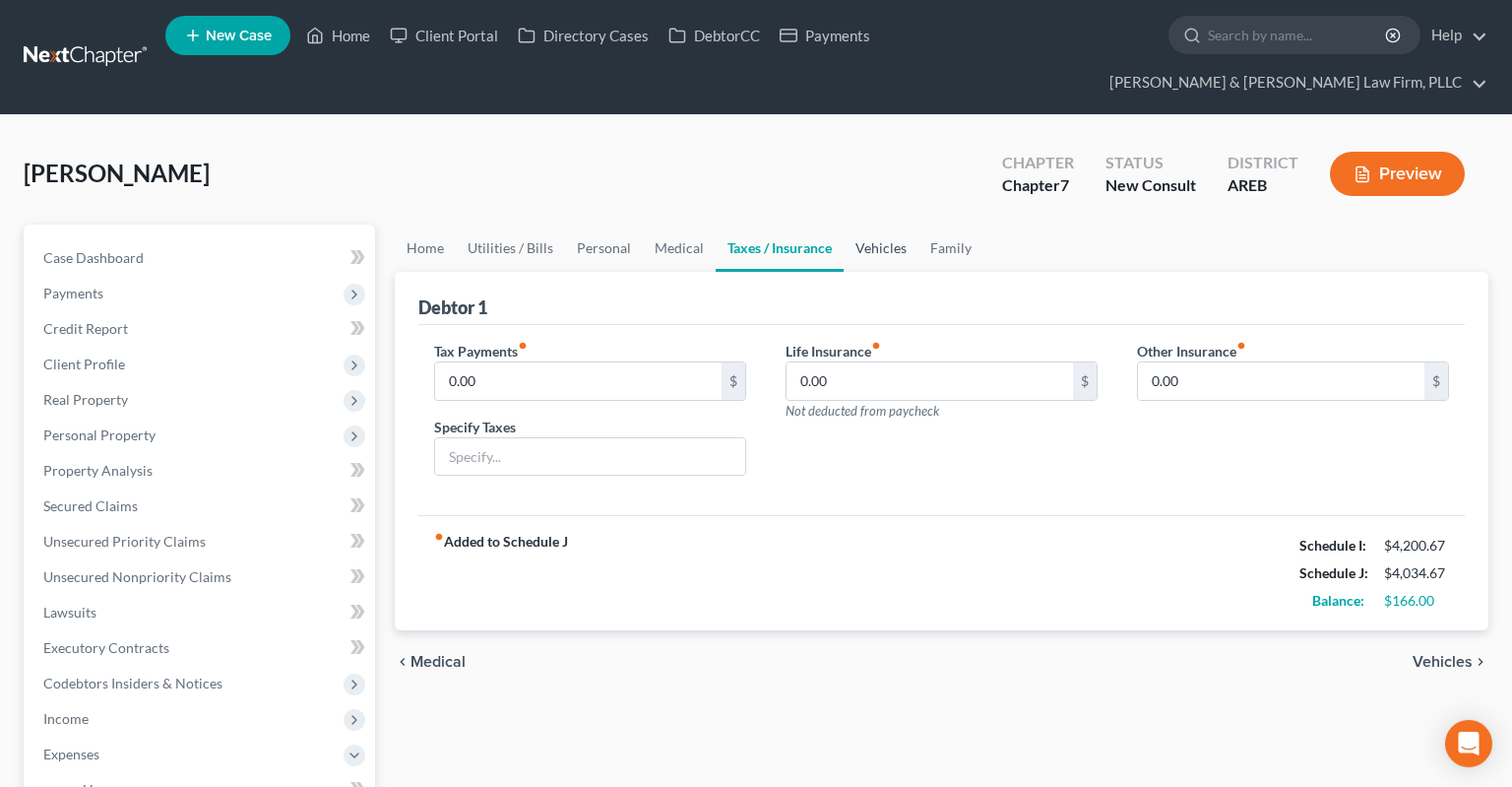 scroll, scrollTop: 0, scrollLeft: 0, axis: both 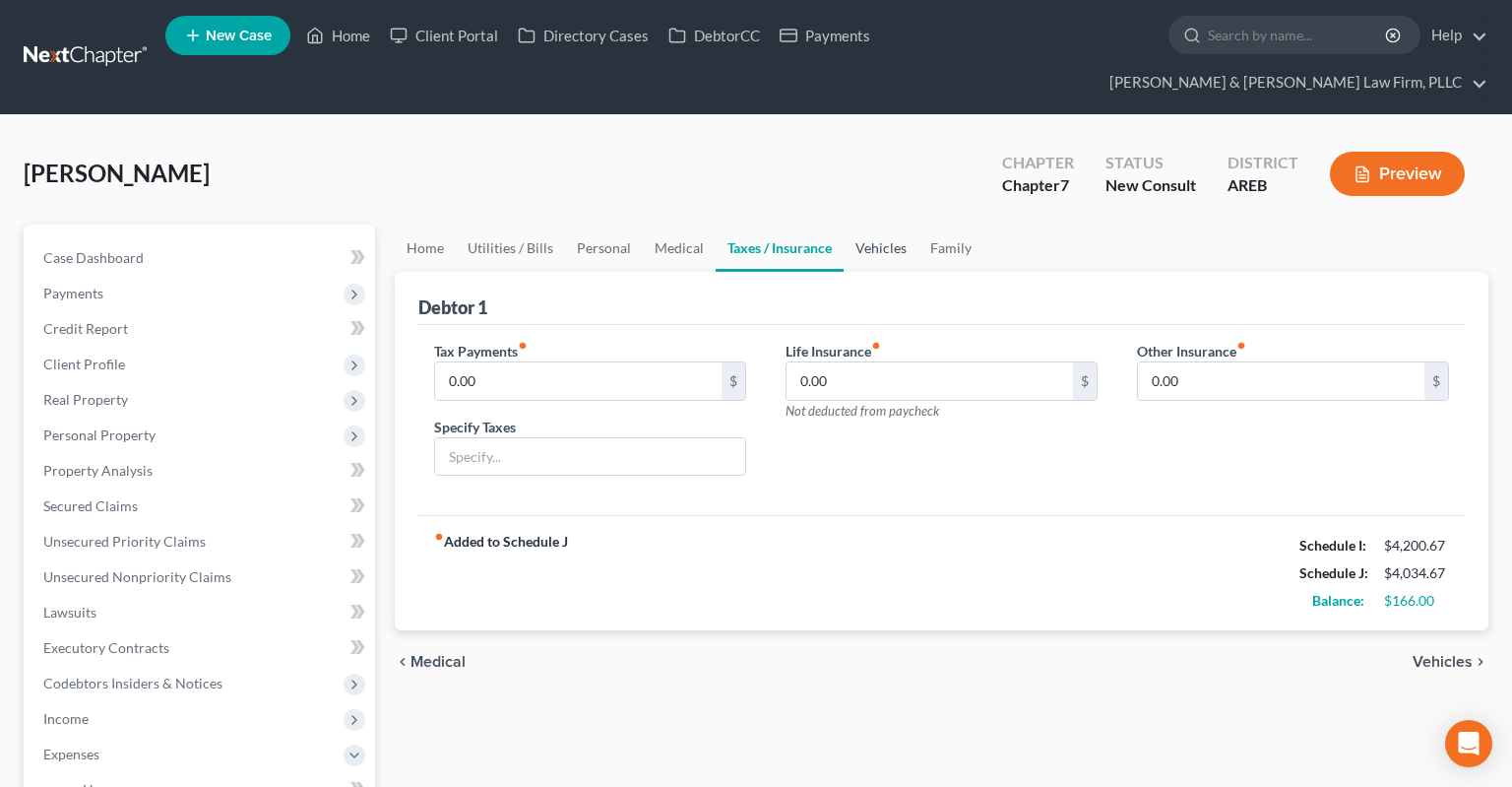 click on "Vehicles" at bounding box center (881, 248) 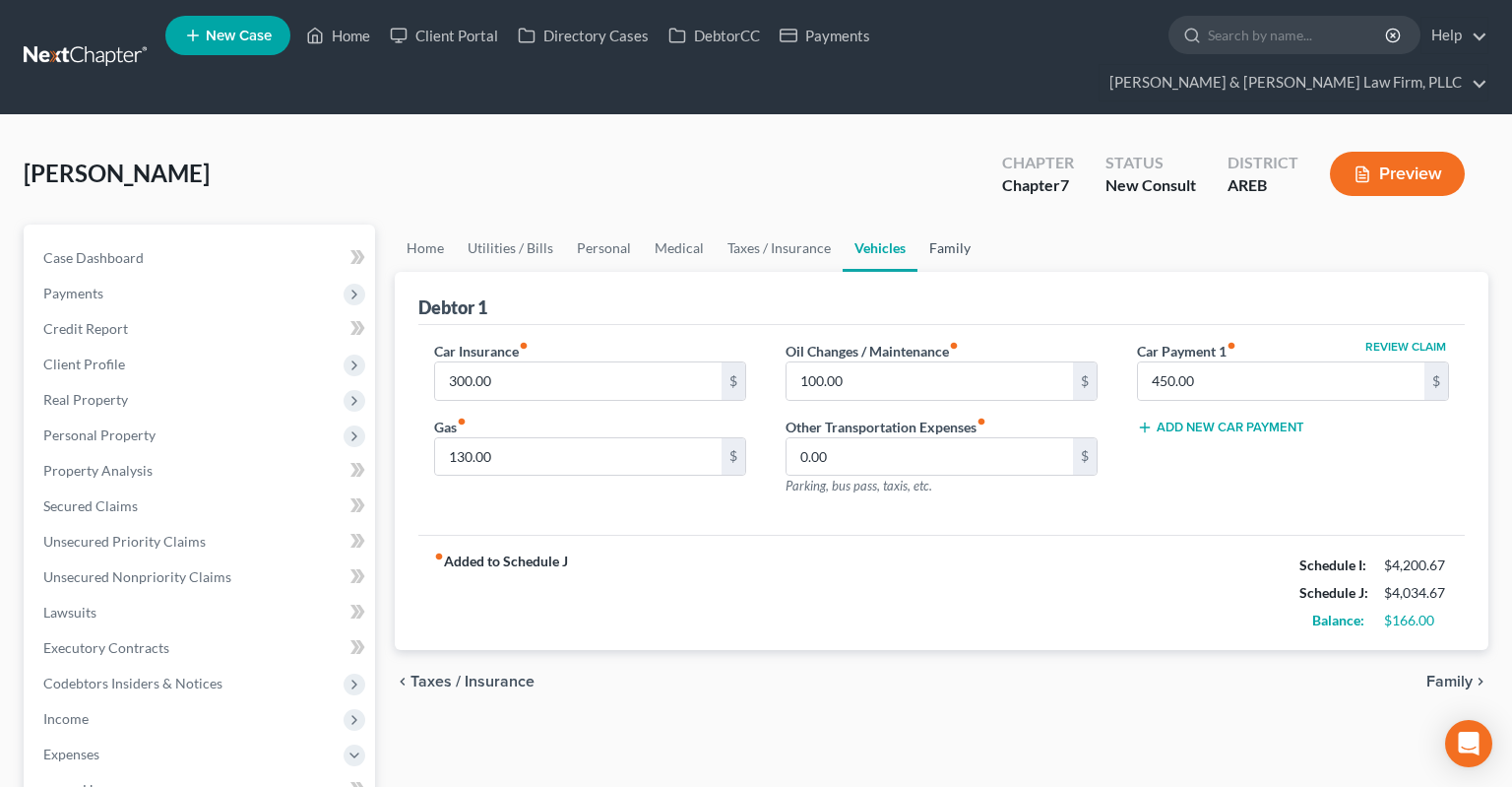 click on "Family" at bounding box center [950, 248] 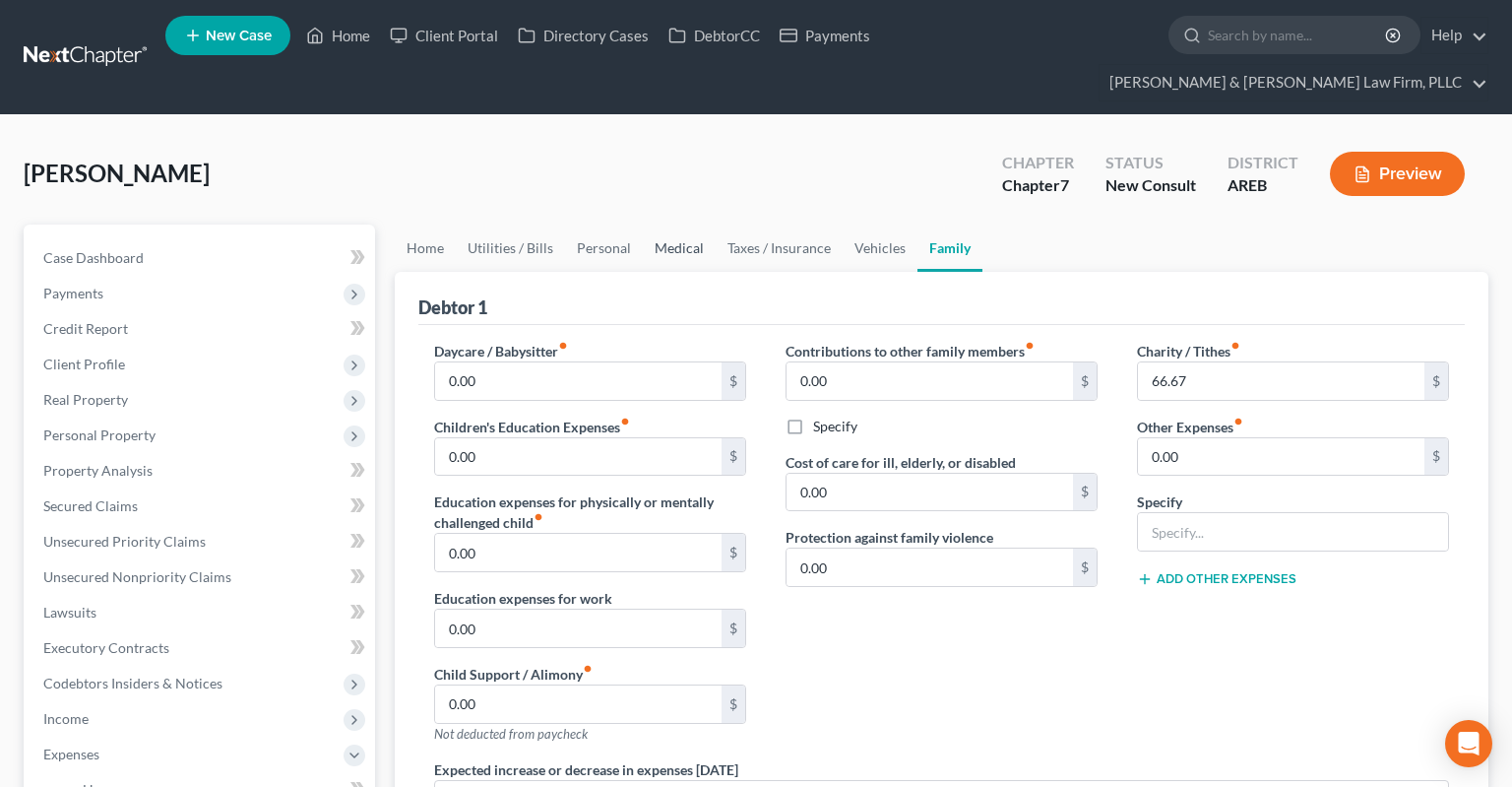 click on "Medical" at bounding box center [679, 248] 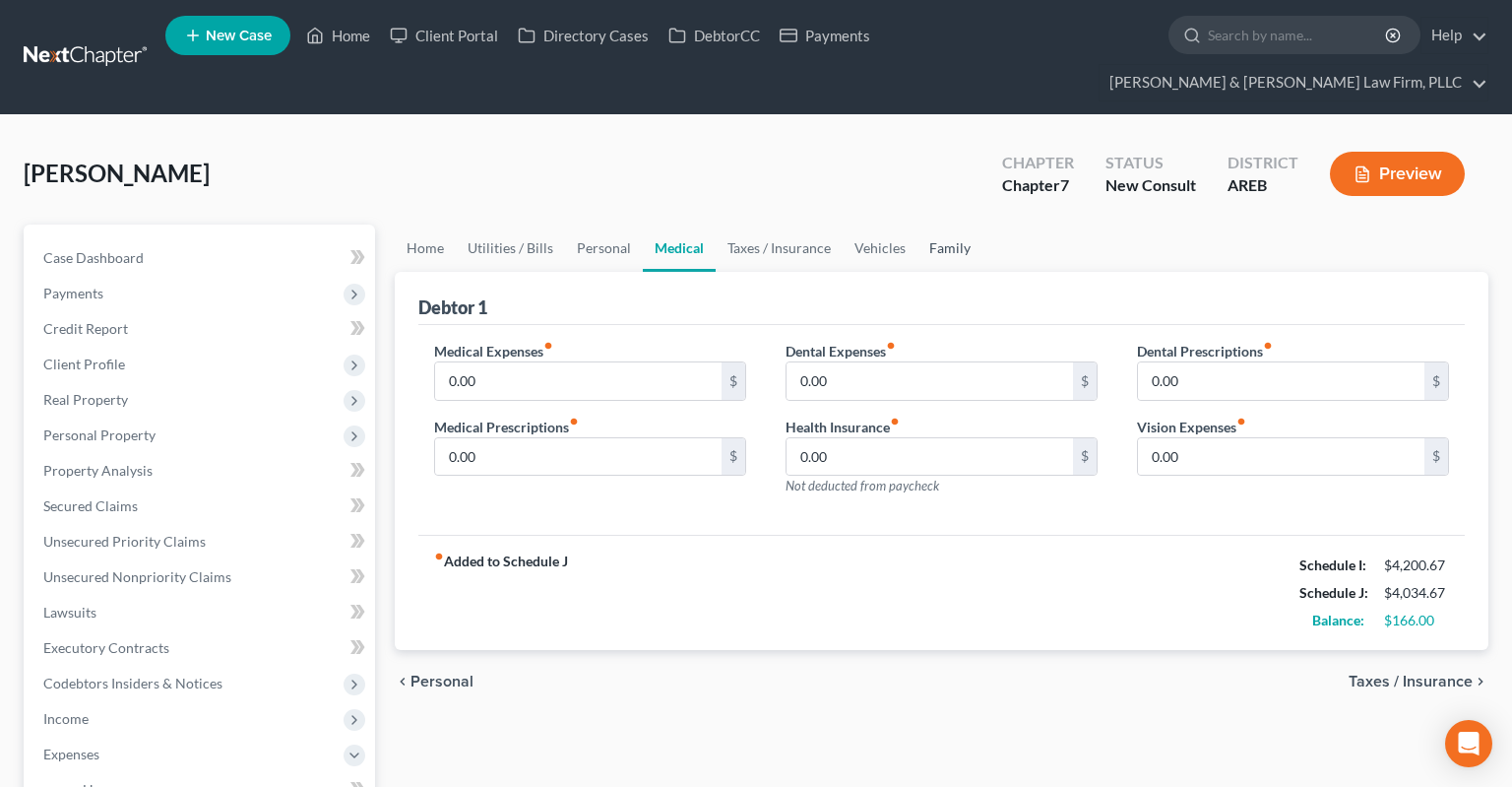 click on "Family" at bounding box center [950, 248] 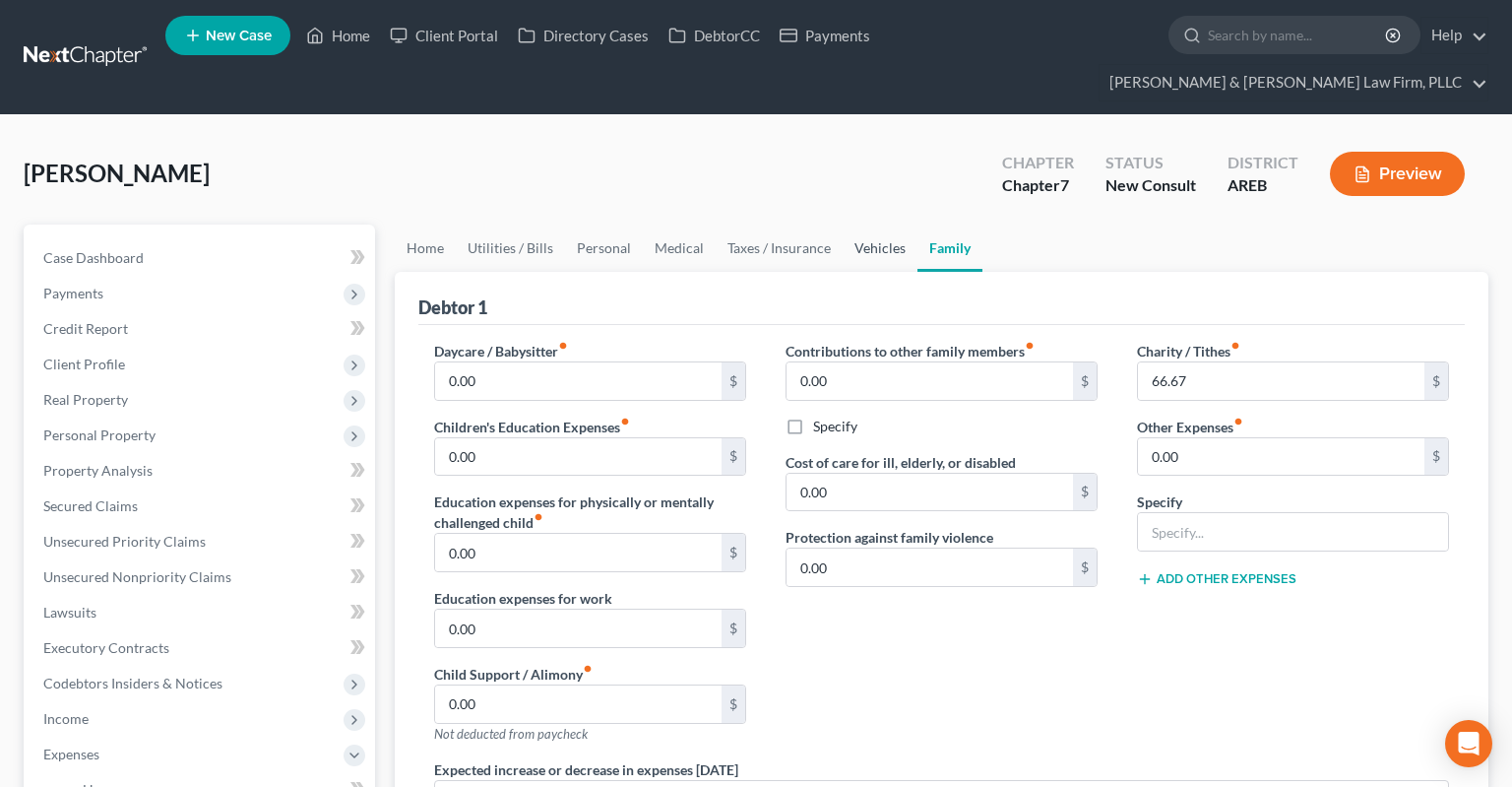 click on "Vehicles" at bounding box center (880, 248) 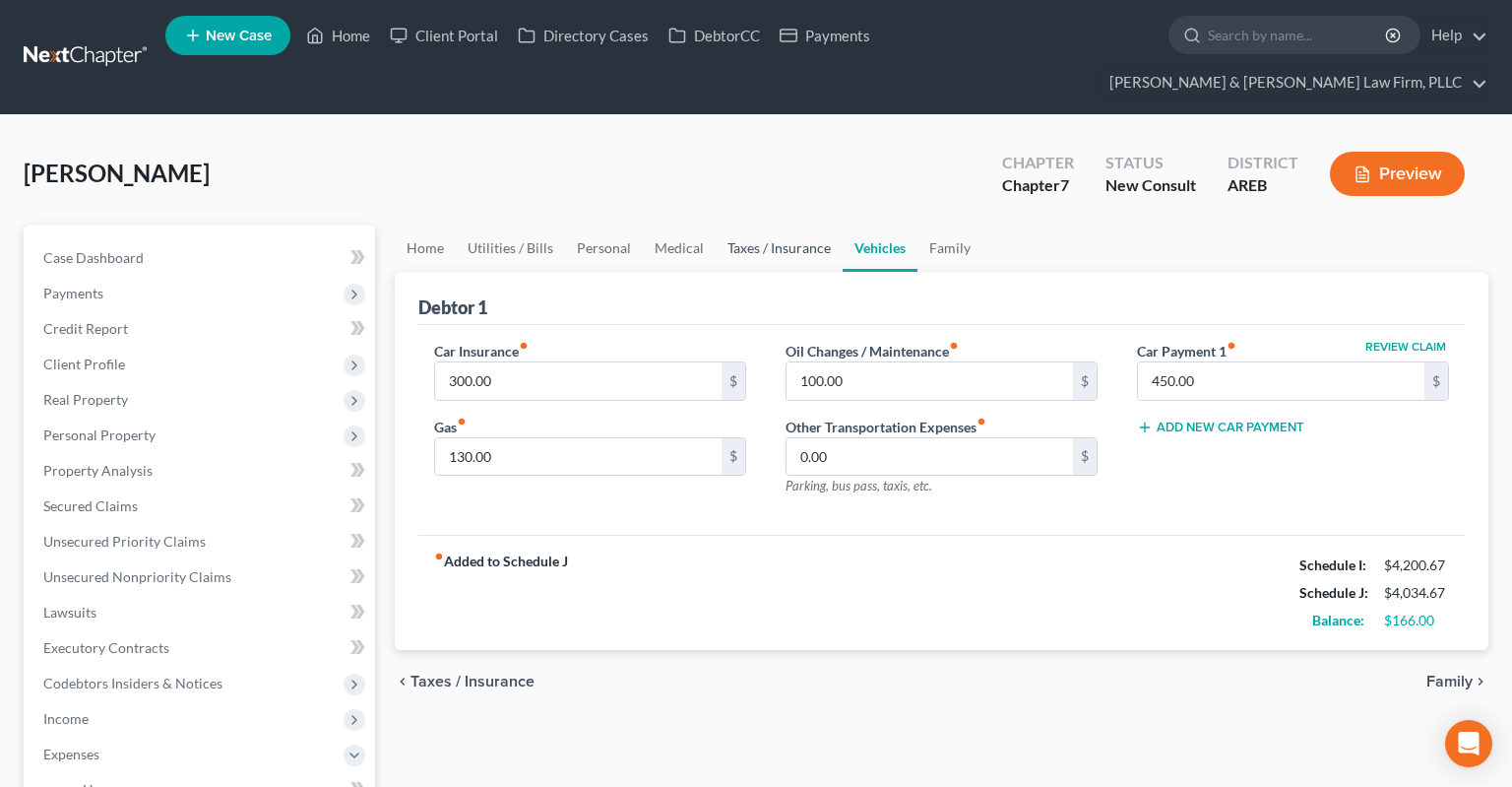 click on "Taxes / Insurance" at bounding box center [779, 248] 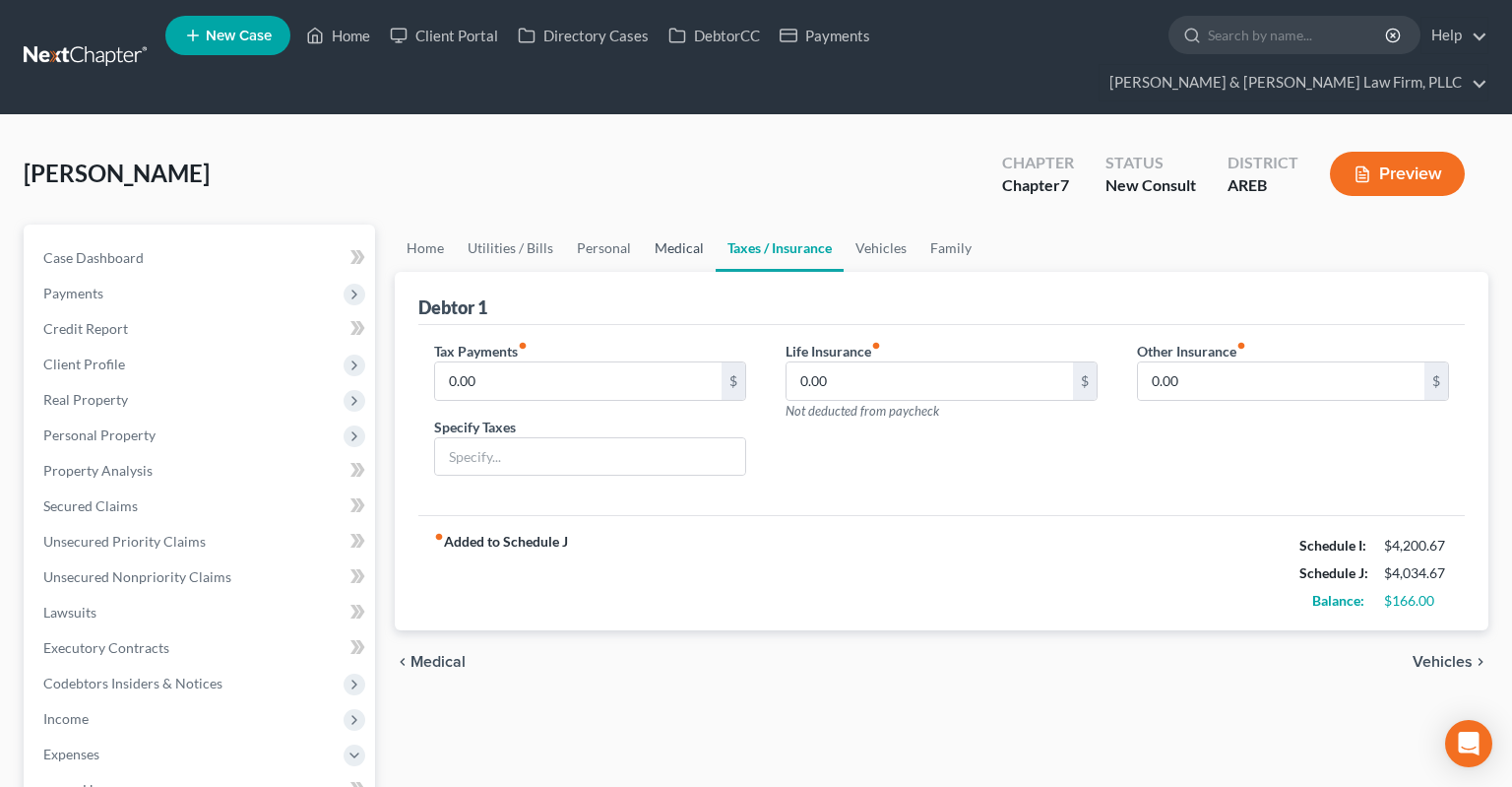 click on "Medical" at bounding box center (679, 248) 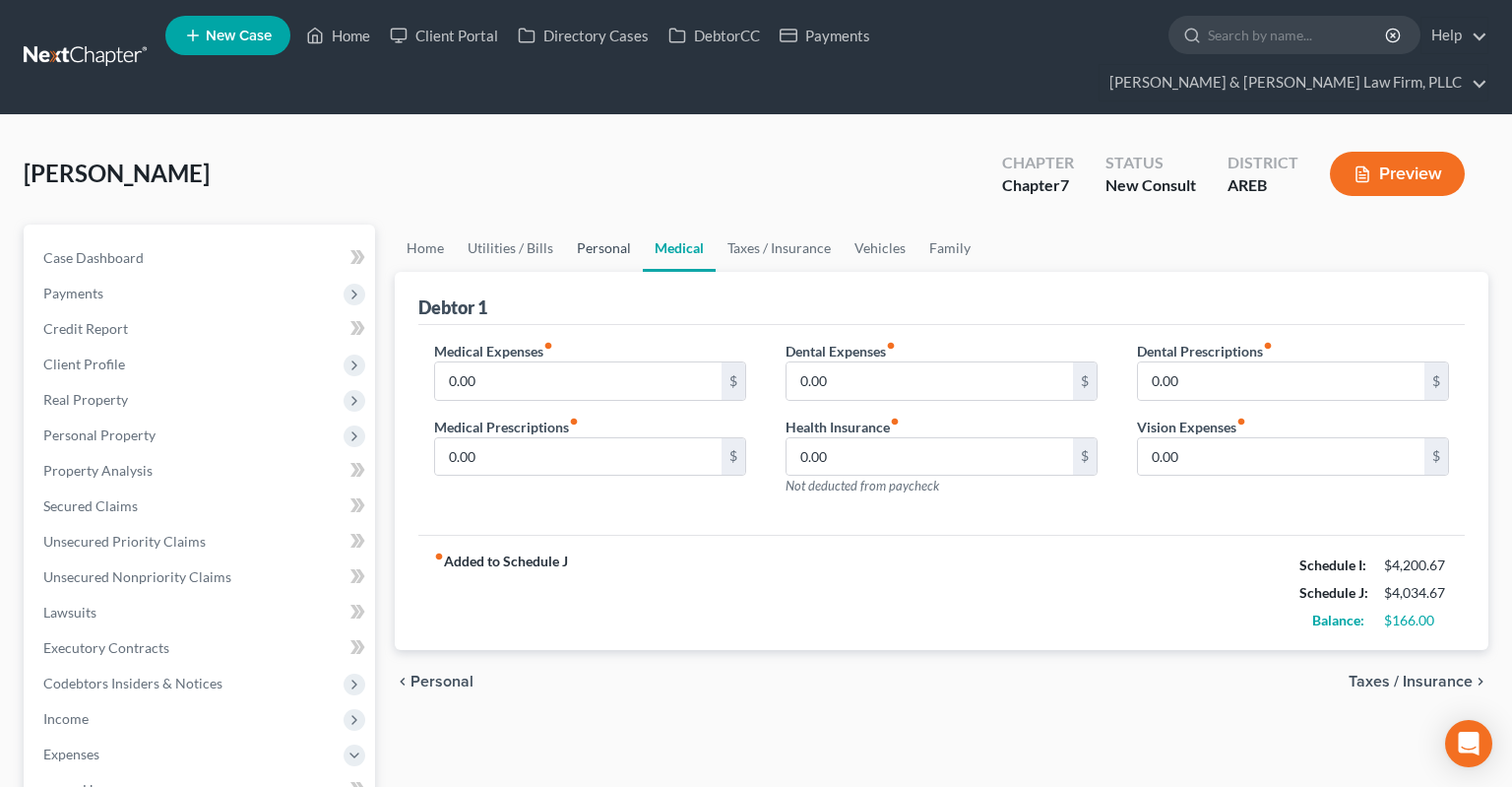 click on "Personal" at bounding box center (603, 248) 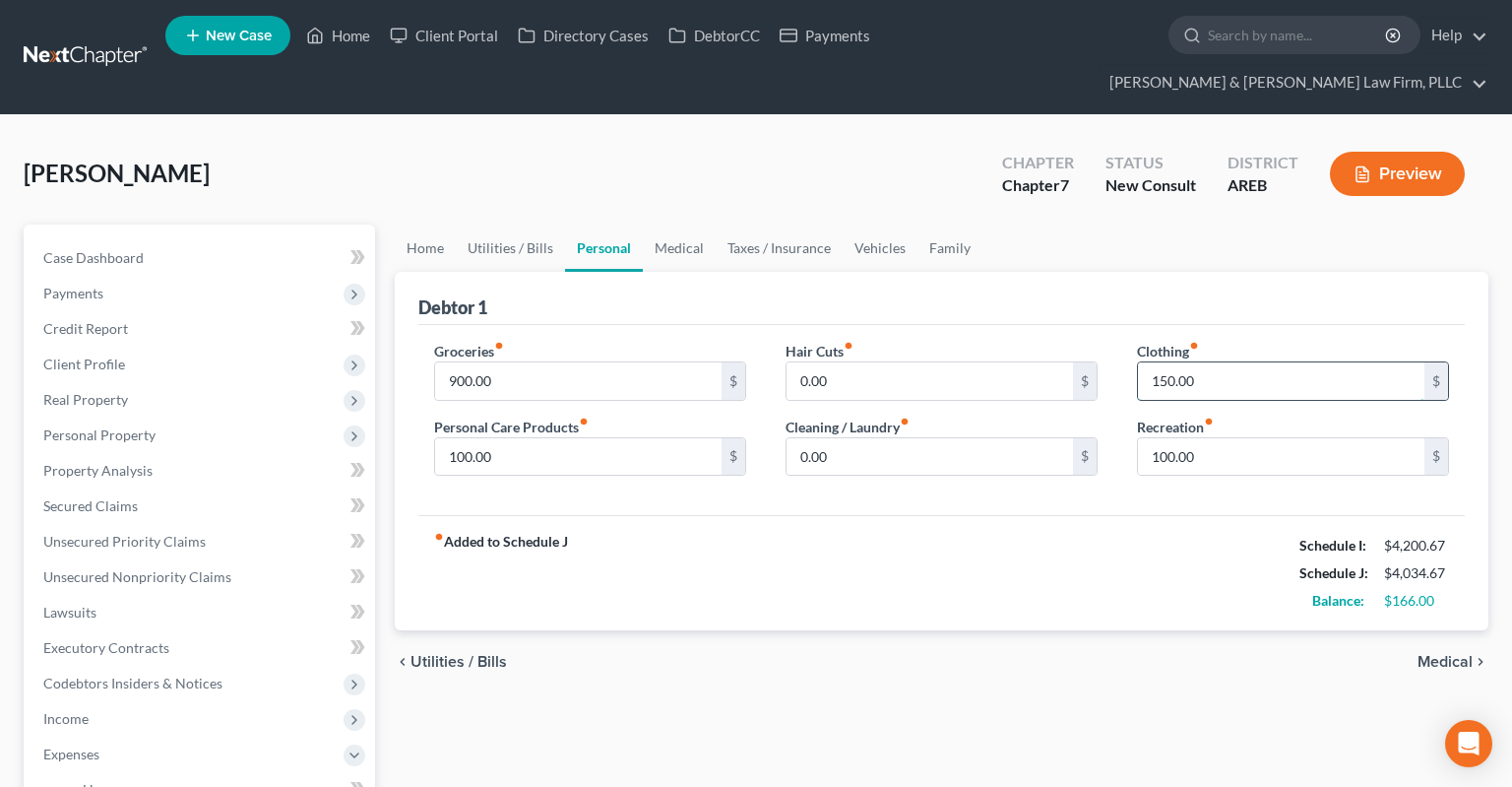 click on "150.00" at bounding box center (1281, 381) 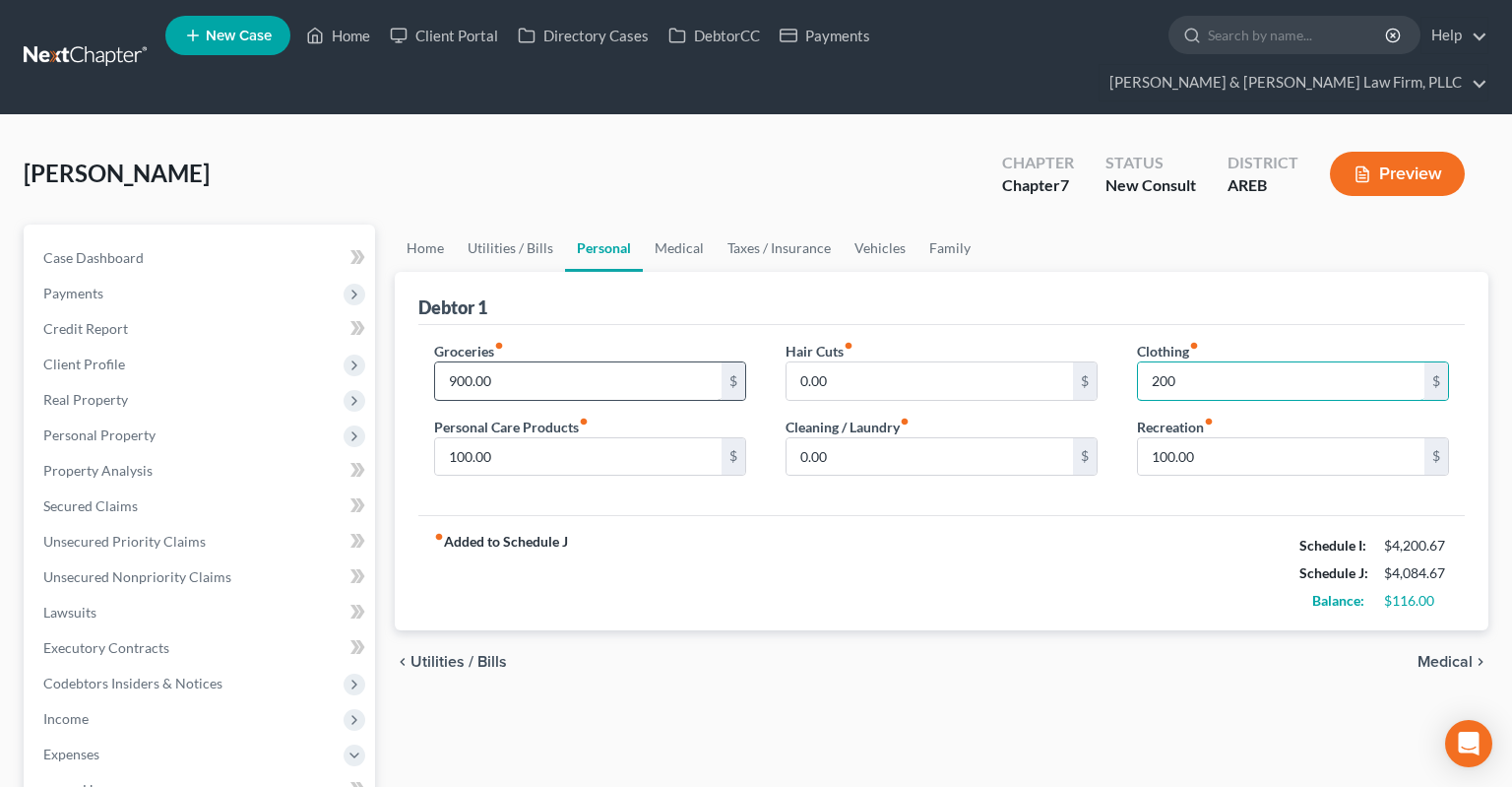 type on "200" 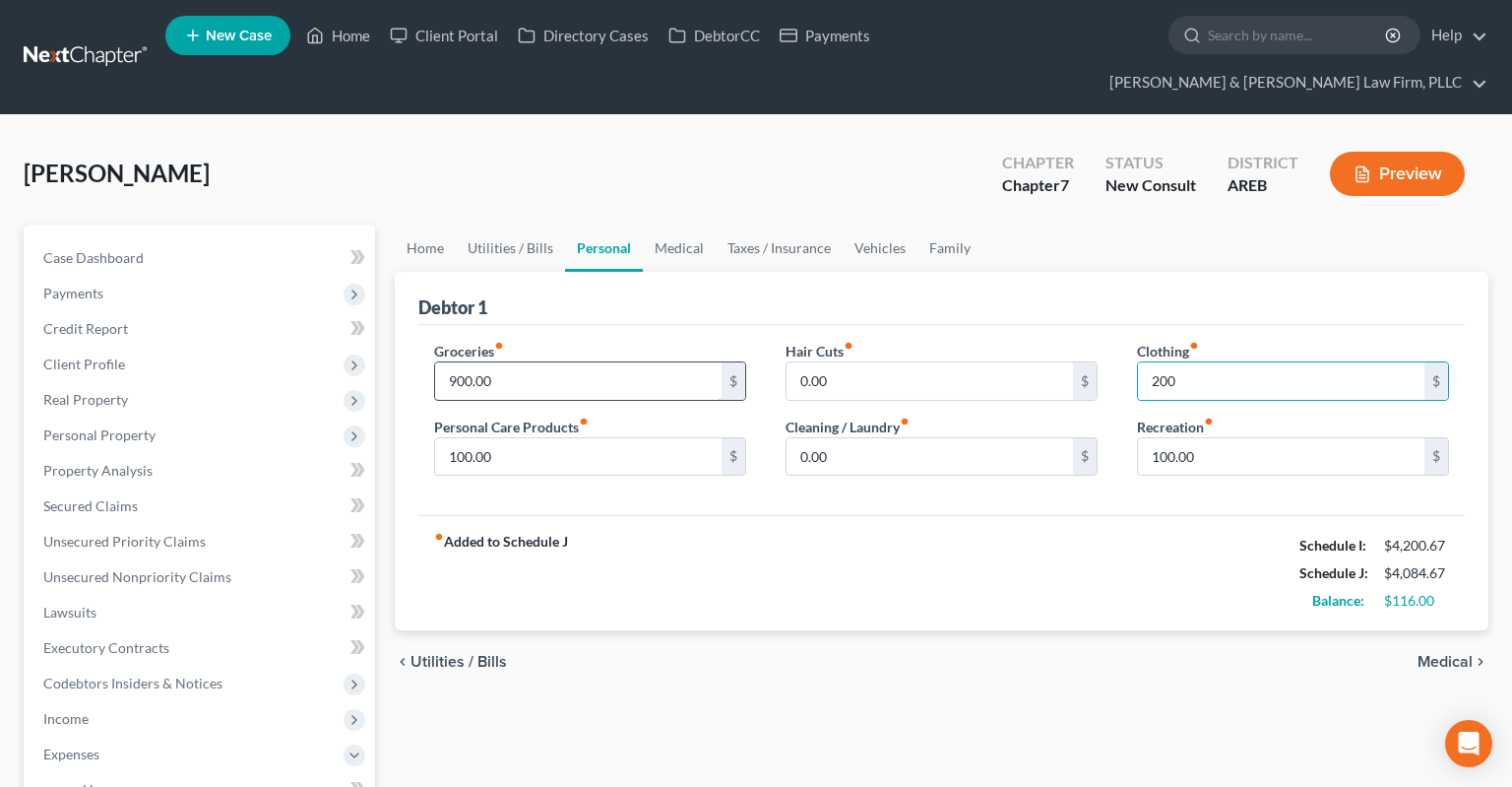 click on "900.00" at bounding box center [578, 381] 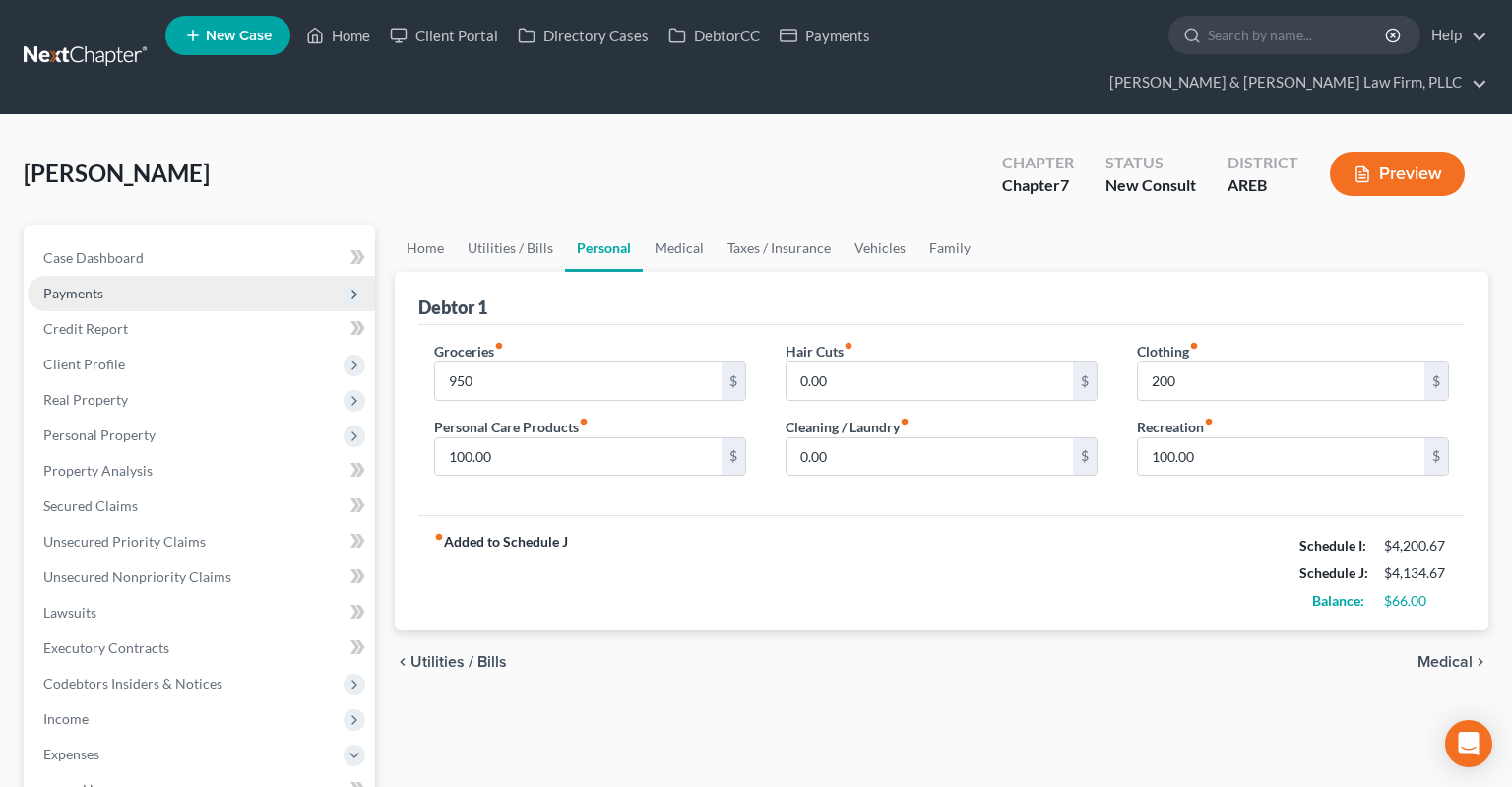 click on "Payments" at bounding box center [201, 294] 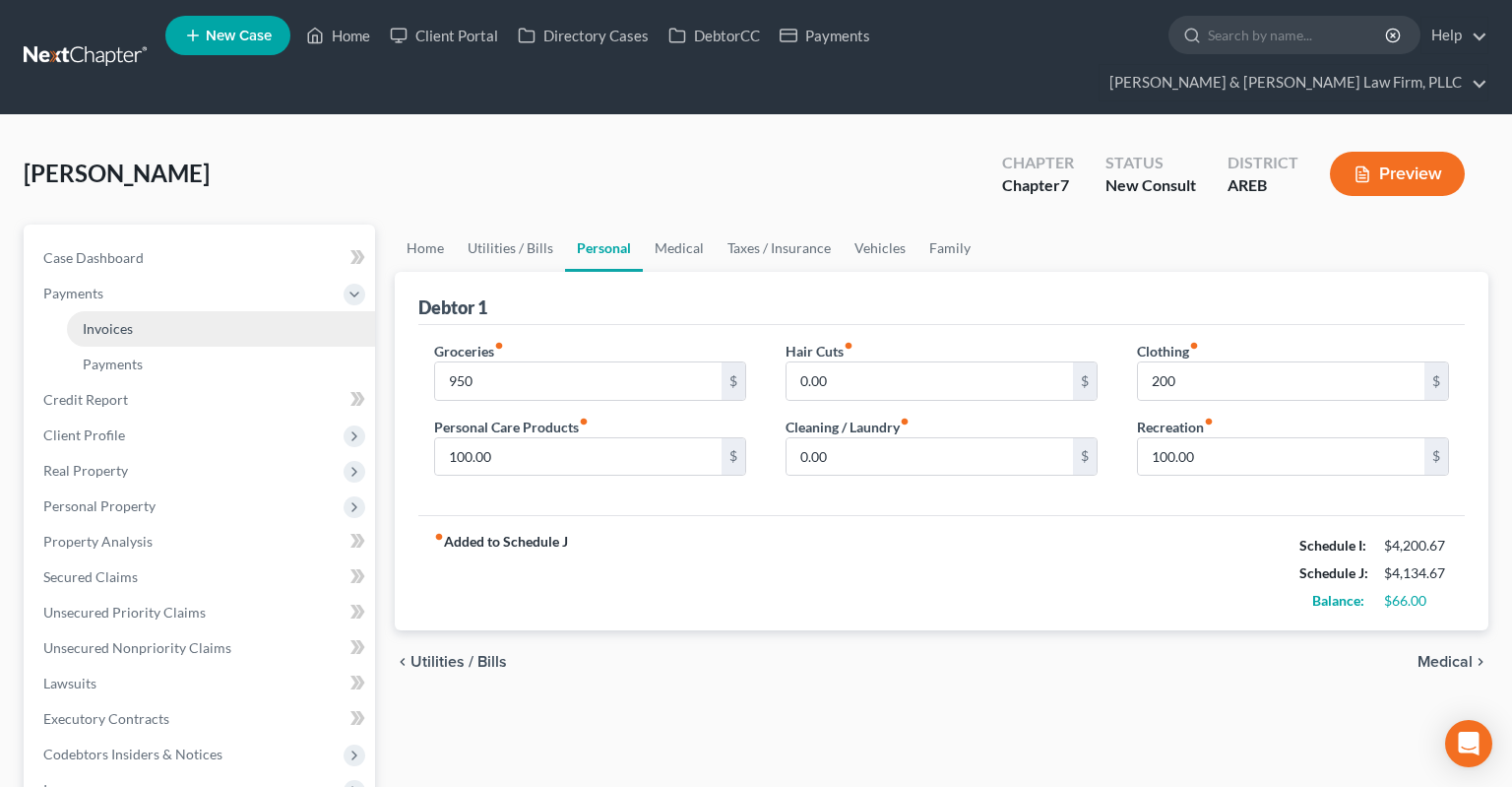 click on "Invoices" at bounding box center (220, 329) 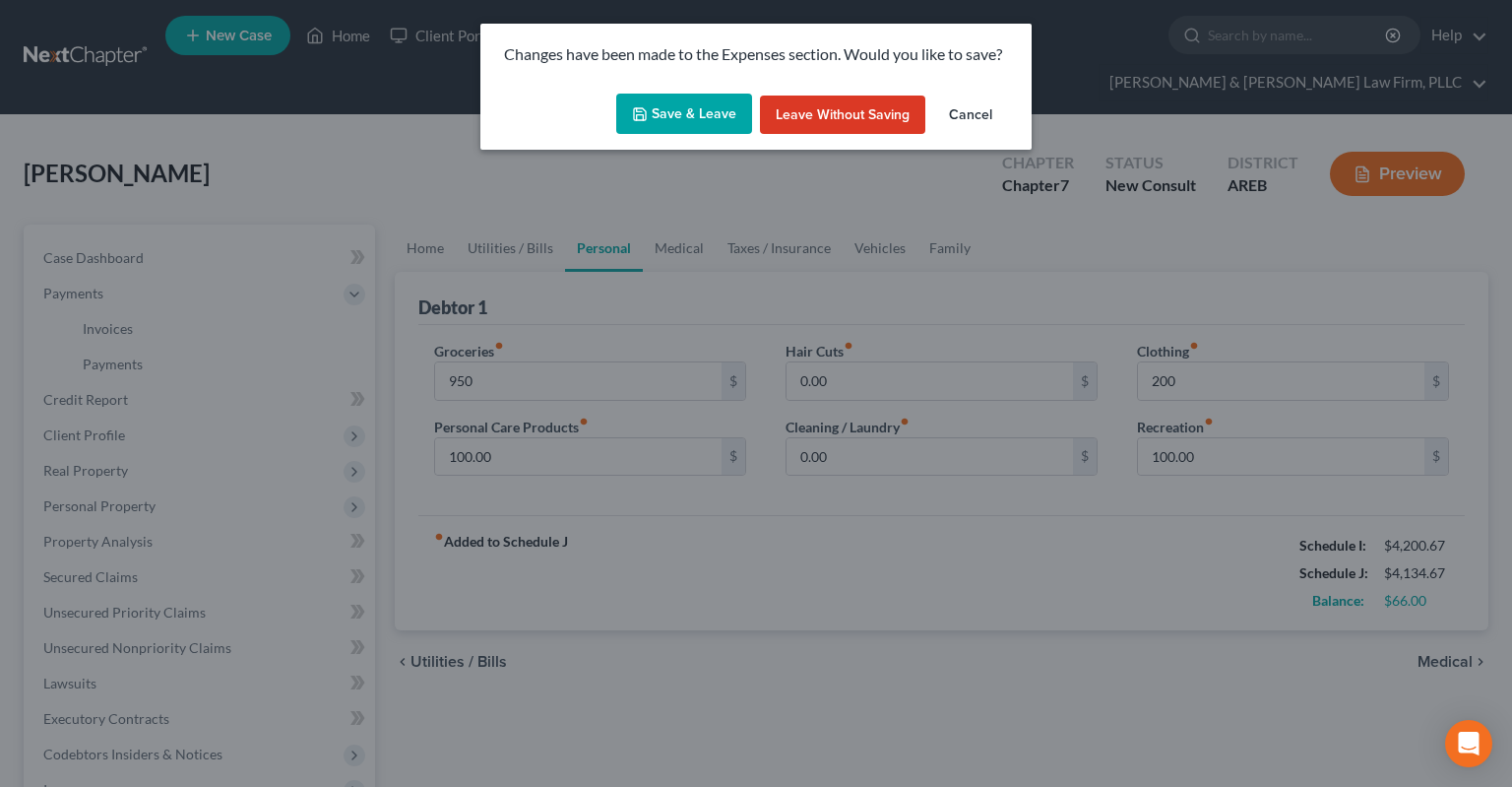 click on "Save & Leave" at bounding box center (684, 114) 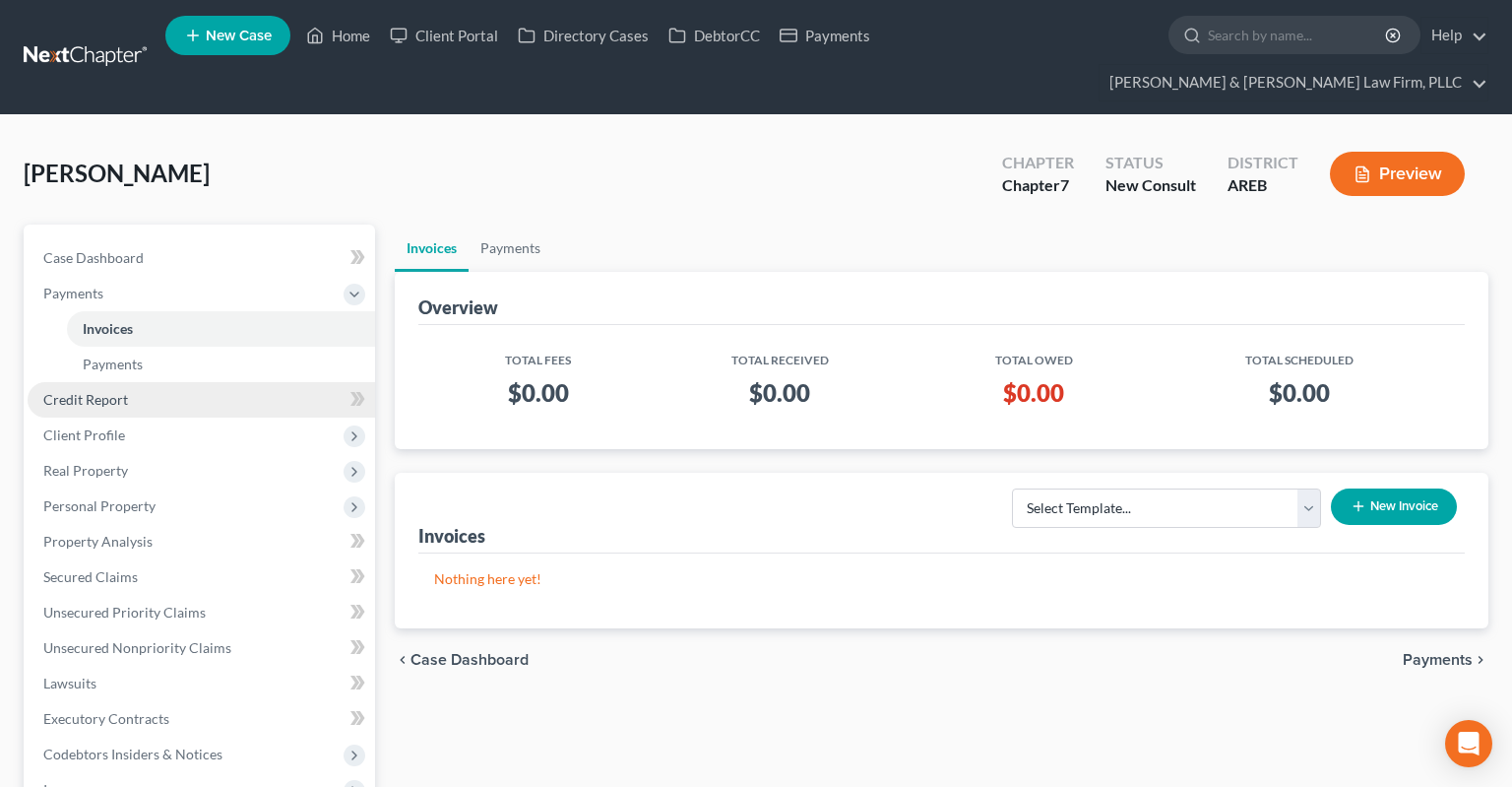 click on "Credit Report" at bounding box center (201, 400) 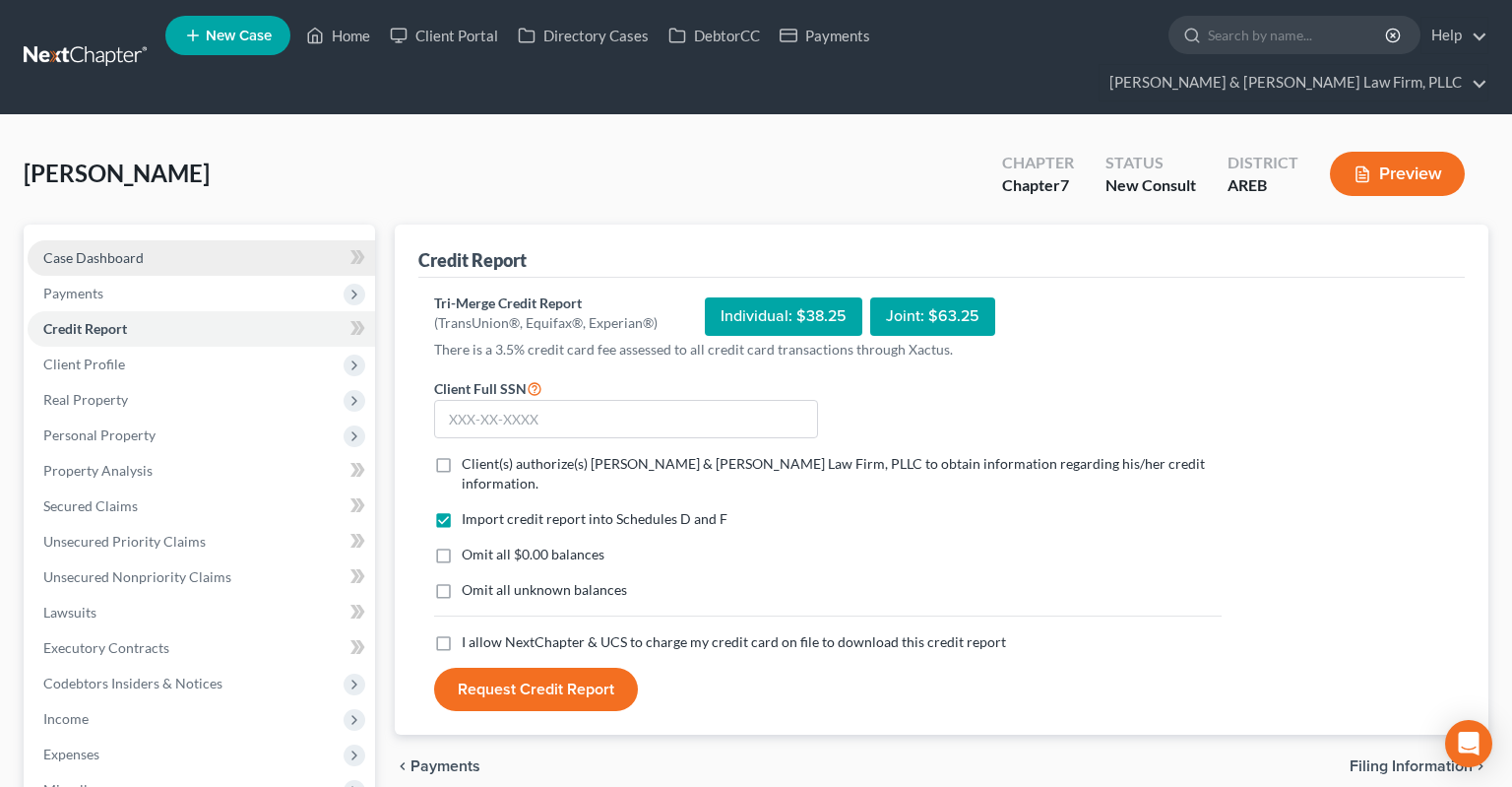 click on "Case Dashboard" at bounding box center (201, 258) 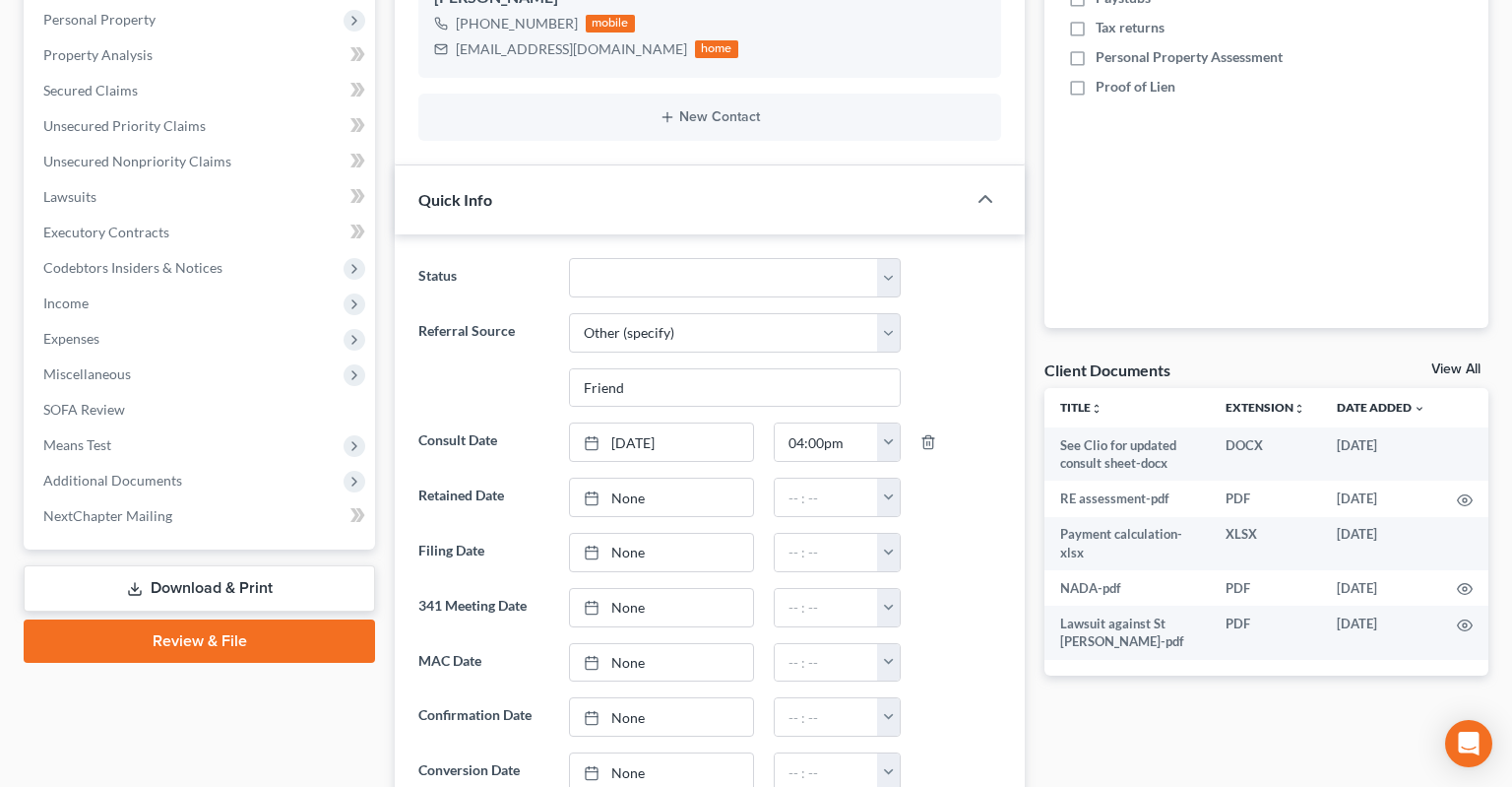 scroll, scrollTop: 0, scrollLeft: 0, axis: both 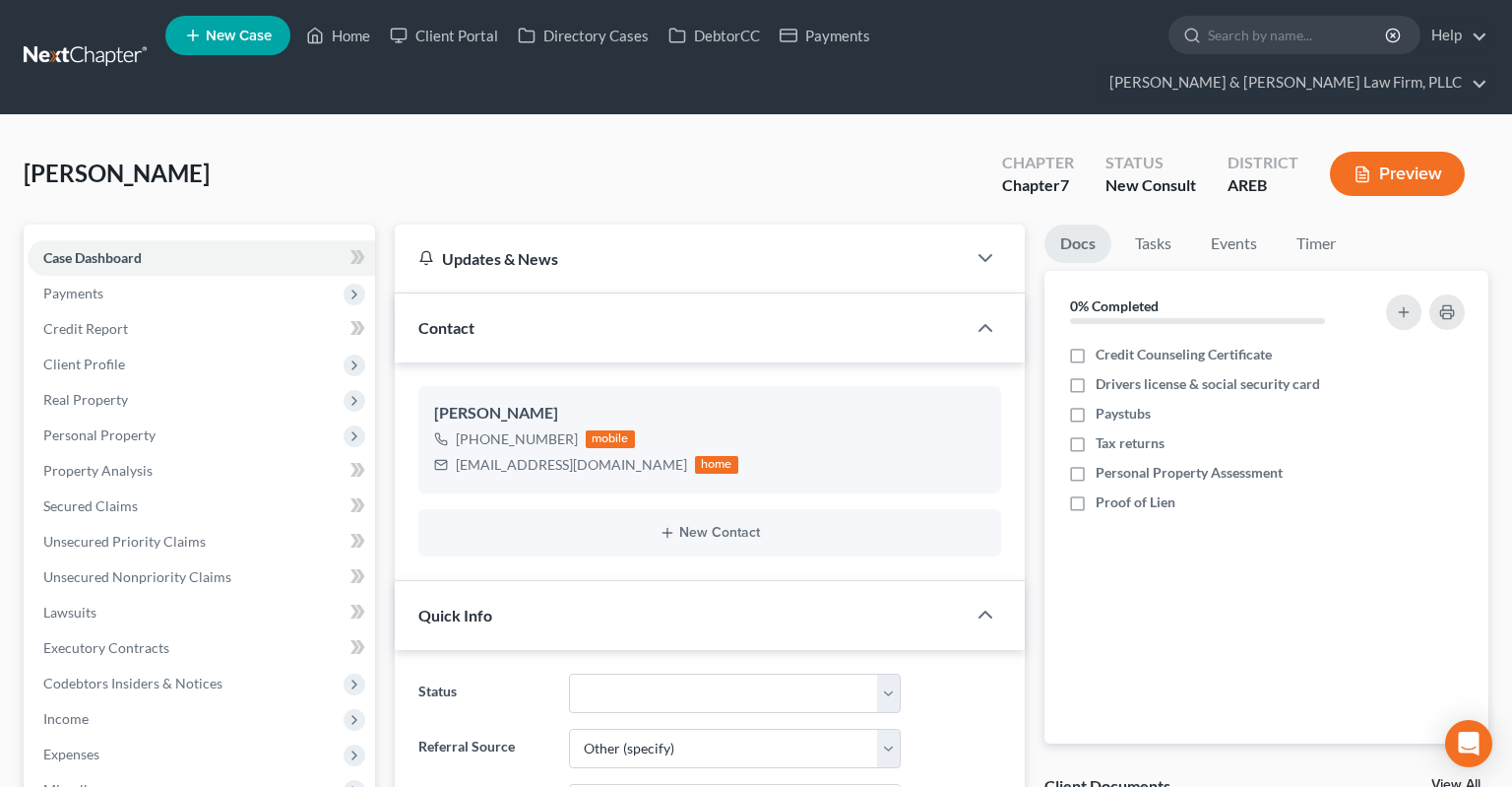 click on "[PERSON_NAME] Upgraded Chapter Chapter  7 Status New Consult District AREB Preview" at bounding box center [756, 181] 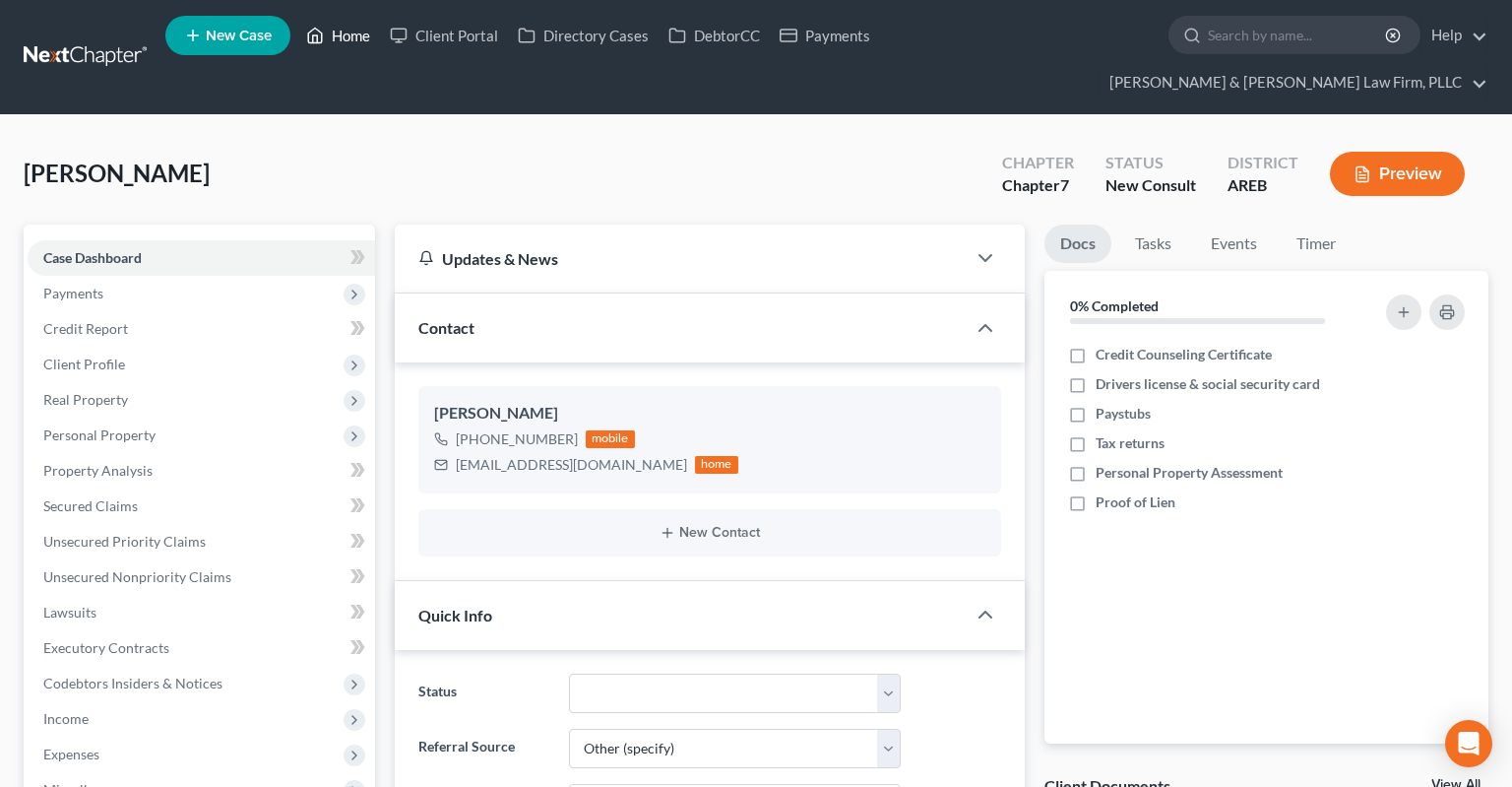 click on "Home" at bounding box center (338, 35) 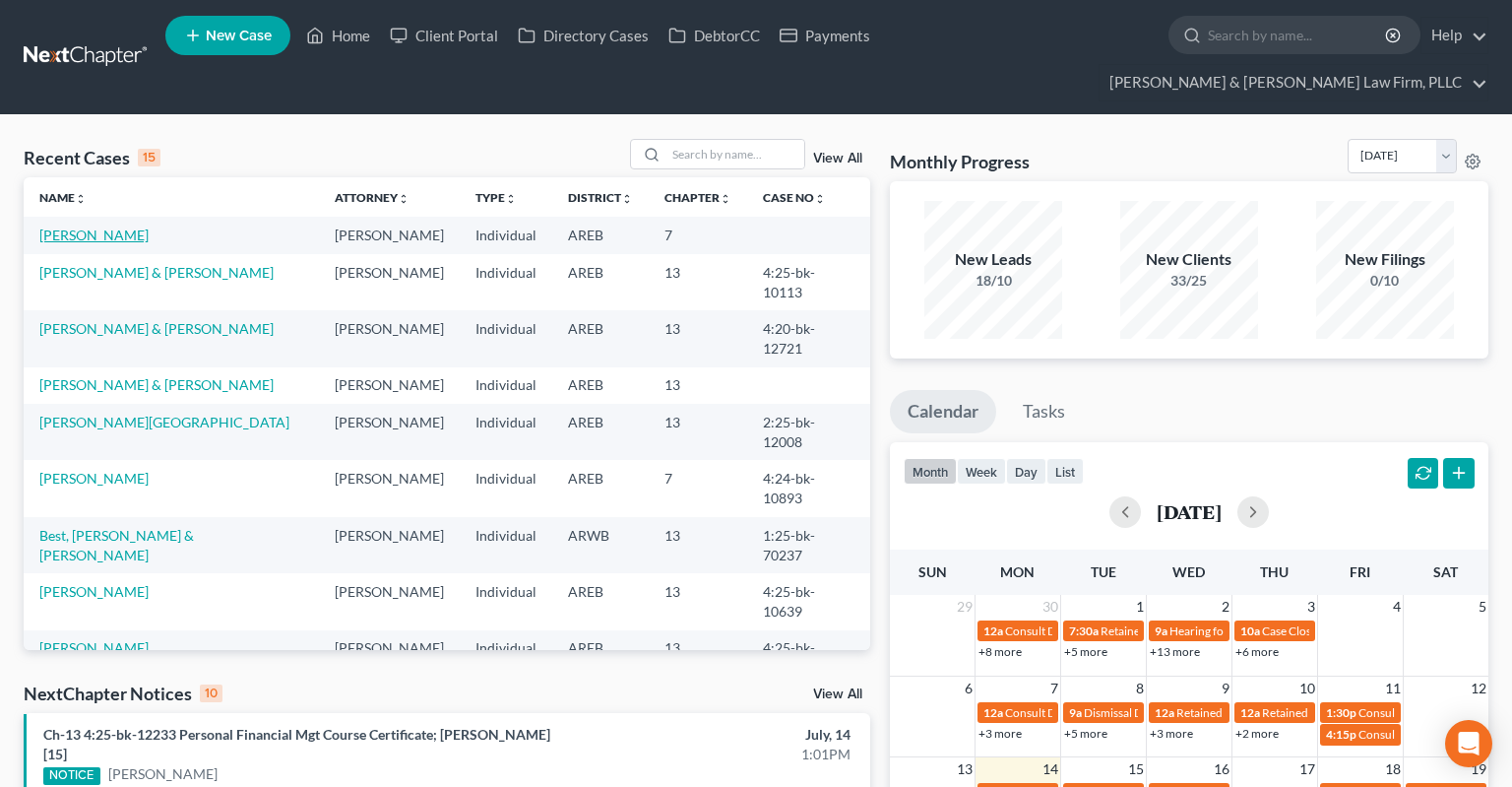 click on "[PERSON_NAME]" at bounding box center (94, 234) 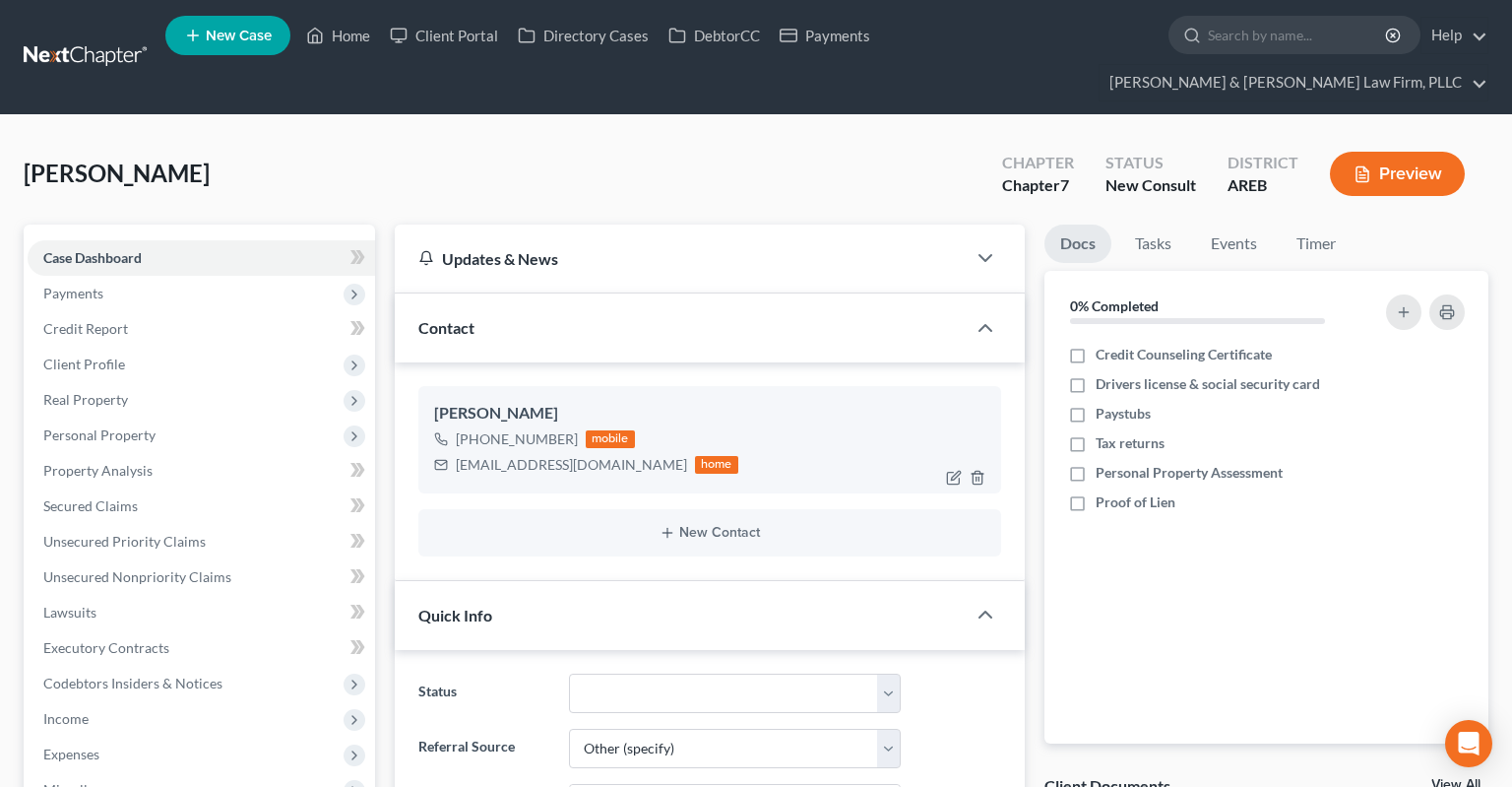 click on "[EMAIL_ADDRESS][DOMAIN_NAME]" at bounding box center (571, 465) 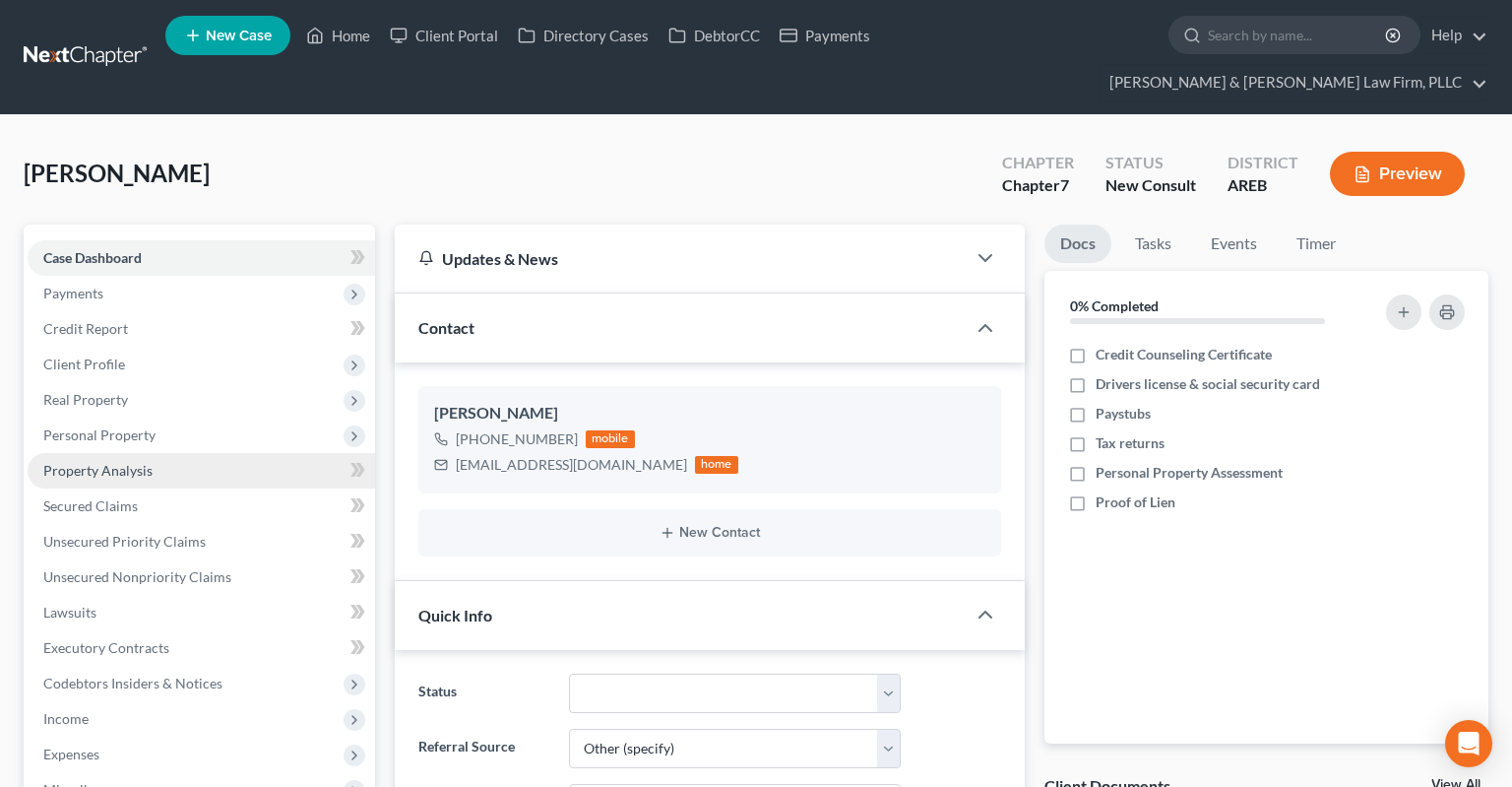 click on "Property Analysis" at bounding box center [201, 471] 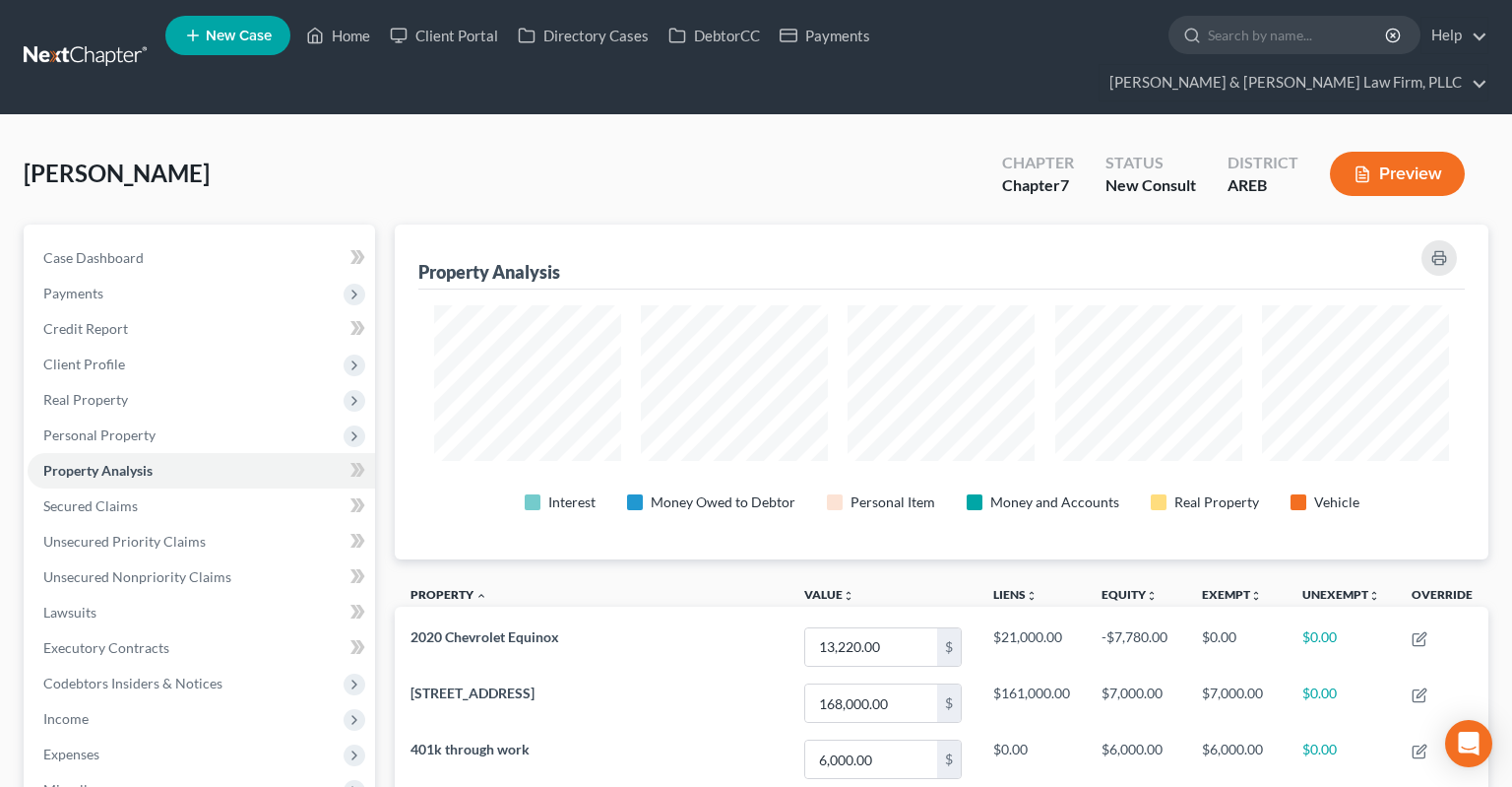 scroll, scrollTop: 984647, scrollLeft: 983281, axis: both 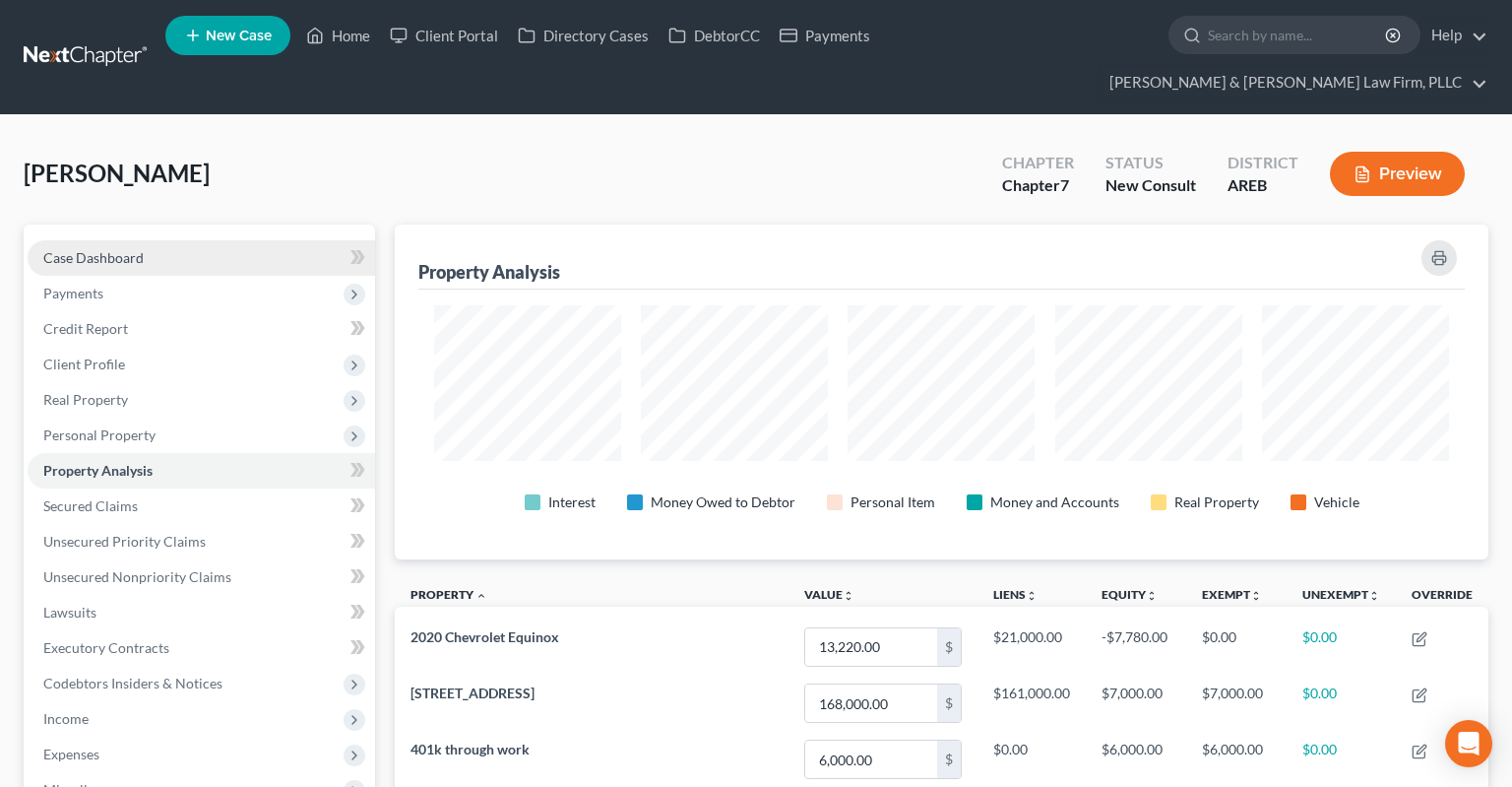 click on "Case Dashboard" at bounding box center [201, 258] 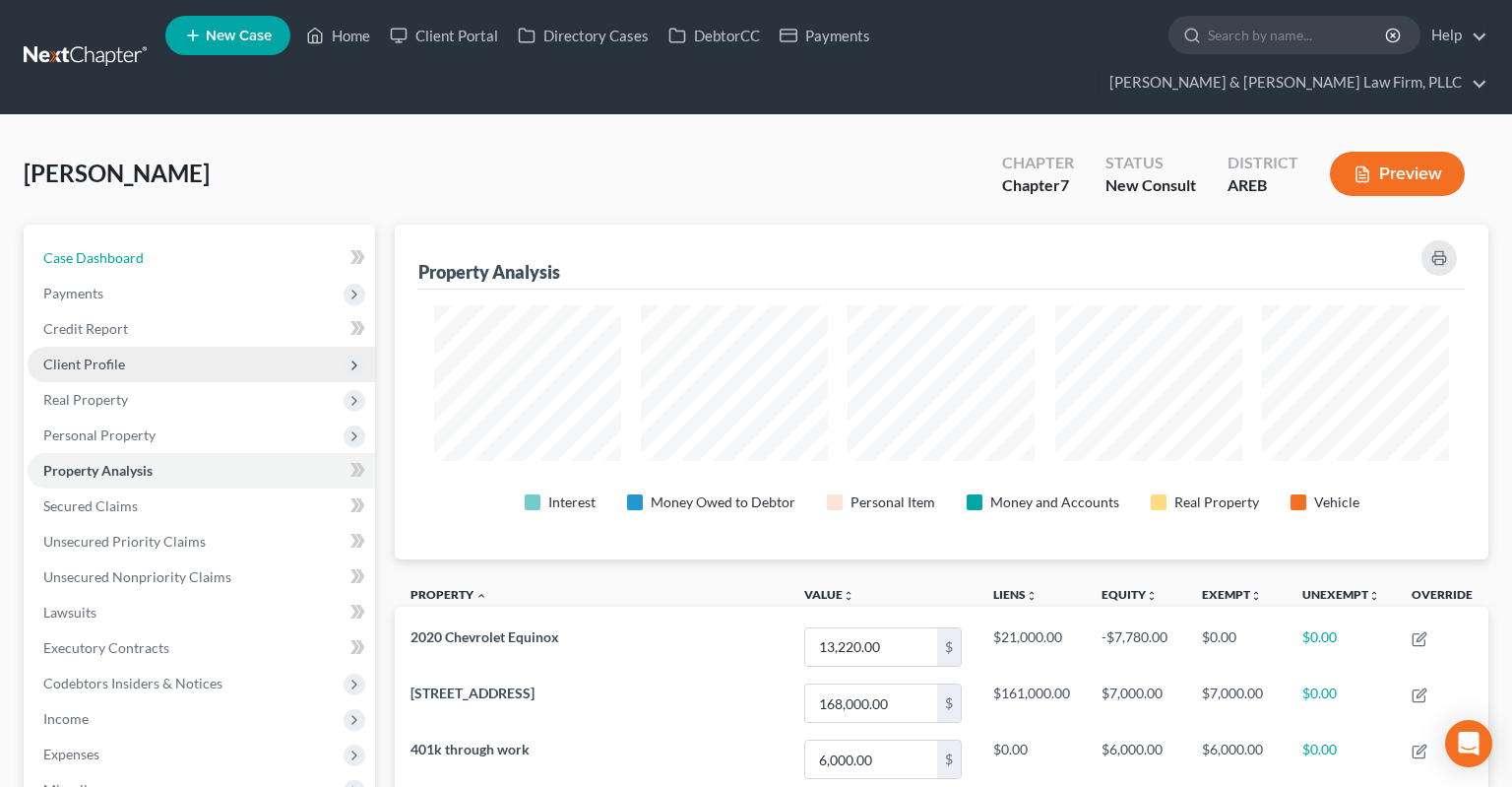 select on "6" 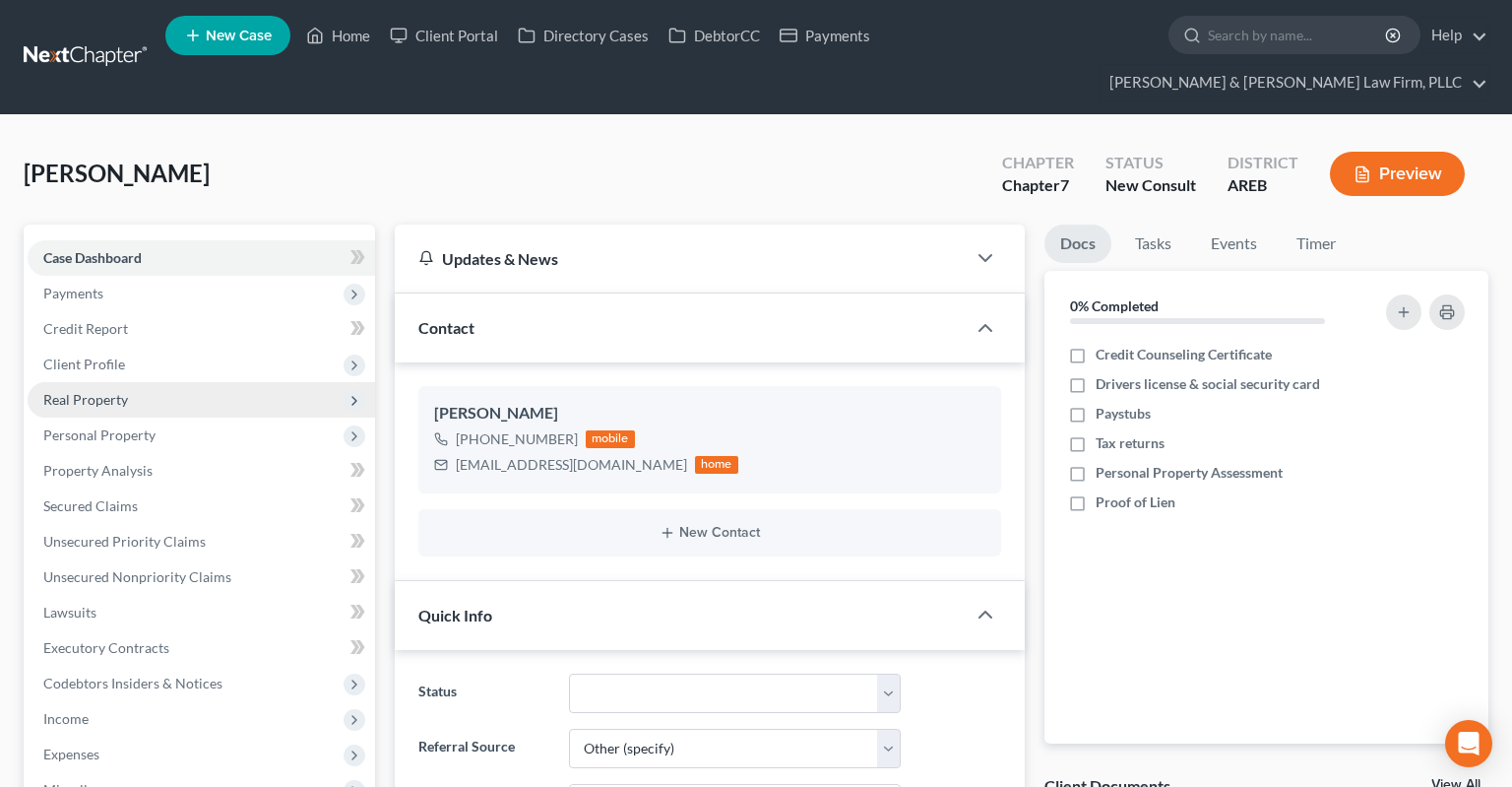 click on "Real Property" at bounding box center (201, 400) 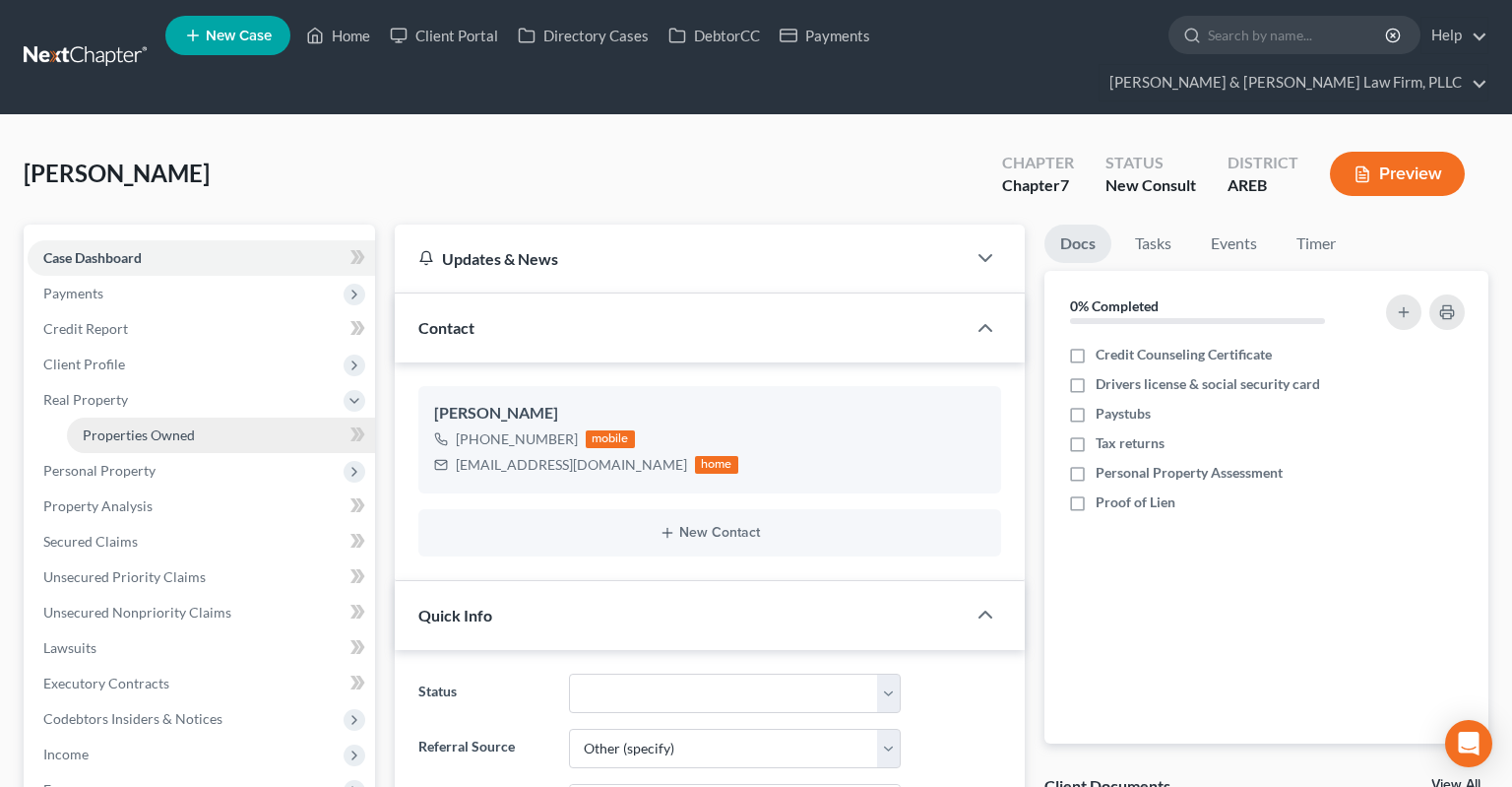click on "Properties Owned" at bounding box center [220, 435] 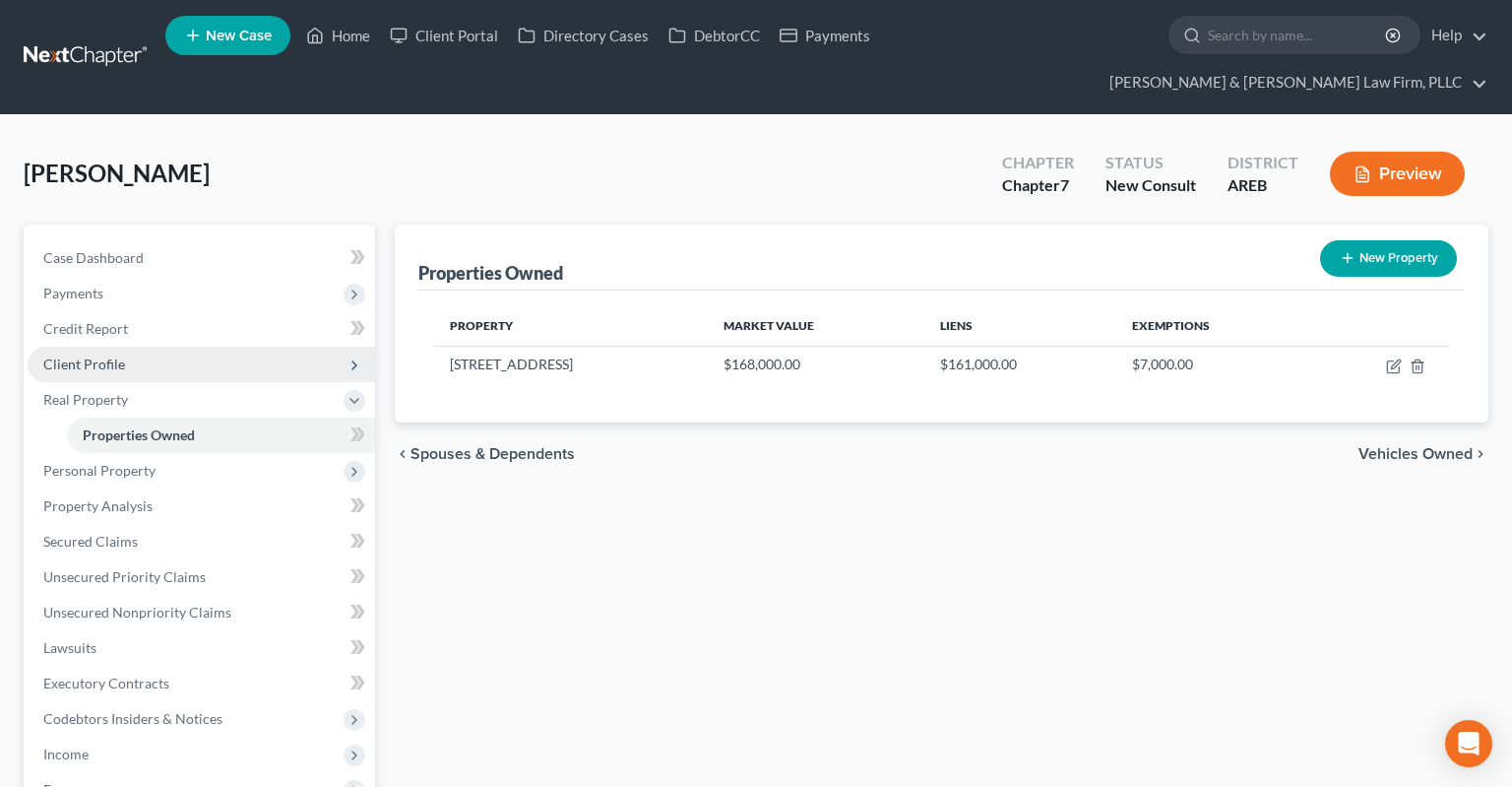 drag, startPoint x: 118, startPoint y: 325, endPoint x: 128, endPoint y: 335, distance: 14.142136 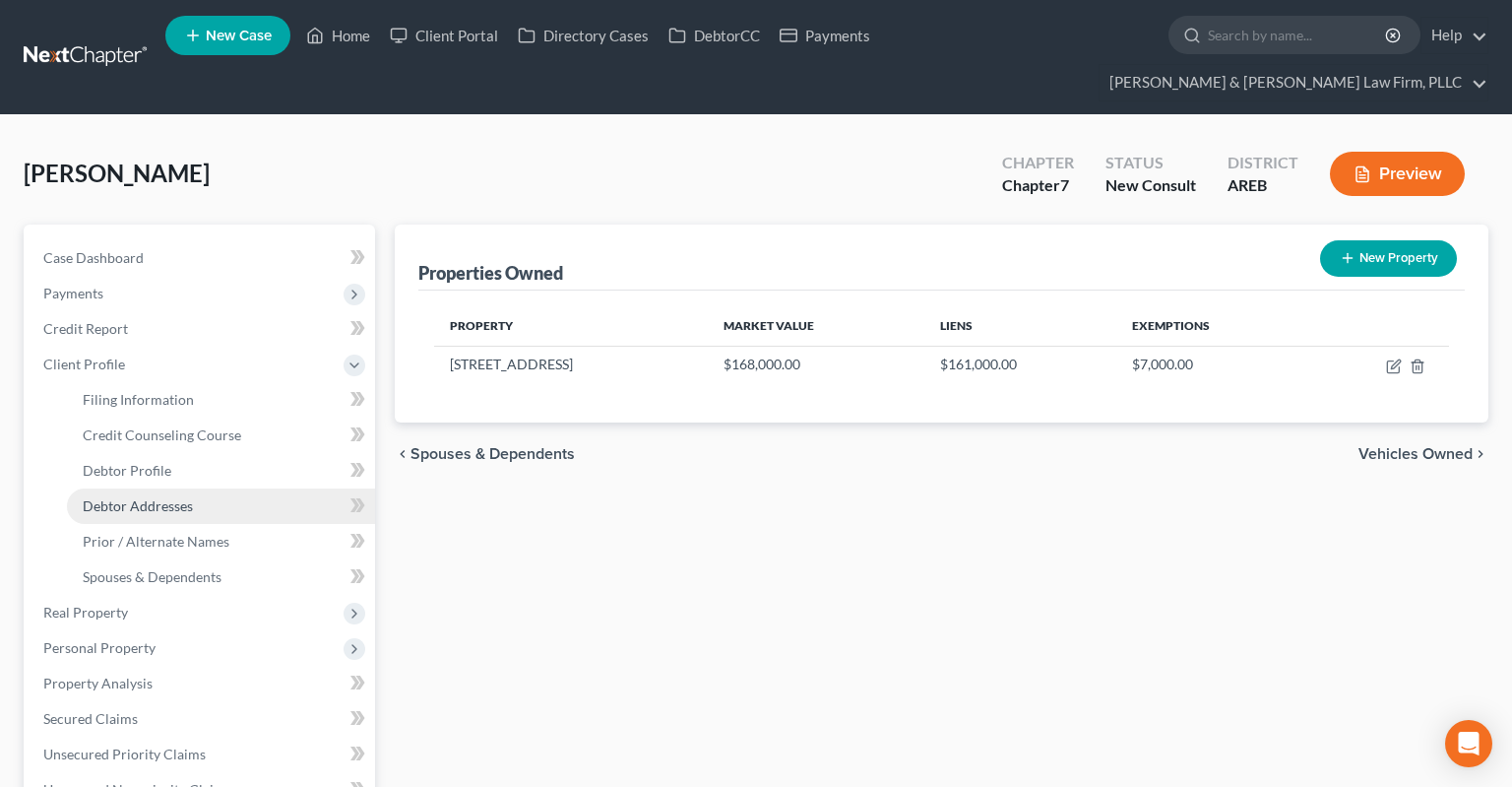 click on "Debtor Addresses" at bounding box center (138, 505) 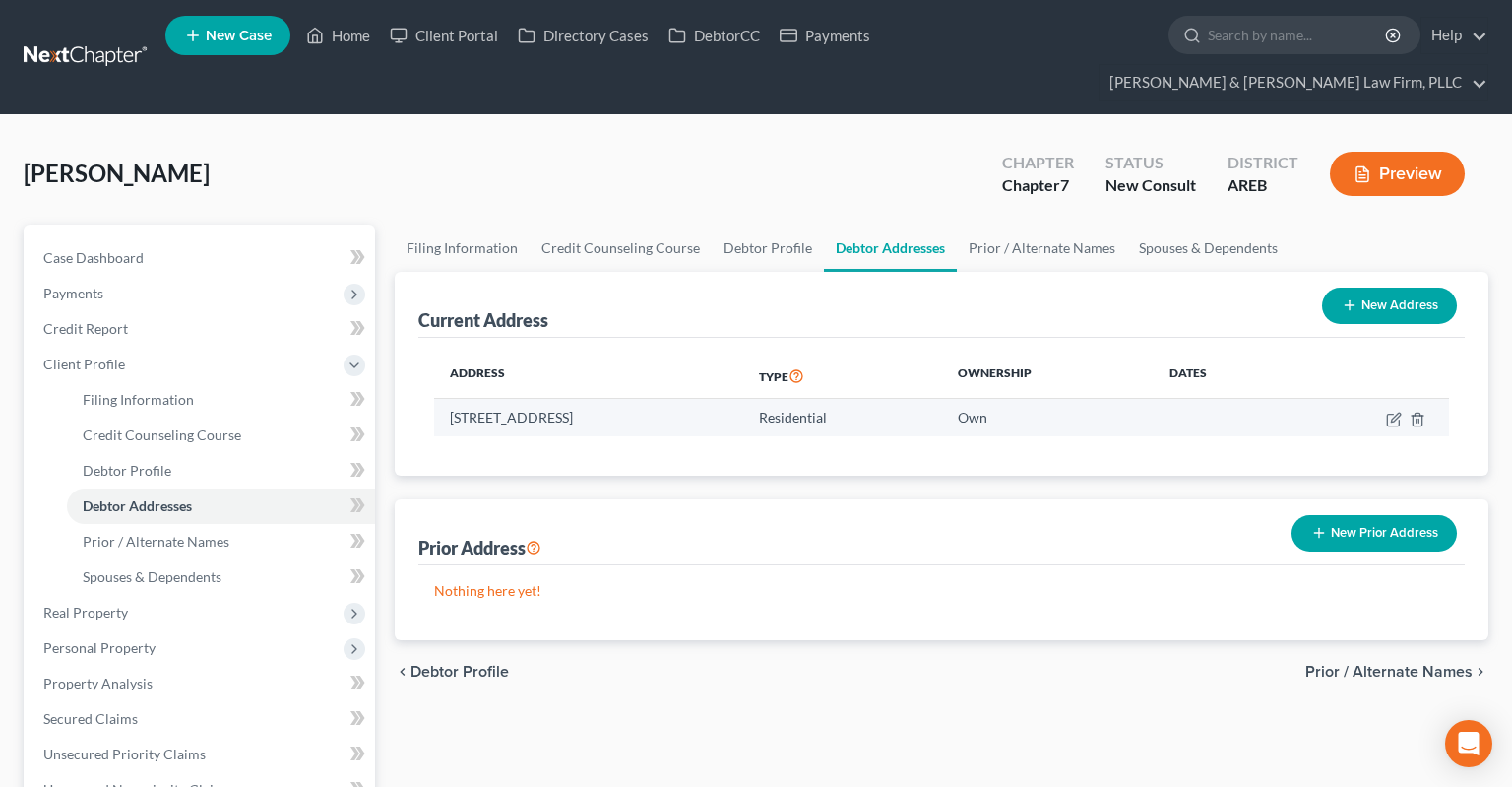 drag, startPoint x: 447, startPoint y: 380, endPoint x: 687, endPoint y: 386, distance: 240.07499 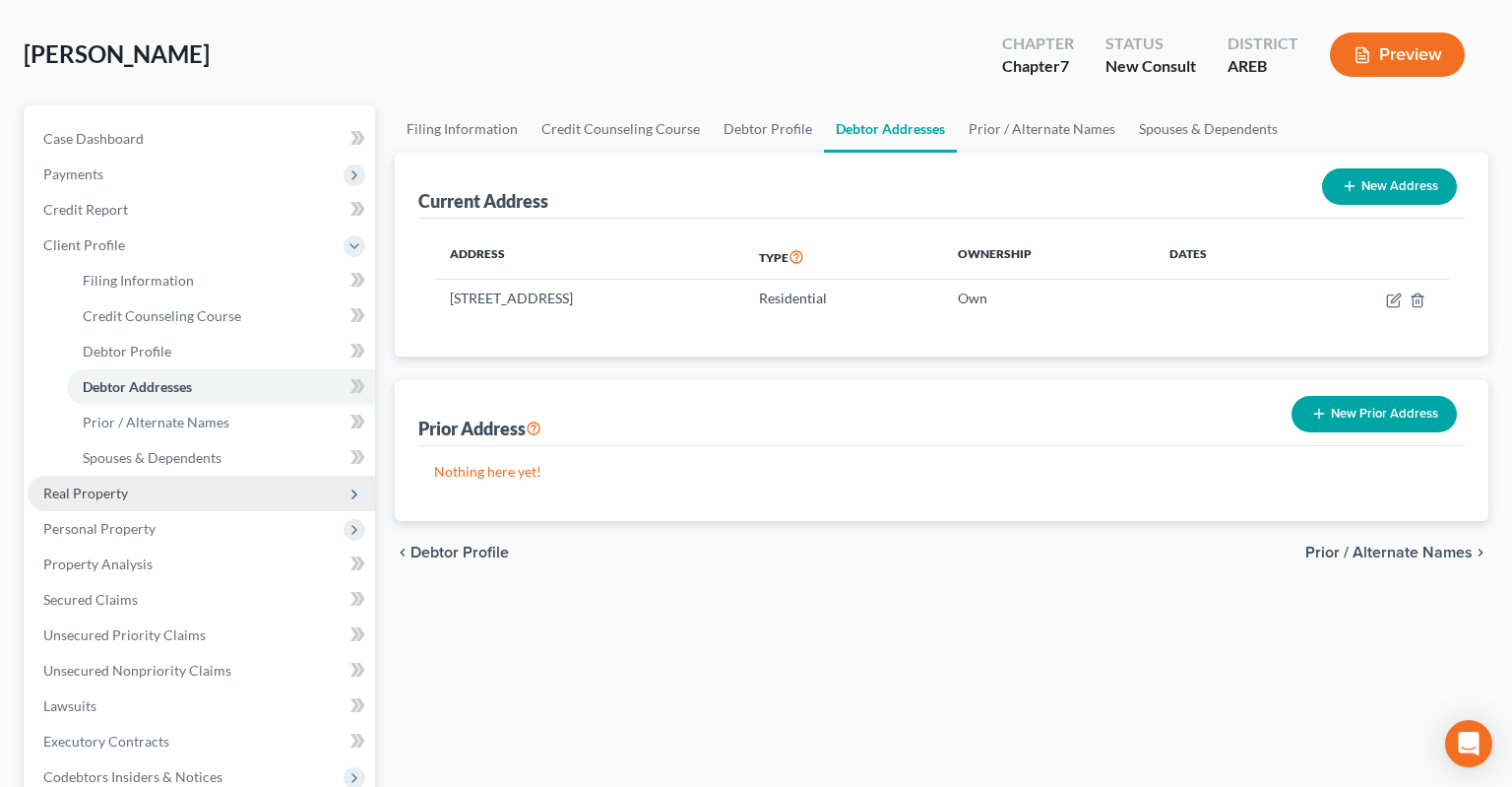 scroll, scrollTop: 208, scrollLeft: 0, axis: vertical 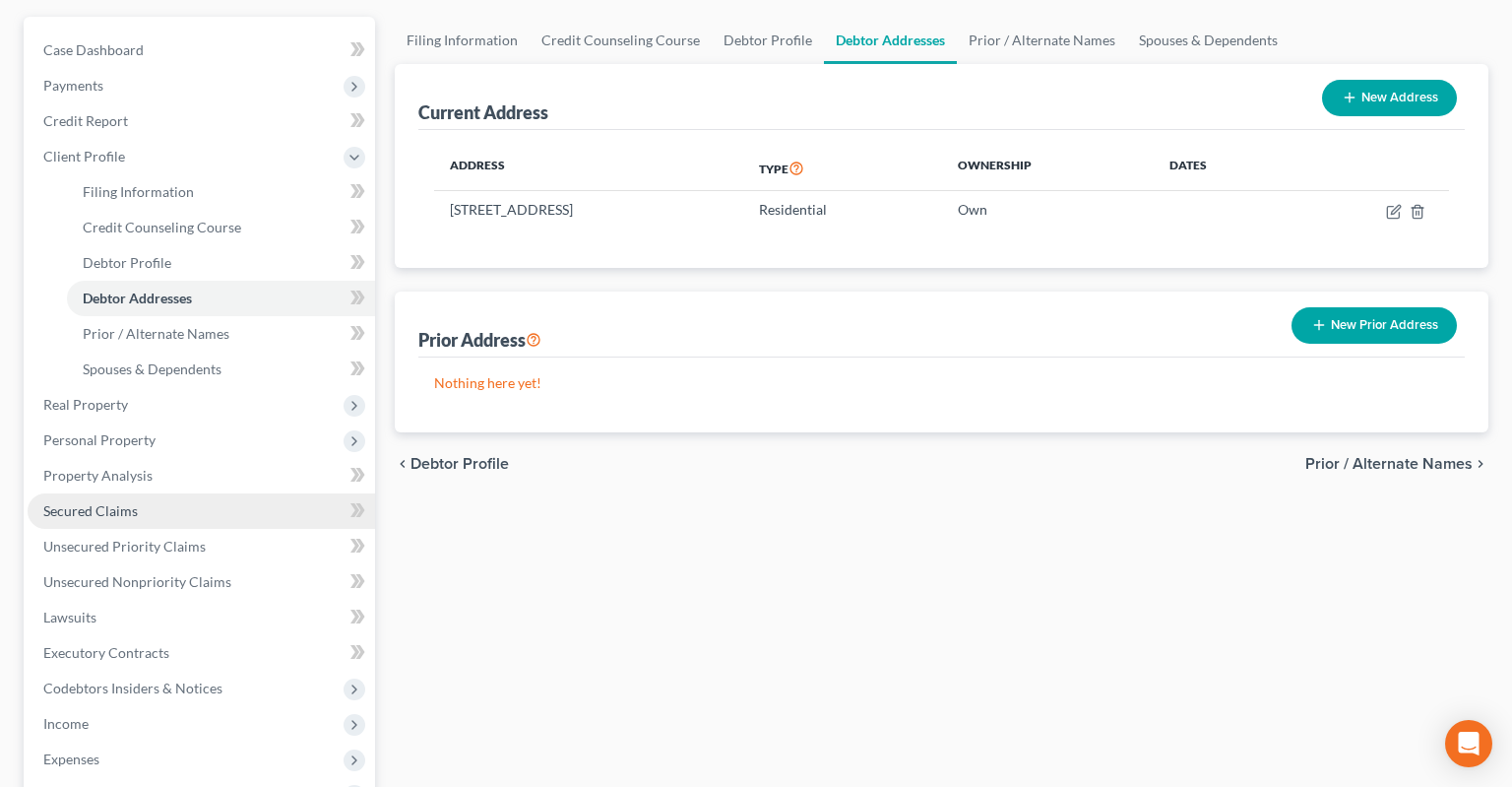 click on "Secured Claims" at bounding box center [201, 511] 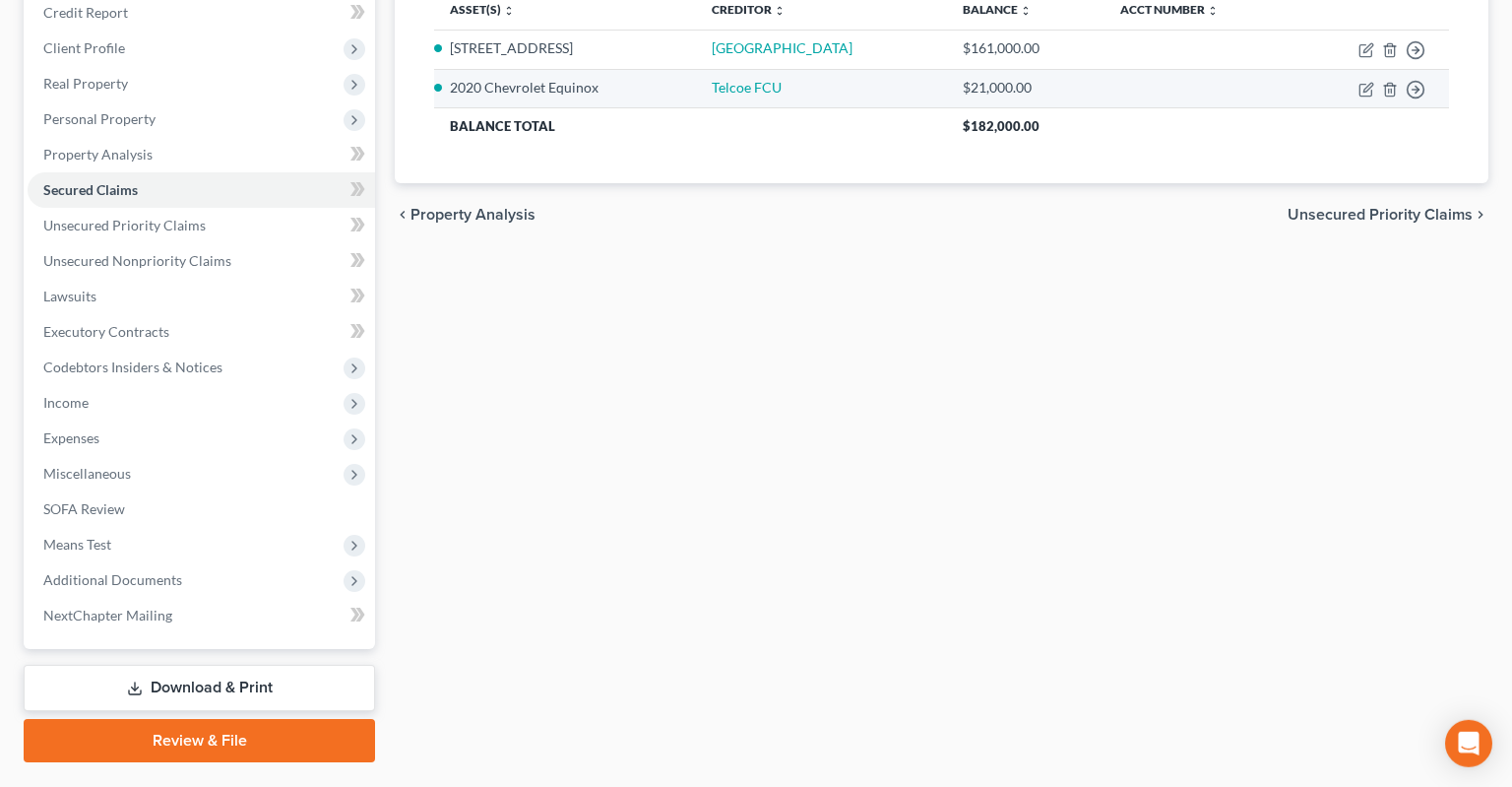 scroll, scrollTop: 0, scrollLeft: 0, axis: both 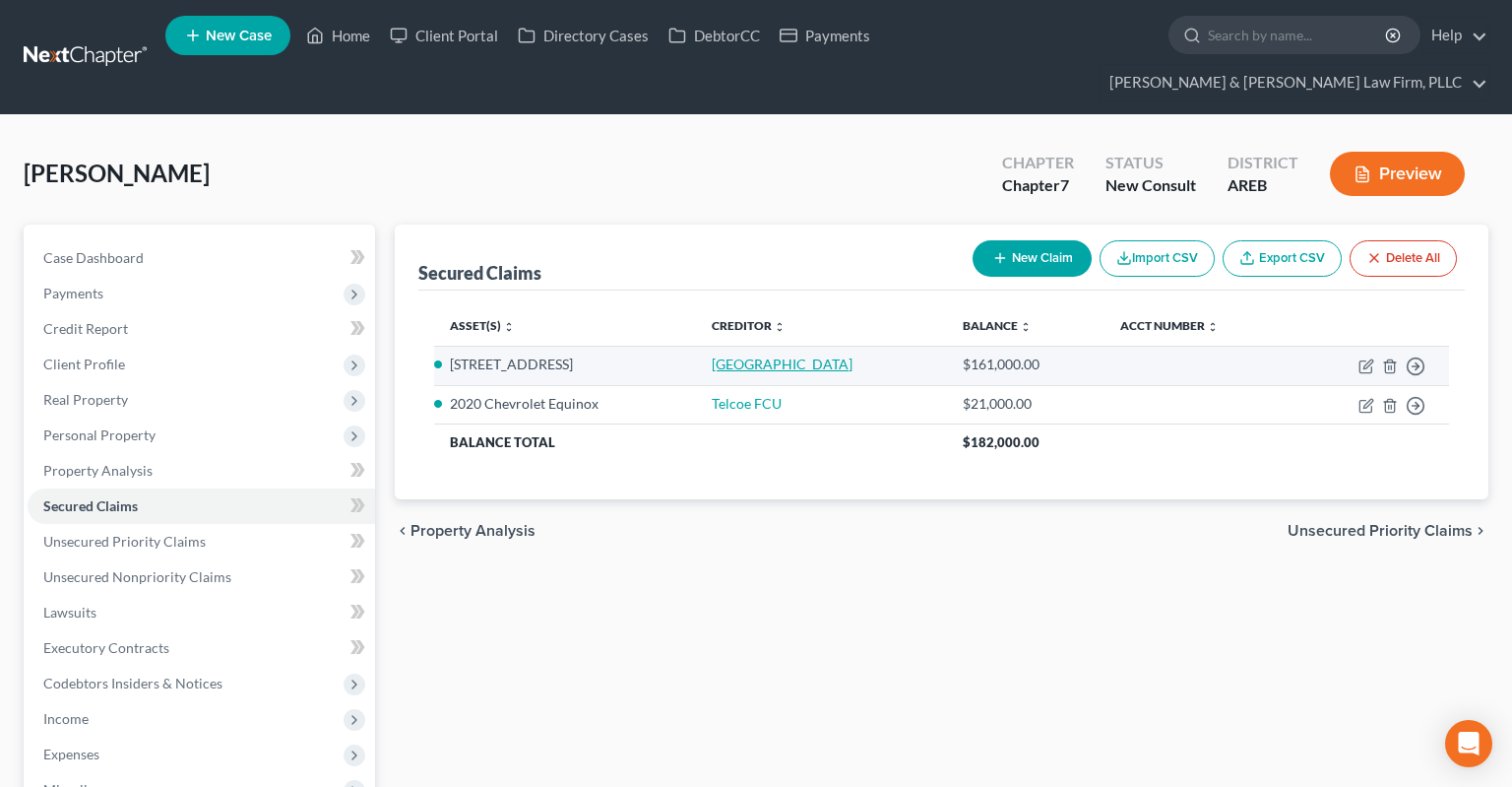 click on "[GEOGRAPHIC_DATA]" at bounding box center [782, 363] 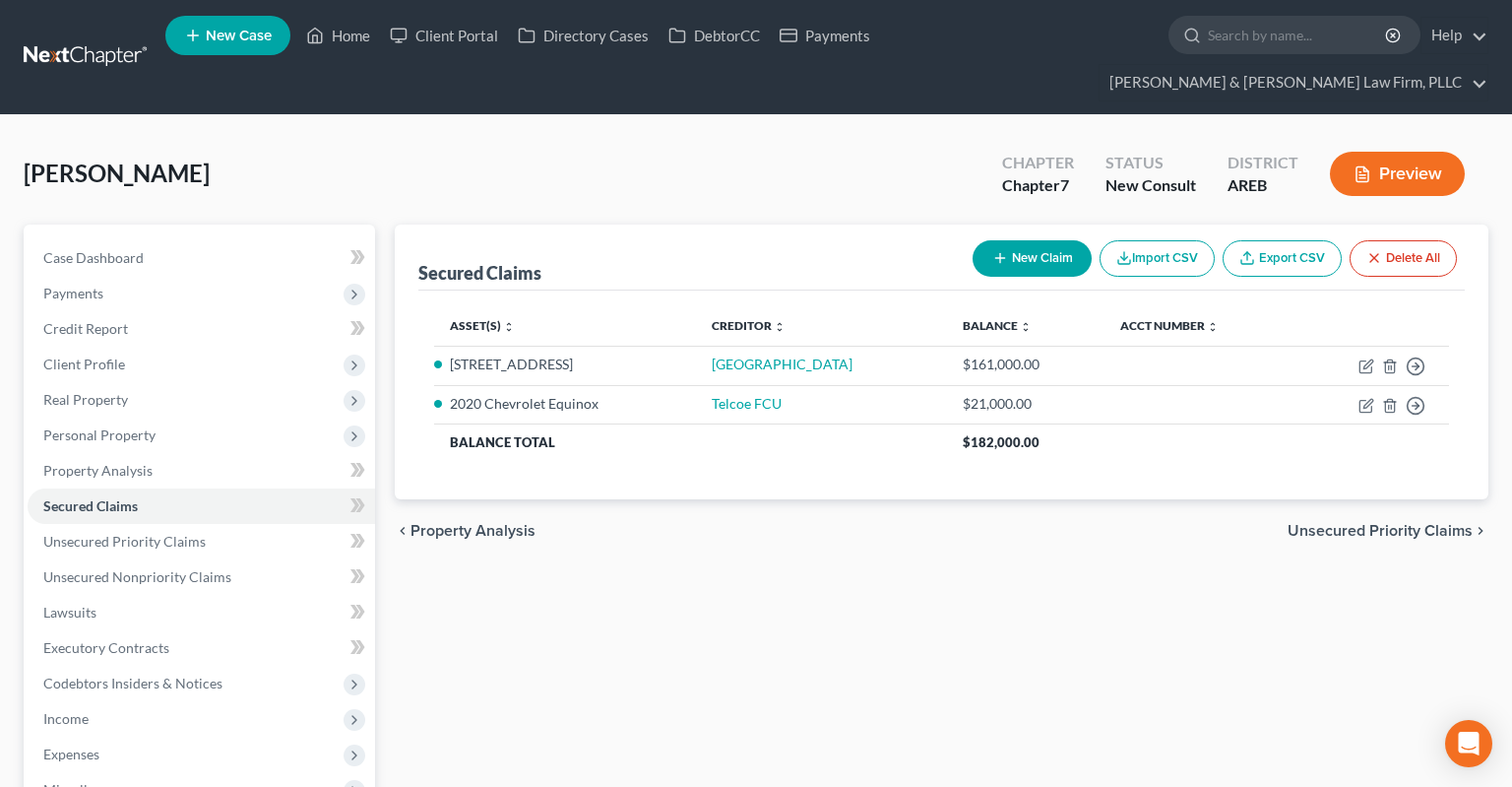 select on "7" 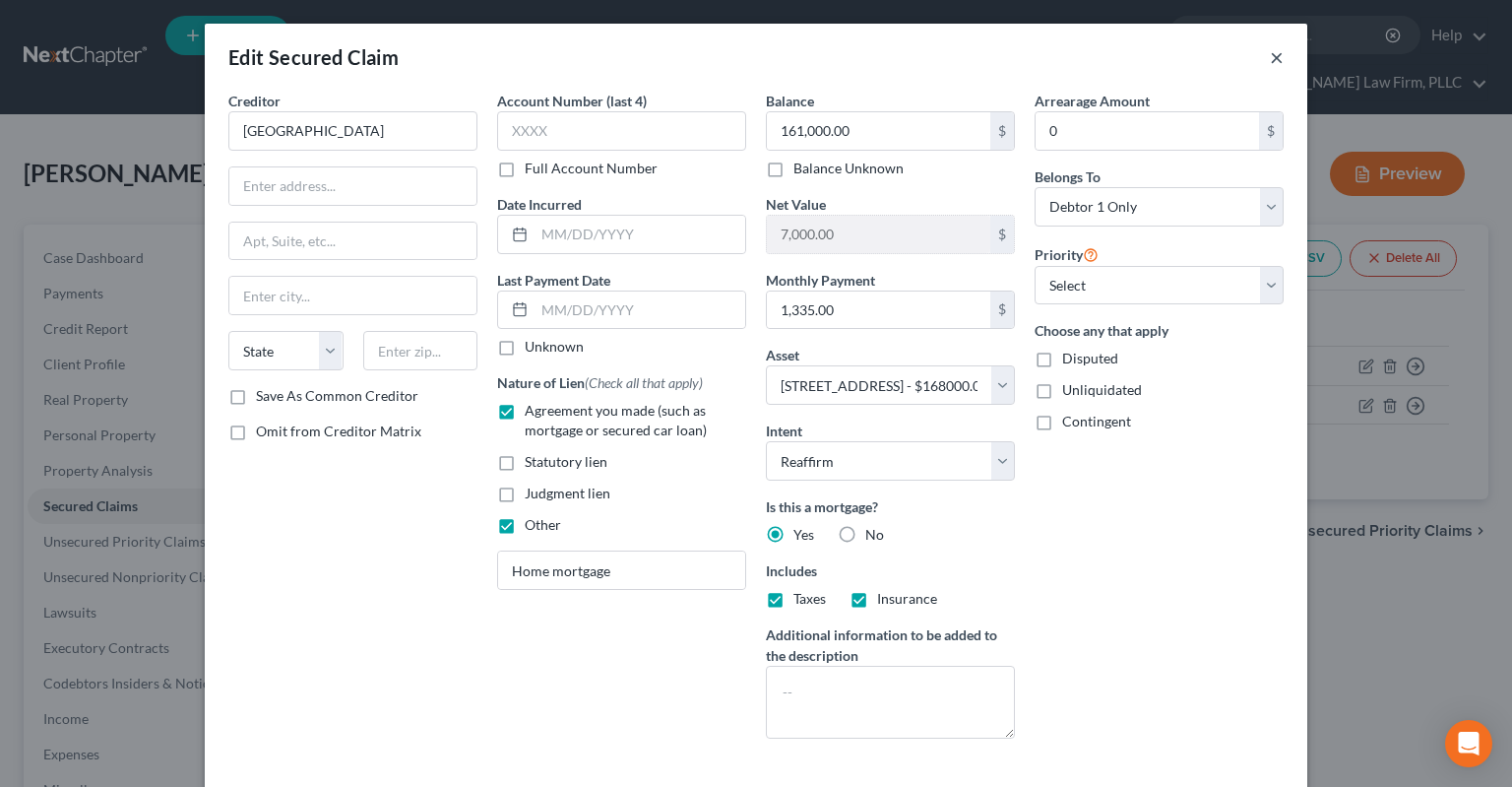 click on "×" at bounding box center [1277, 57] 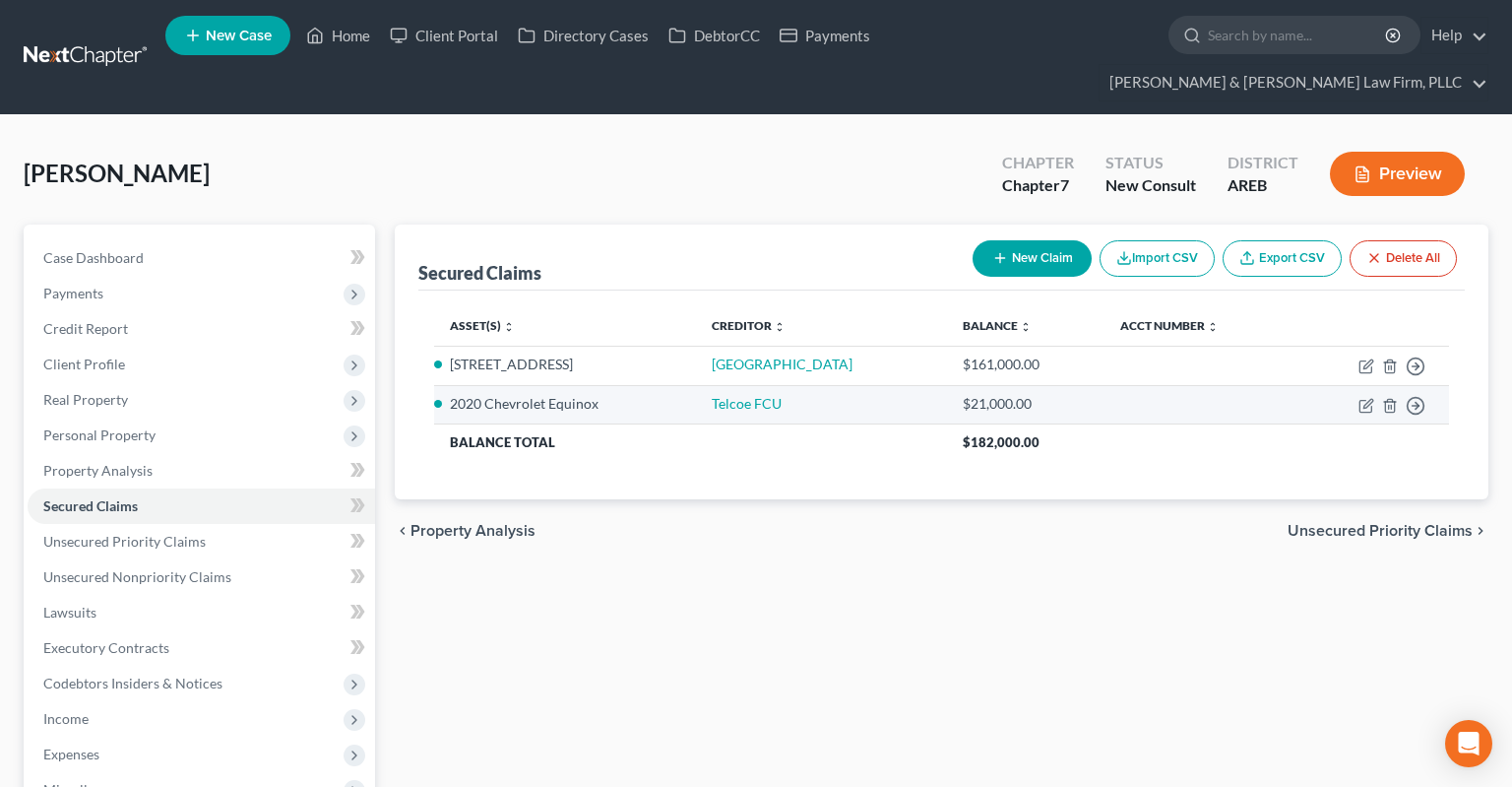 click on "$21,000.00" at bounding box center (1026, 404) 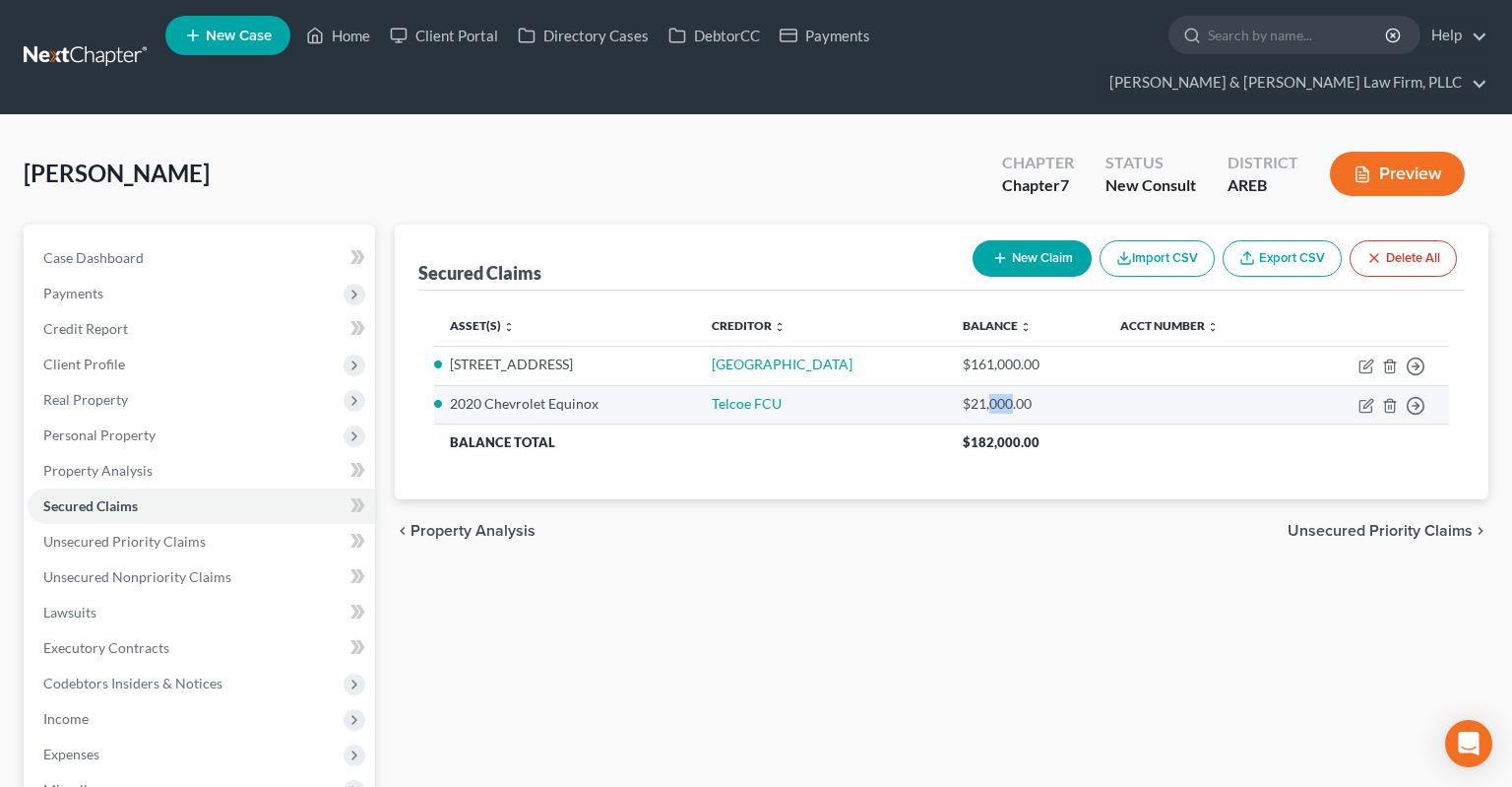 click on "$21,000.00" at bounding box center (1026, 404) 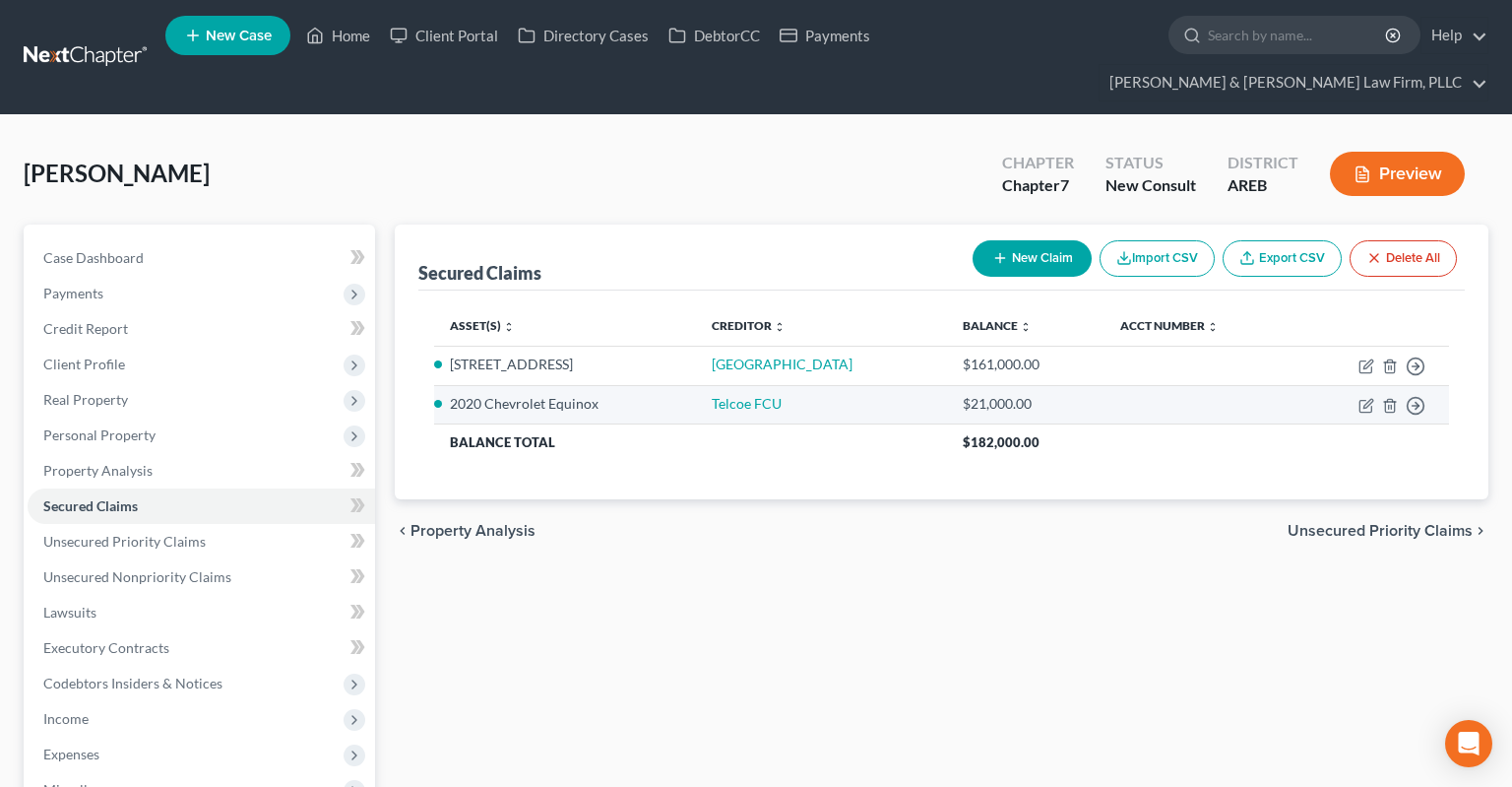 click on "$21,000.00" at bounding box center [1026, 404] 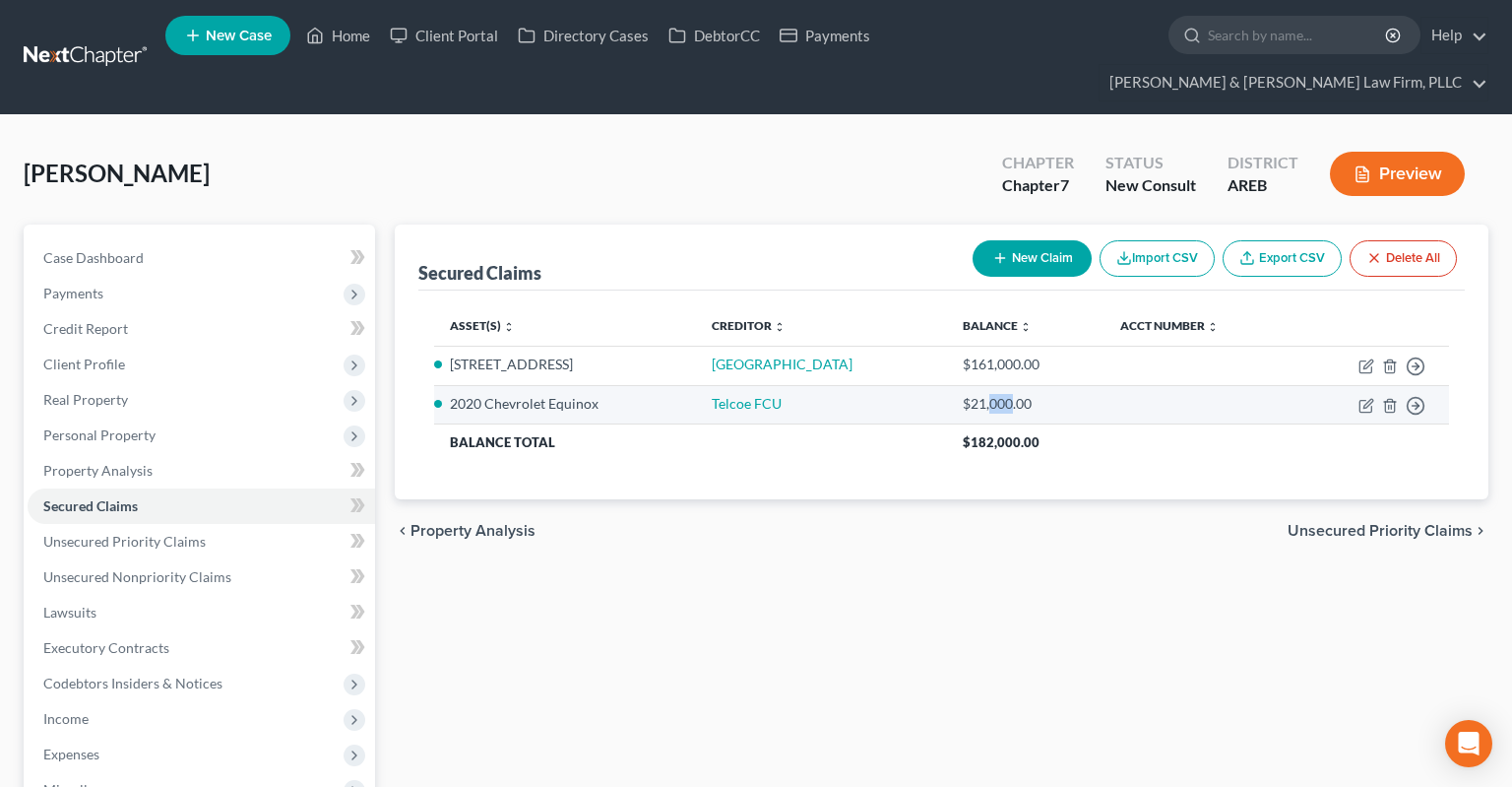 click on "$21,000.00" at bounding box center (1026, 404) 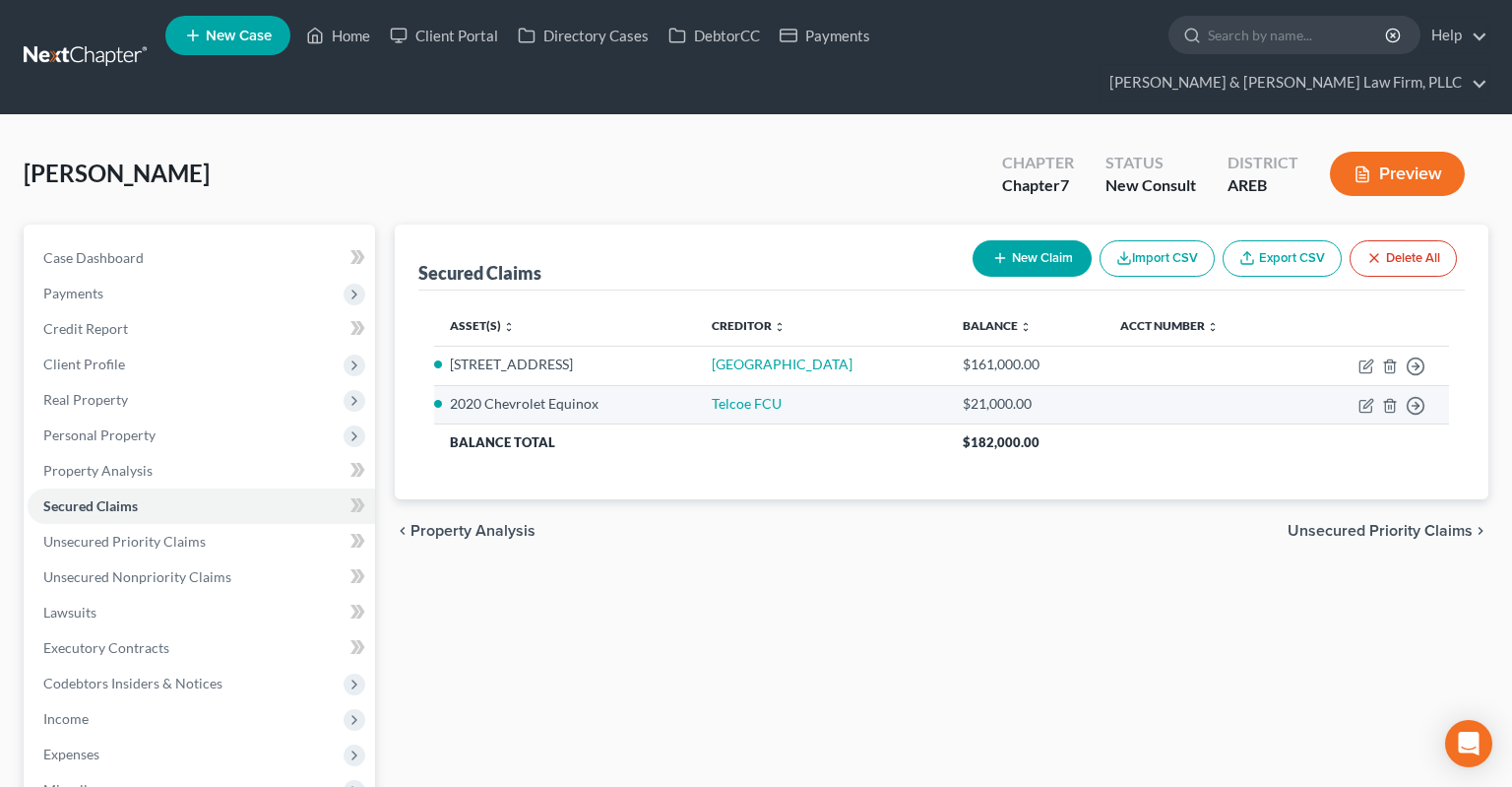 click on "$21,000.00" at bounding box center (1026, 404) 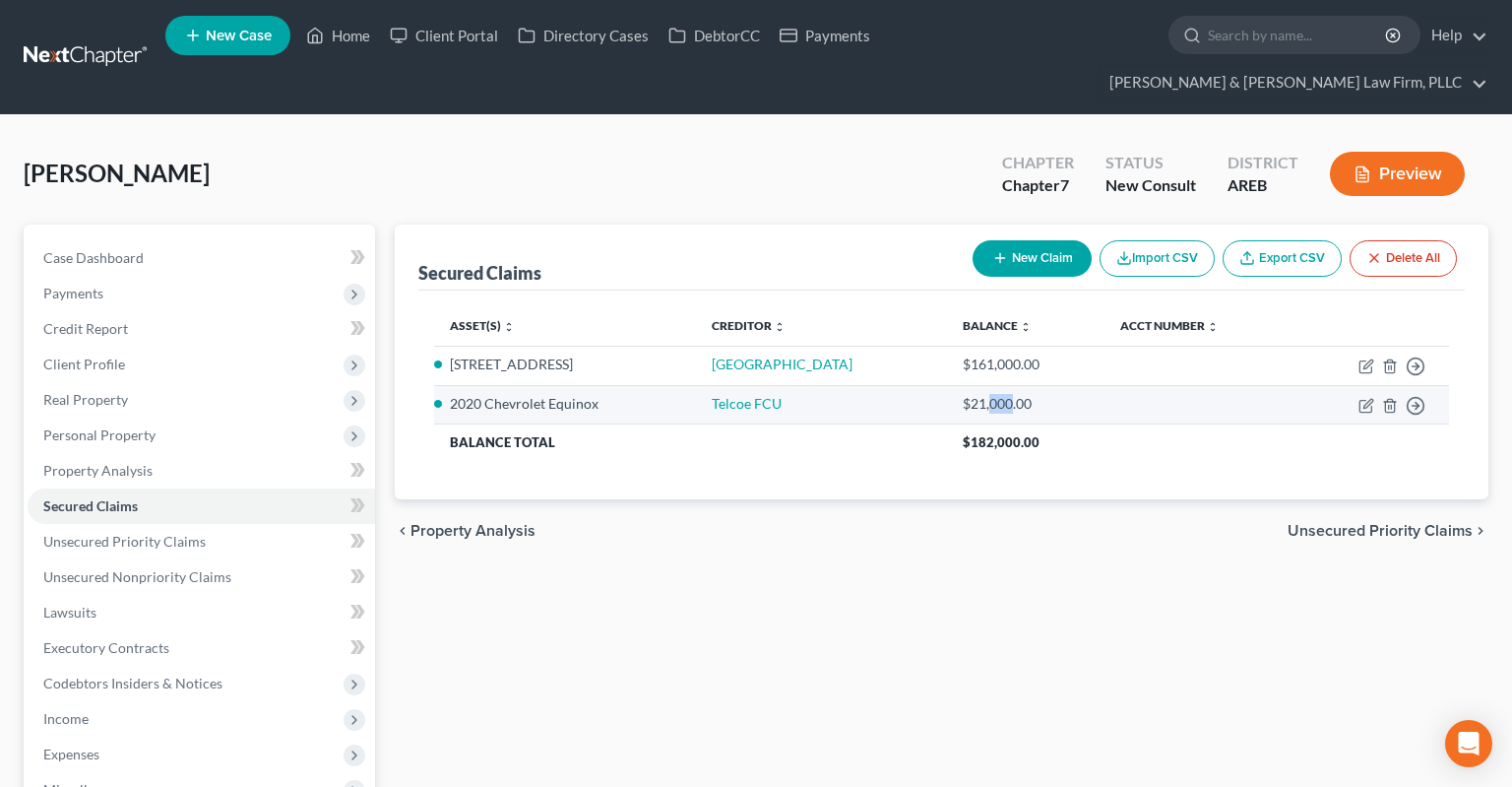 click on "$21,000.00" at bounding box center [1026, 404] 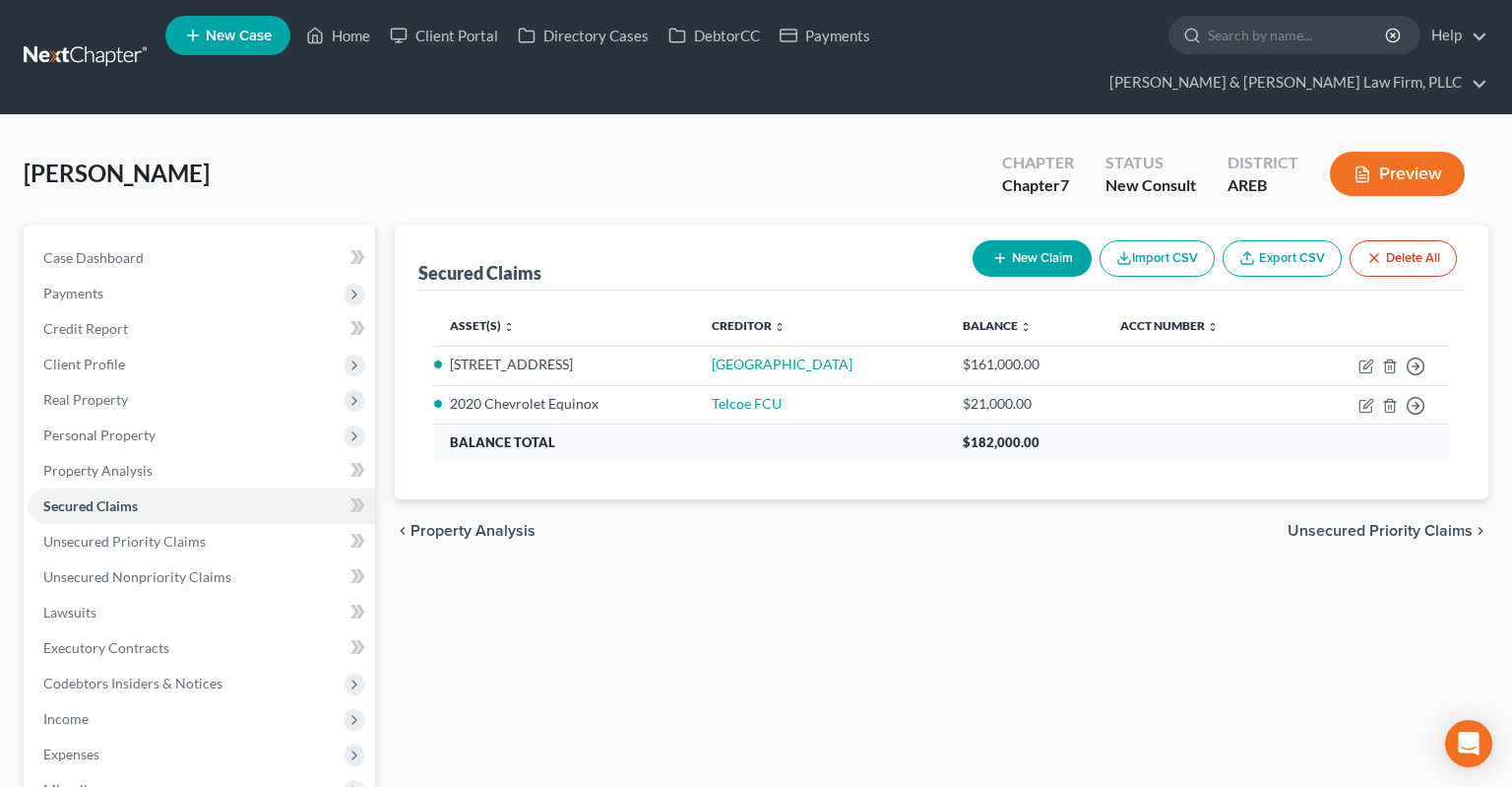 click on "$182,000.00" at bounding box center (1198, 442) 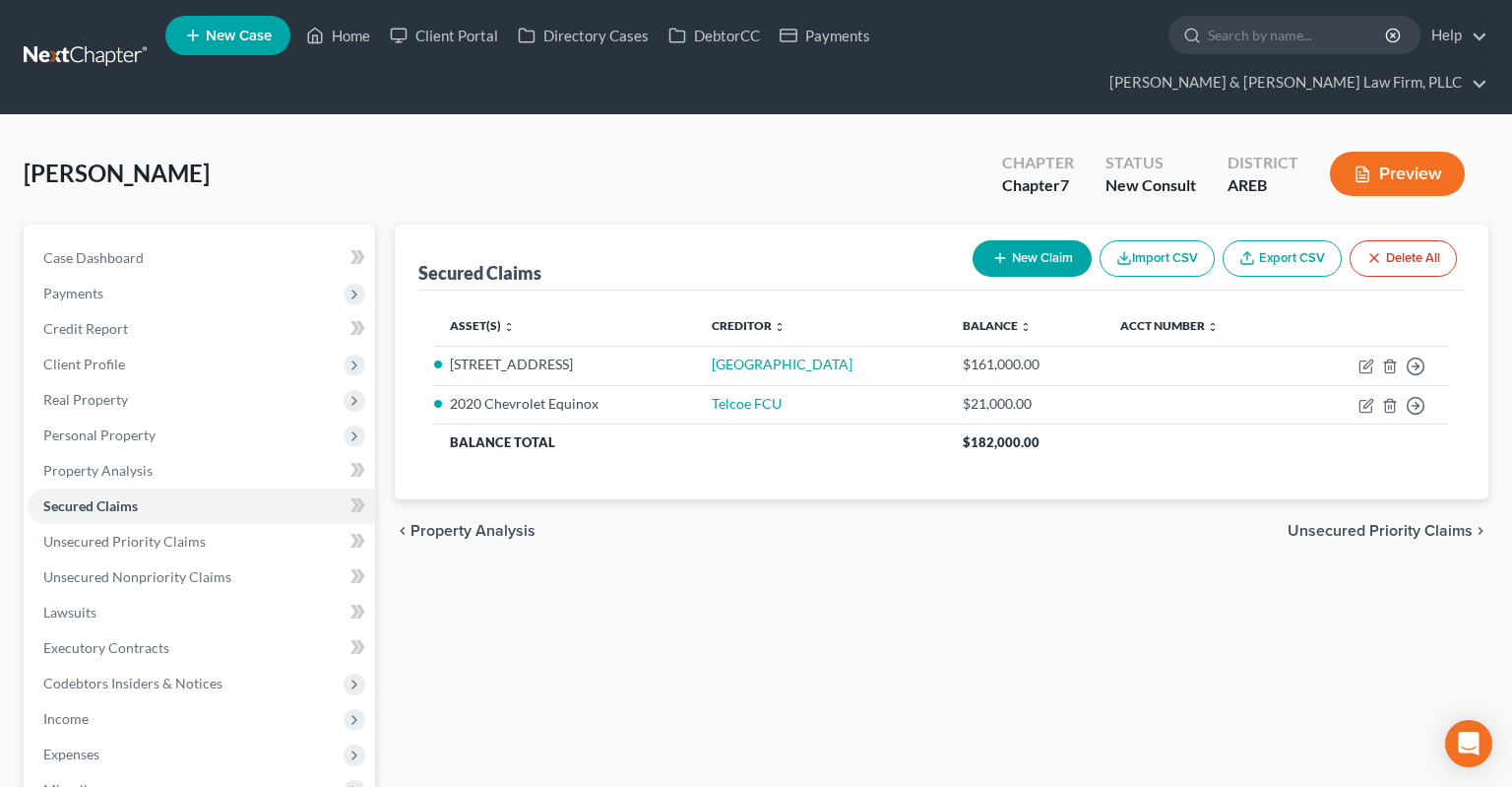 click on "chevron_left
Property Analysis
Unsecured Priority Claims
chevron_right" at bounding box center (941, 531) 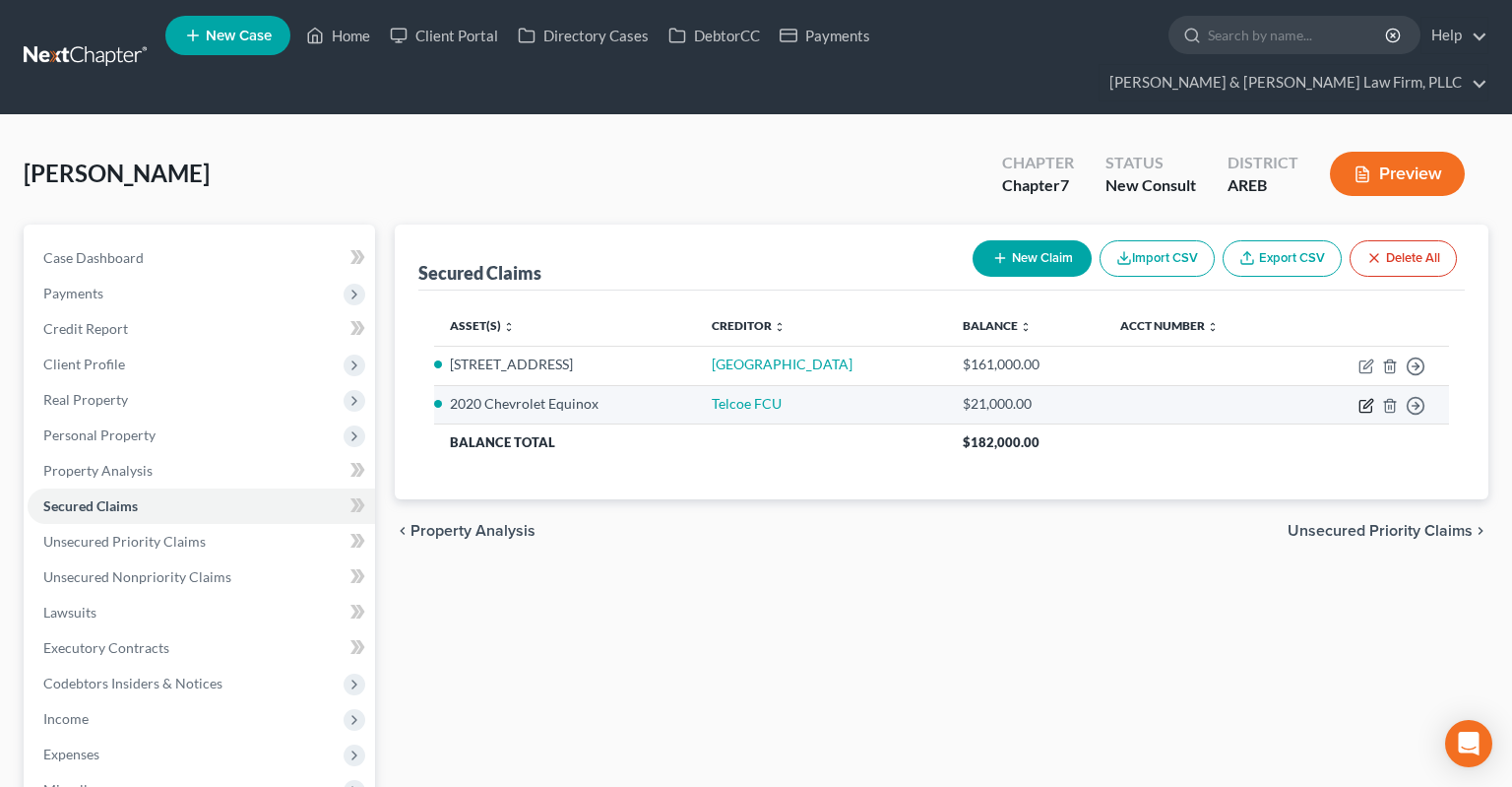 click 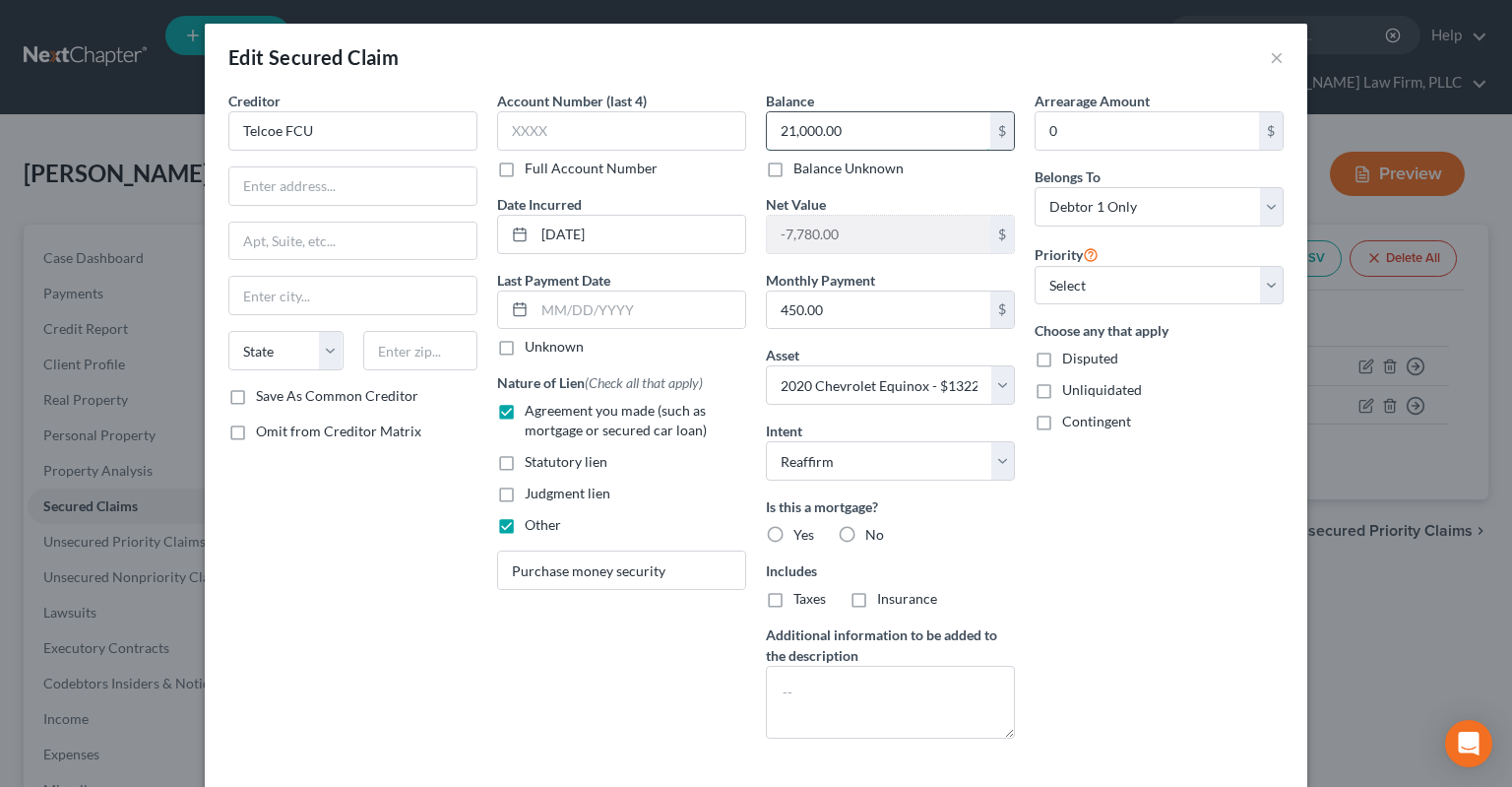 click on "21,000.00" at bounding box center (878, 131) 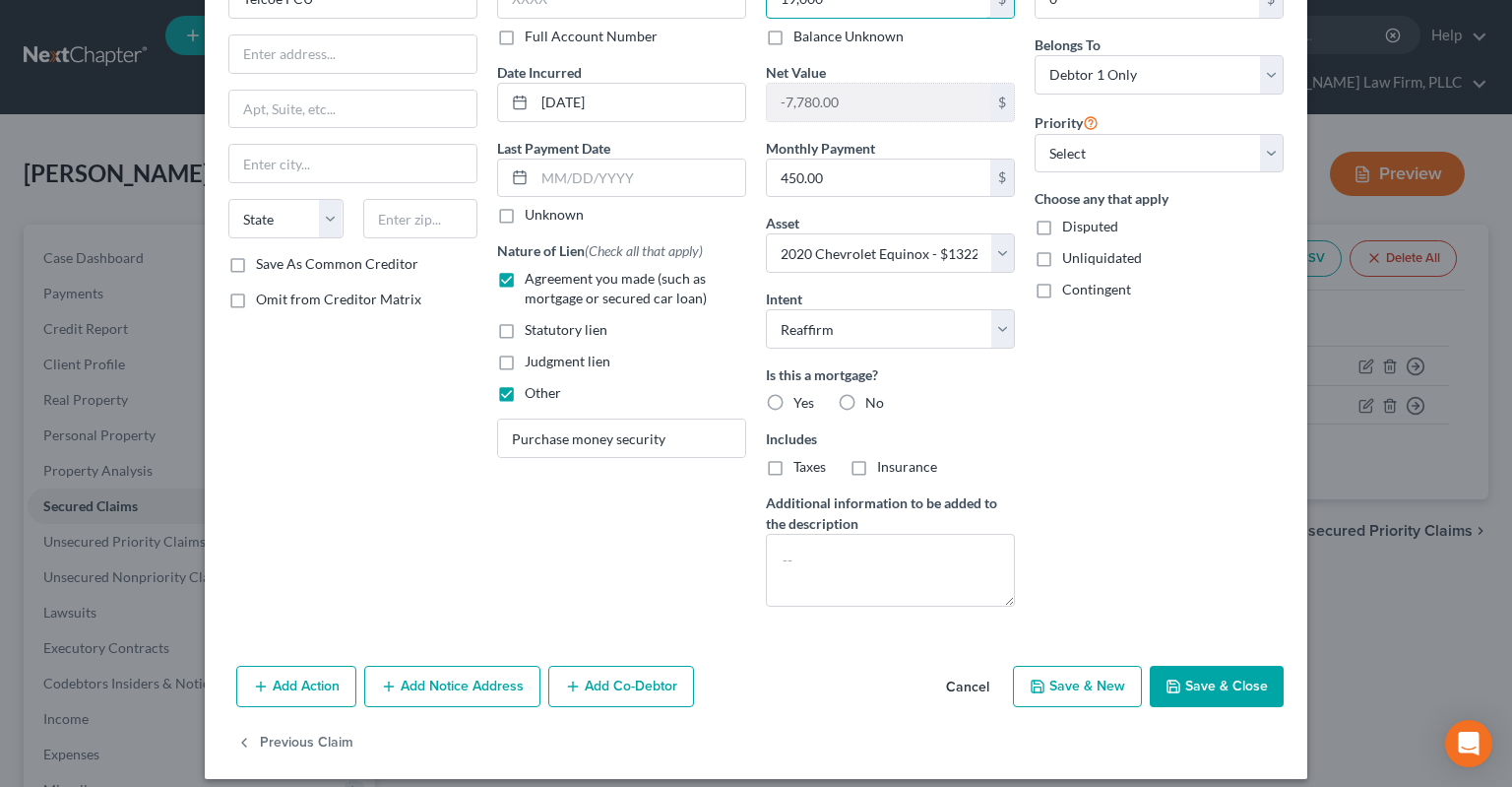 scroll, scrollTop: 146, scrollLeft: 0, axis: vertical 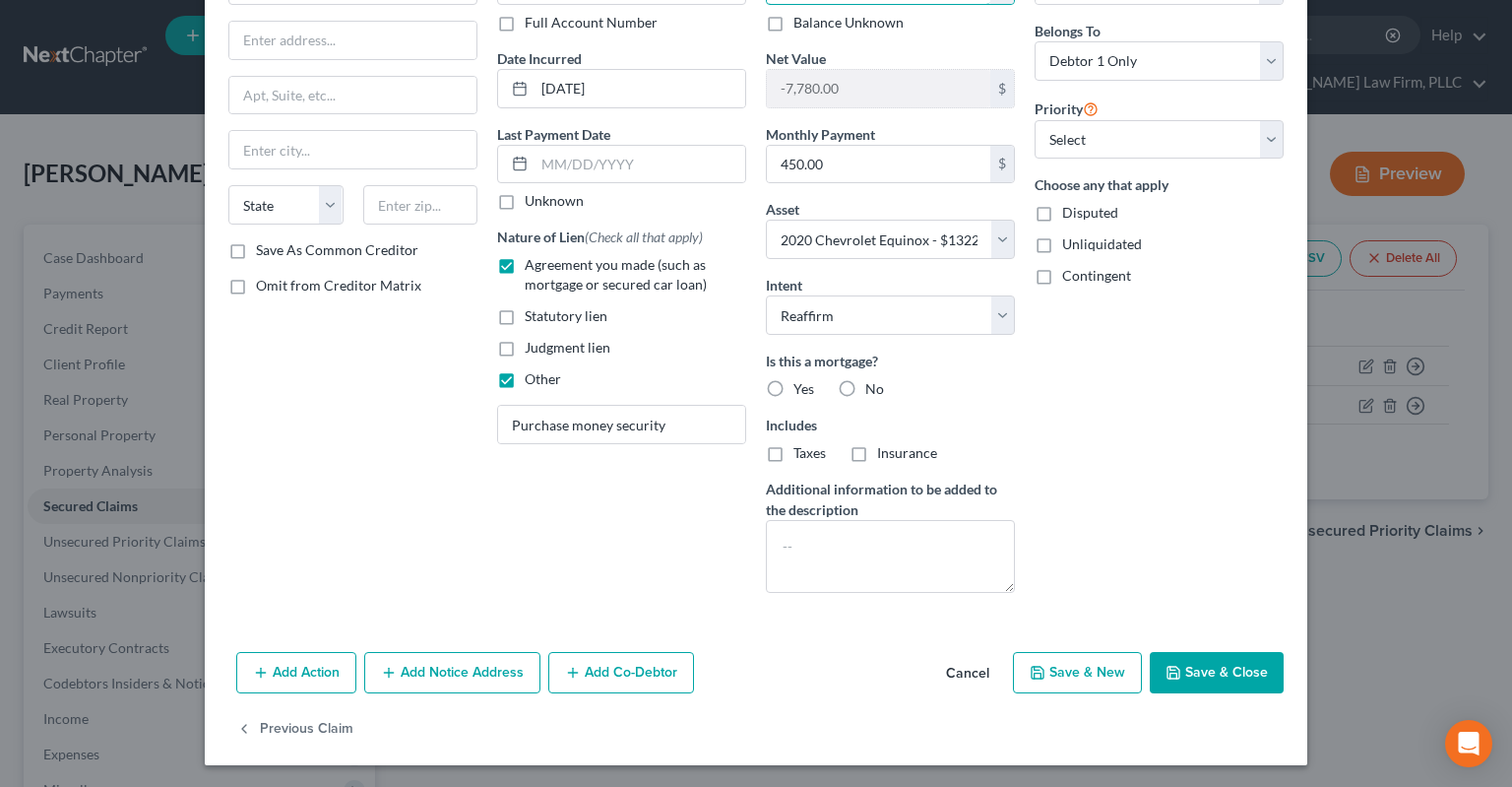 type on "19,000" 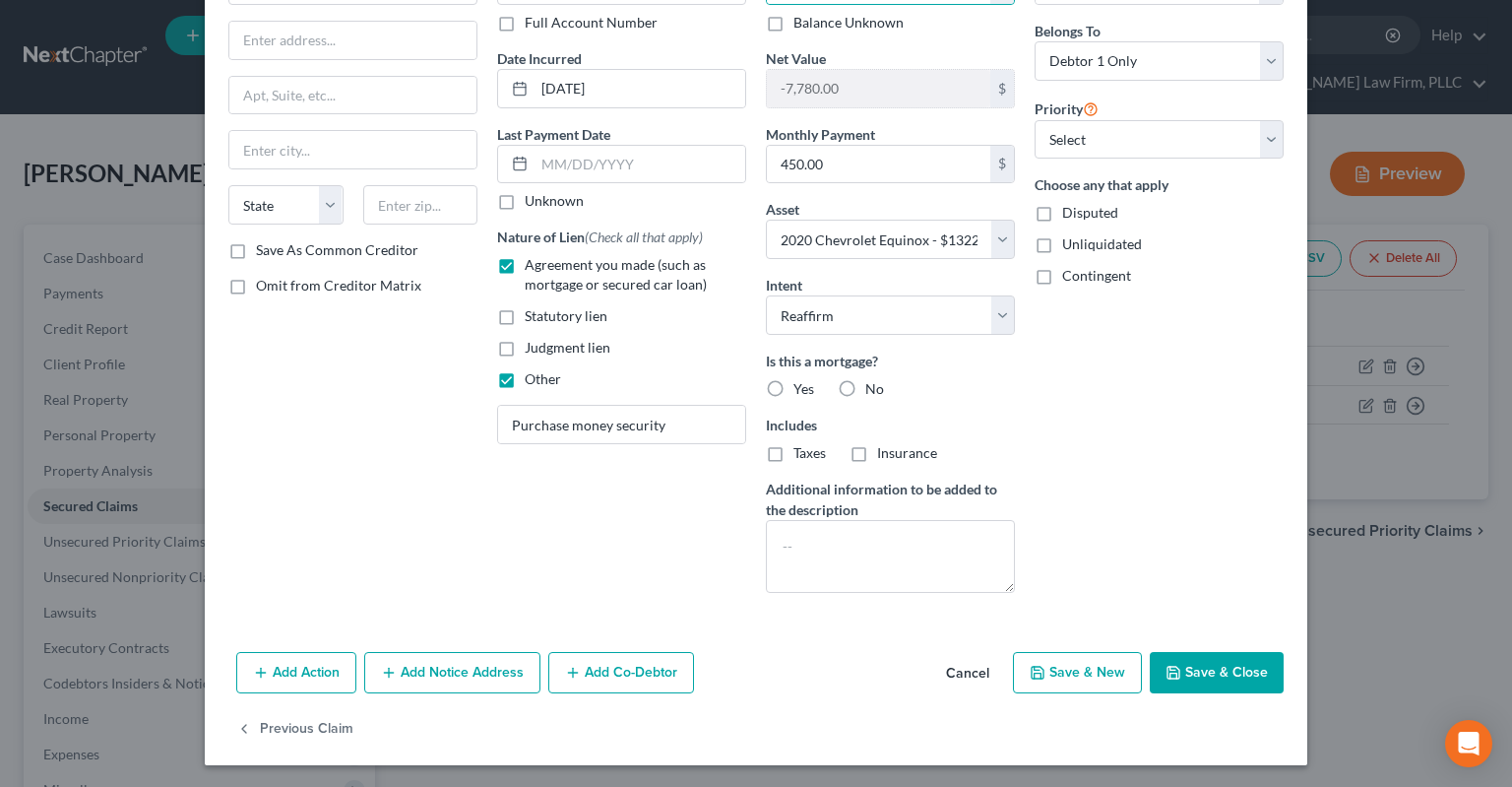 click on "Save & Close" at bounding box center (1217, 673) 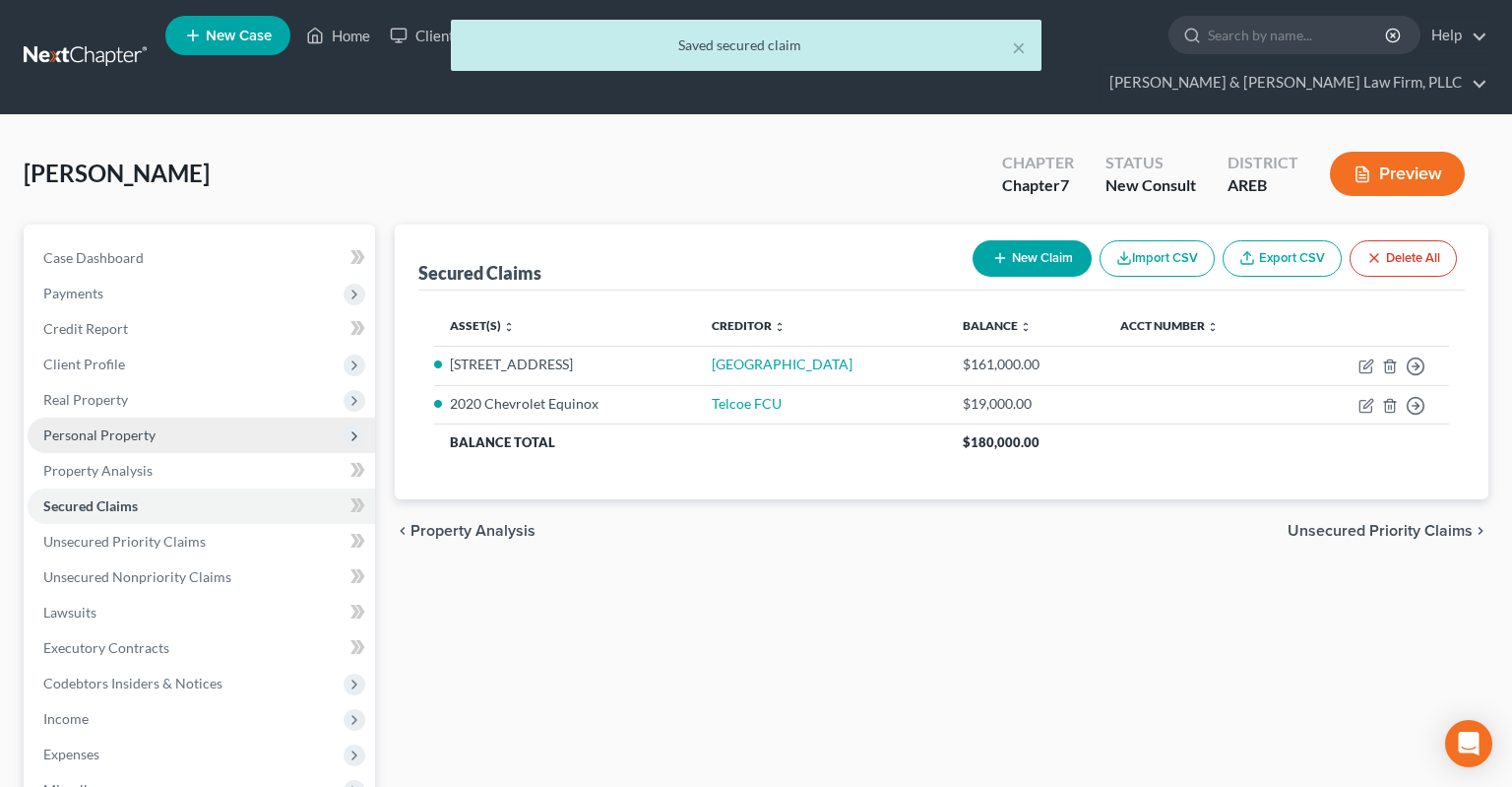 click on "Personal Property" at bounding box center (201, 435) 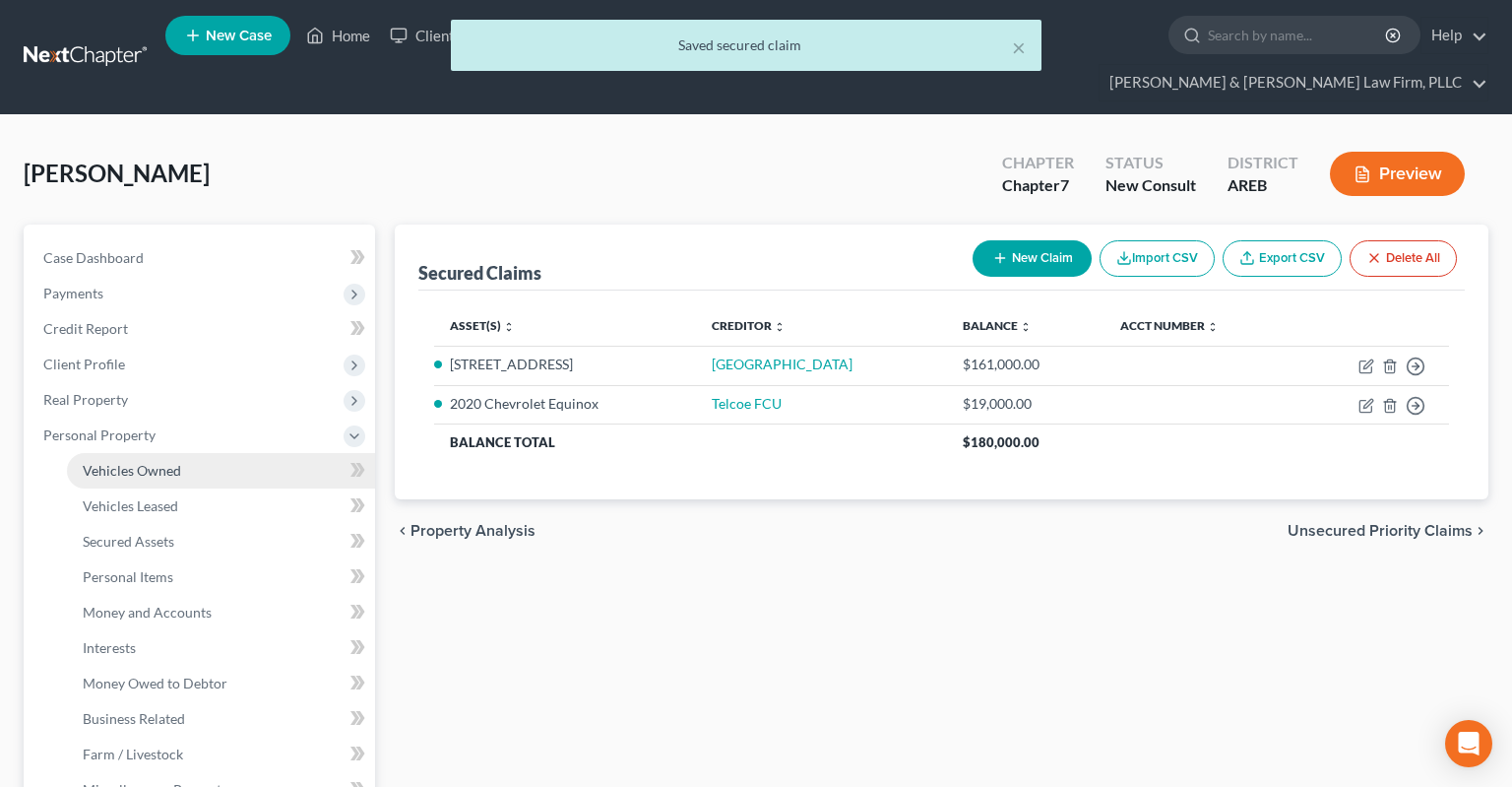 click on "Vehicles Owned" at bounding box center [132, 470] 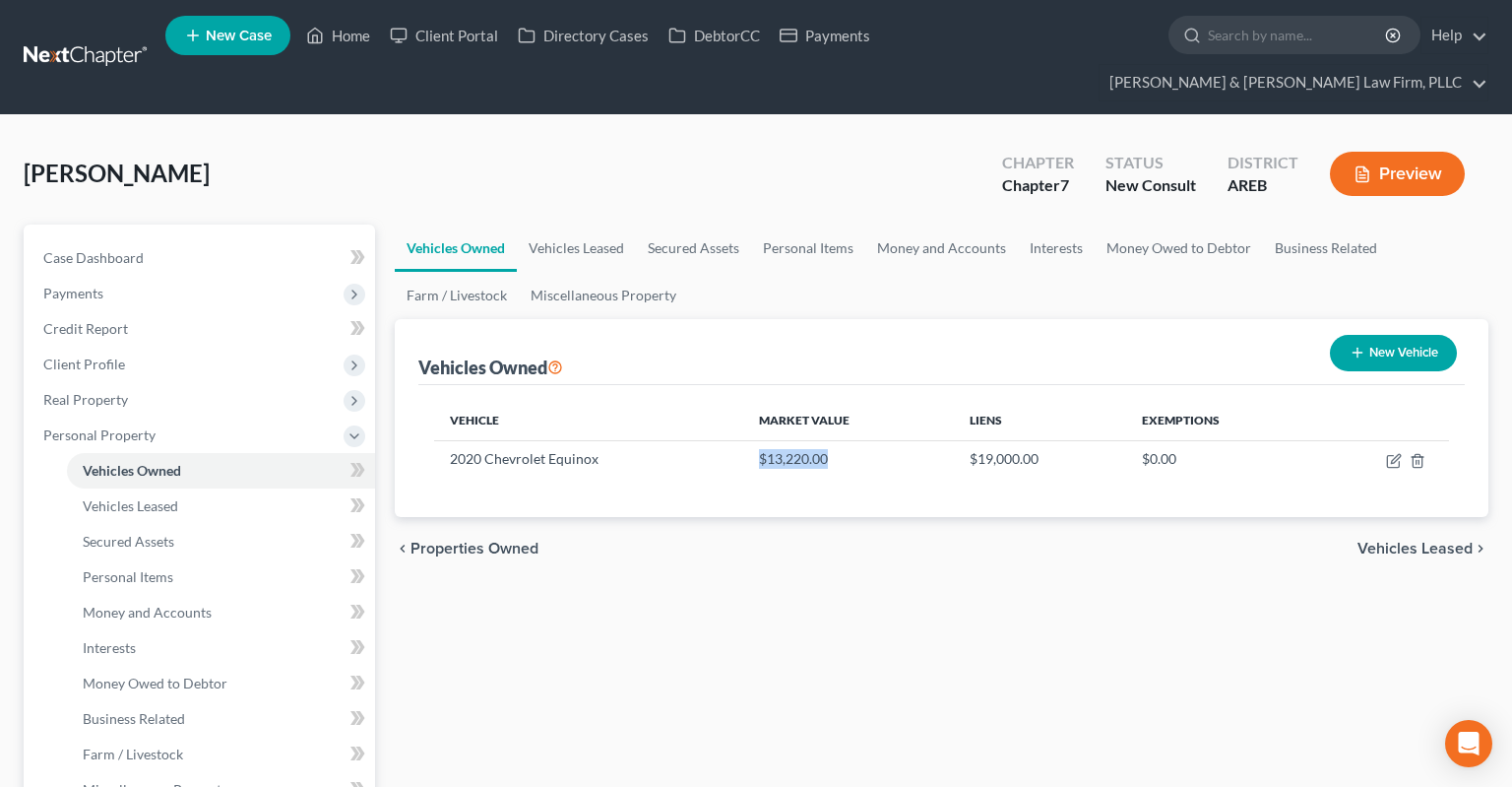 drag, startPoint x: 760, startPoint y: 426, endPoint x: 944, endPoint y: 447, distance: 185.19449 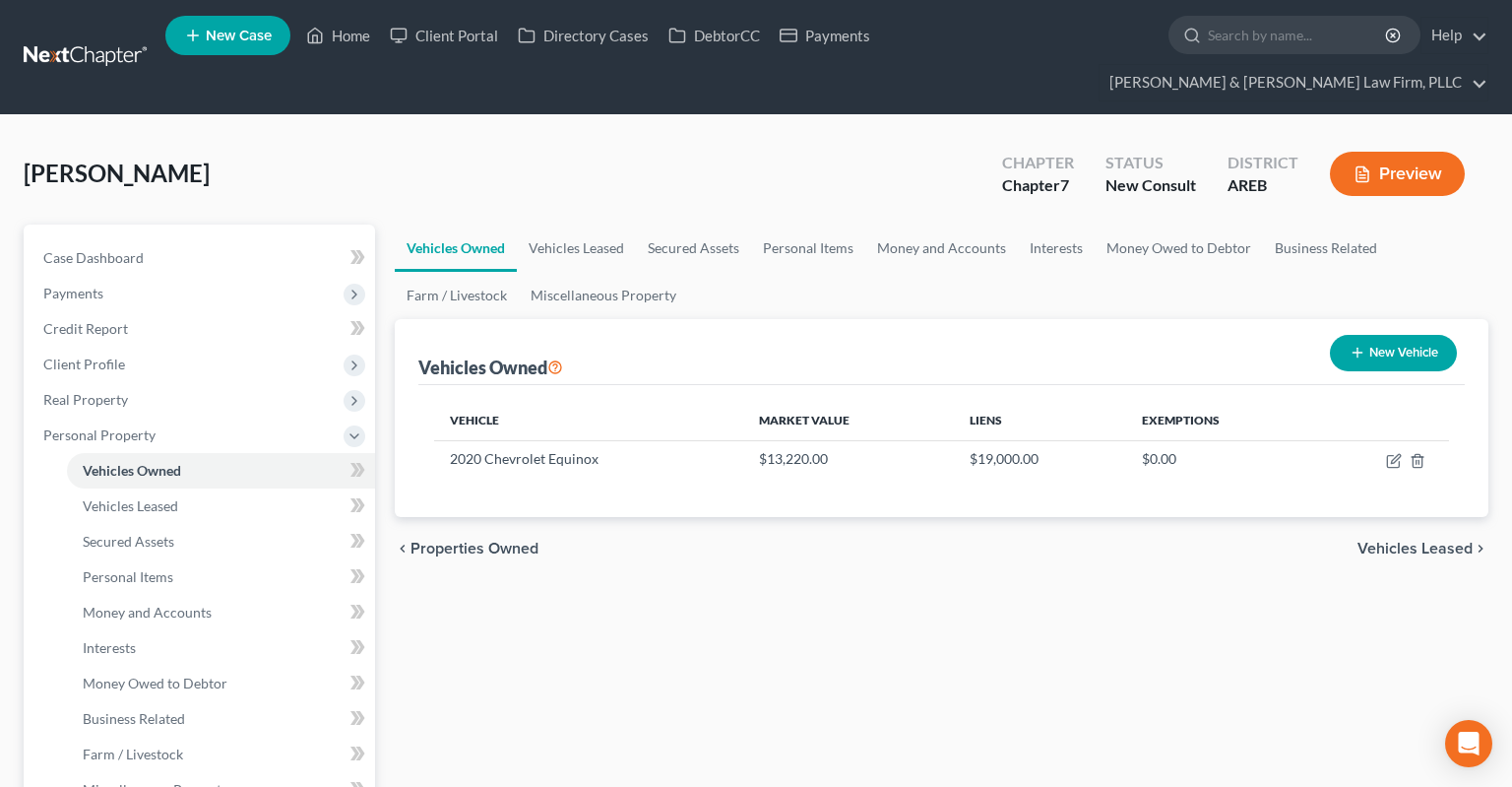click on "Vehicle Market Value Liens Exemptions 2020 Chevrolet Equinox $13,220.00 $19,000.00 $0.00" at bounding box center (941, 451) 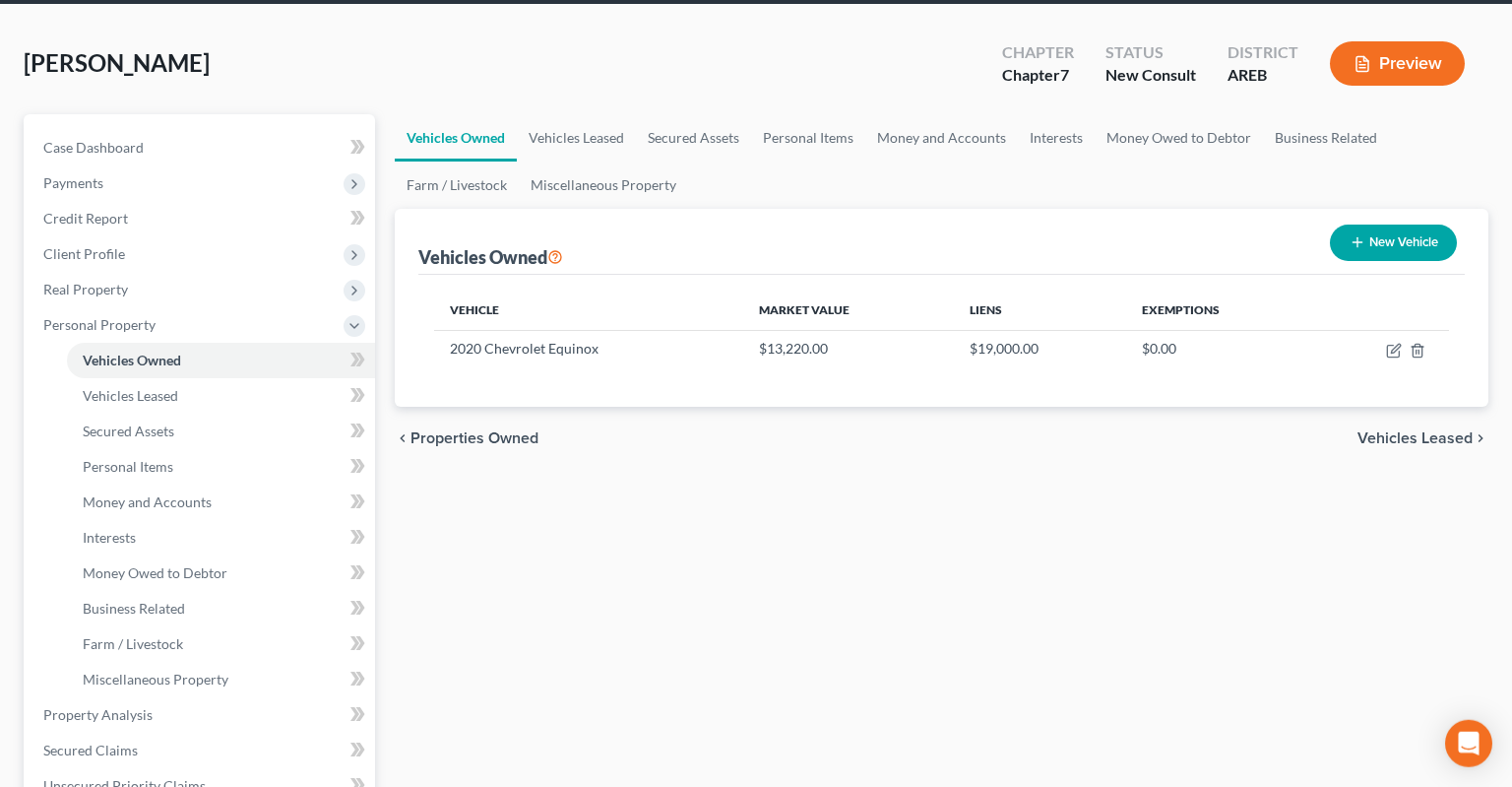 scroll, scrollTop: 0, scrollLeft: 0, axis: both 